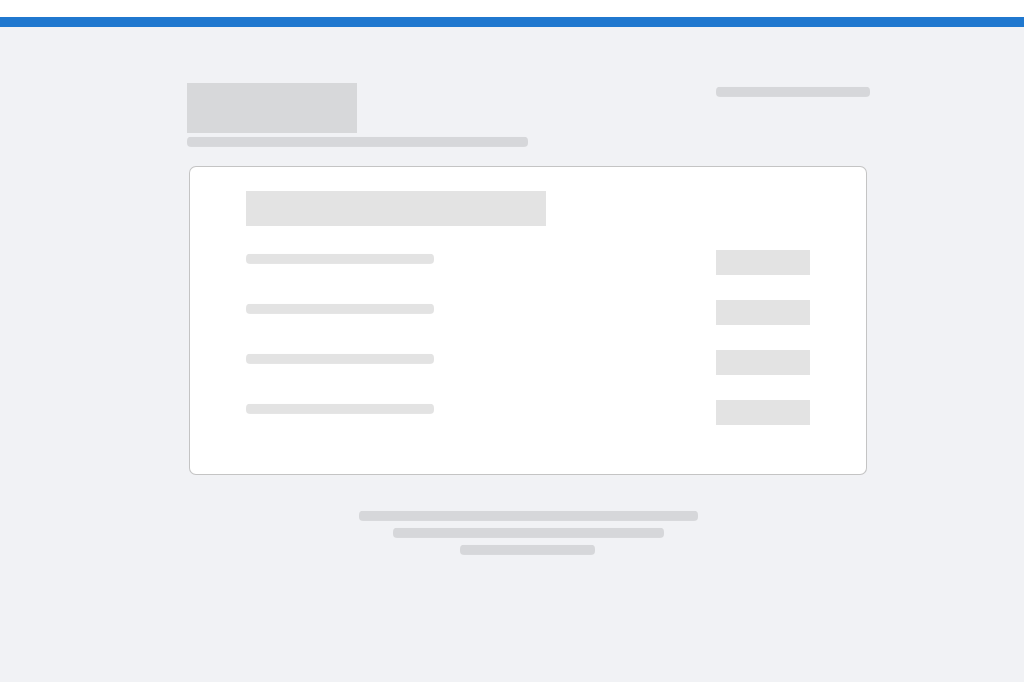 scroll, scrollTop: 0, scrollLeft: 0, axis: both 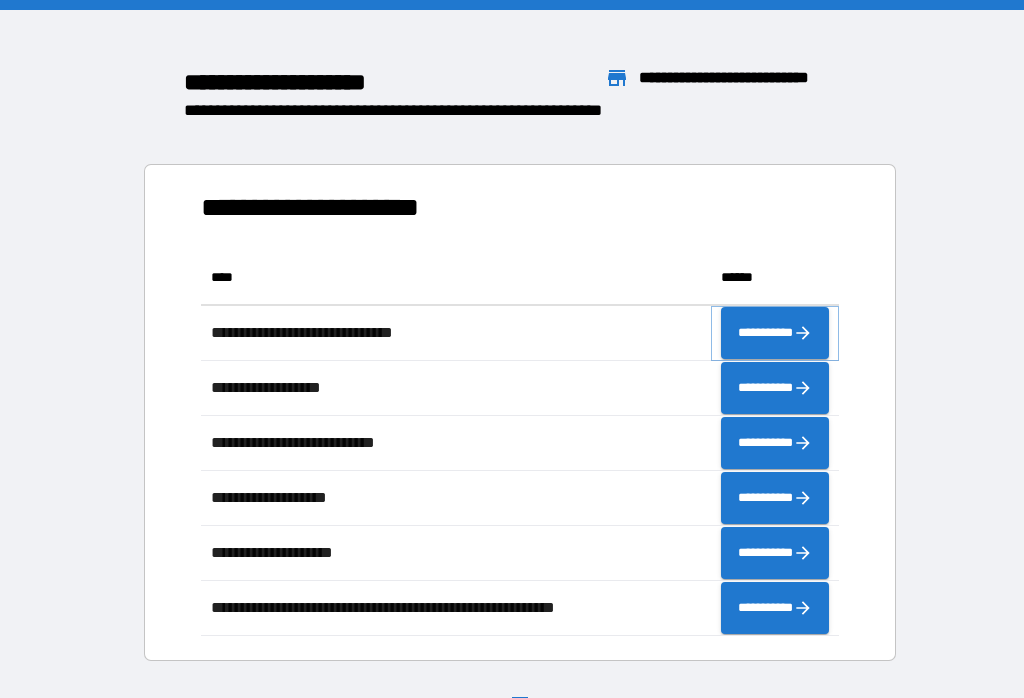 click on "**********" at bounding box center (775, 333) 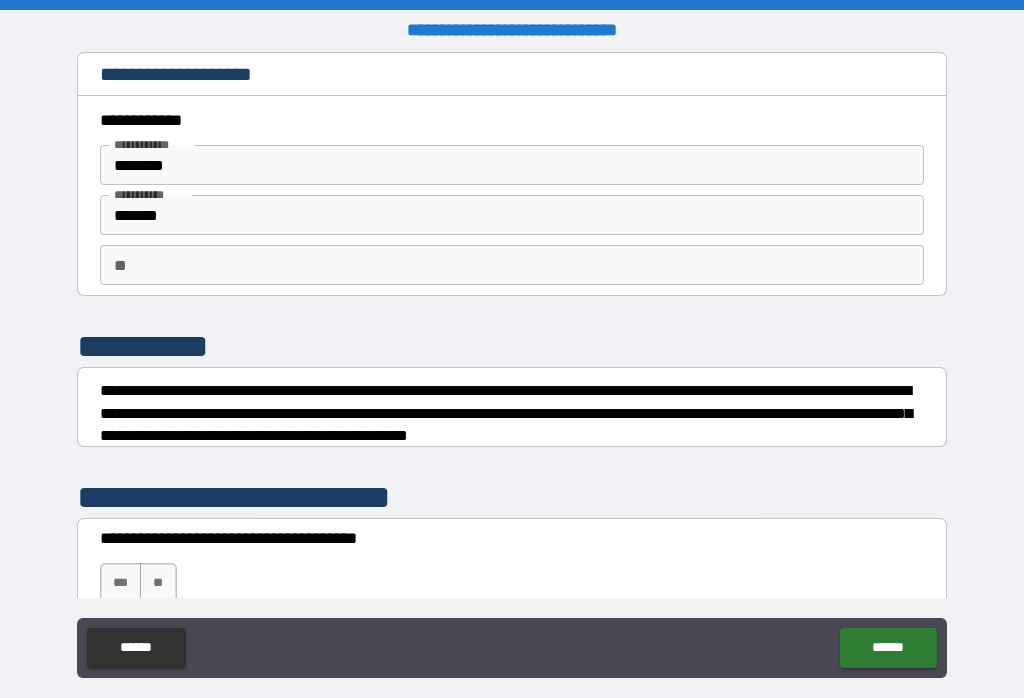 scroll, scrollTop: 48, scrollLeft: 0, axis: vertical 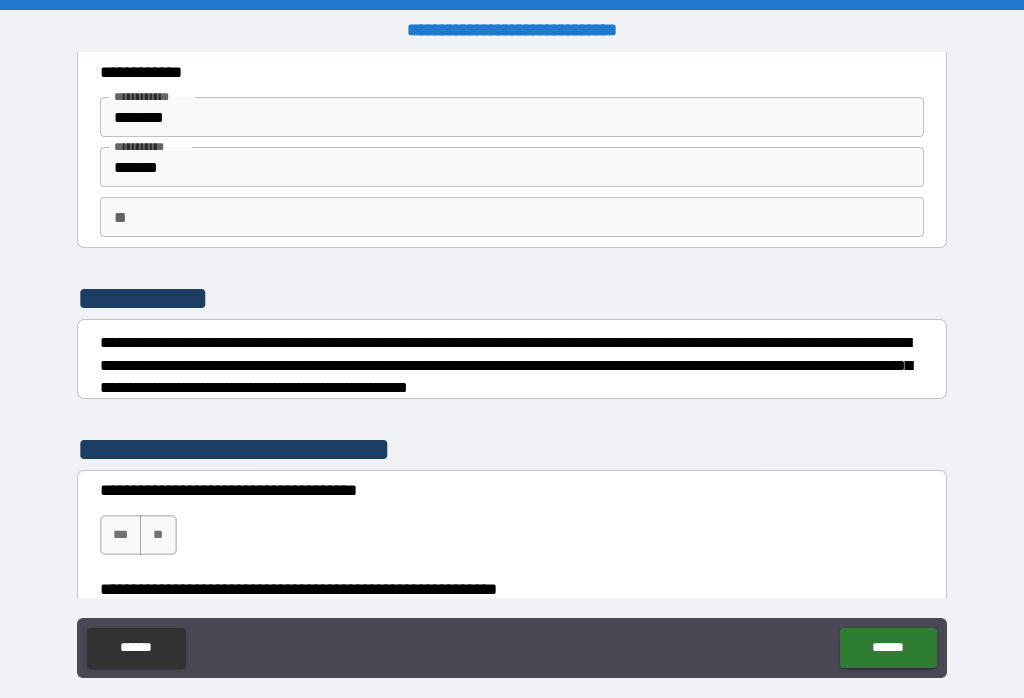 click on "**" at bounding box center (512, 217) 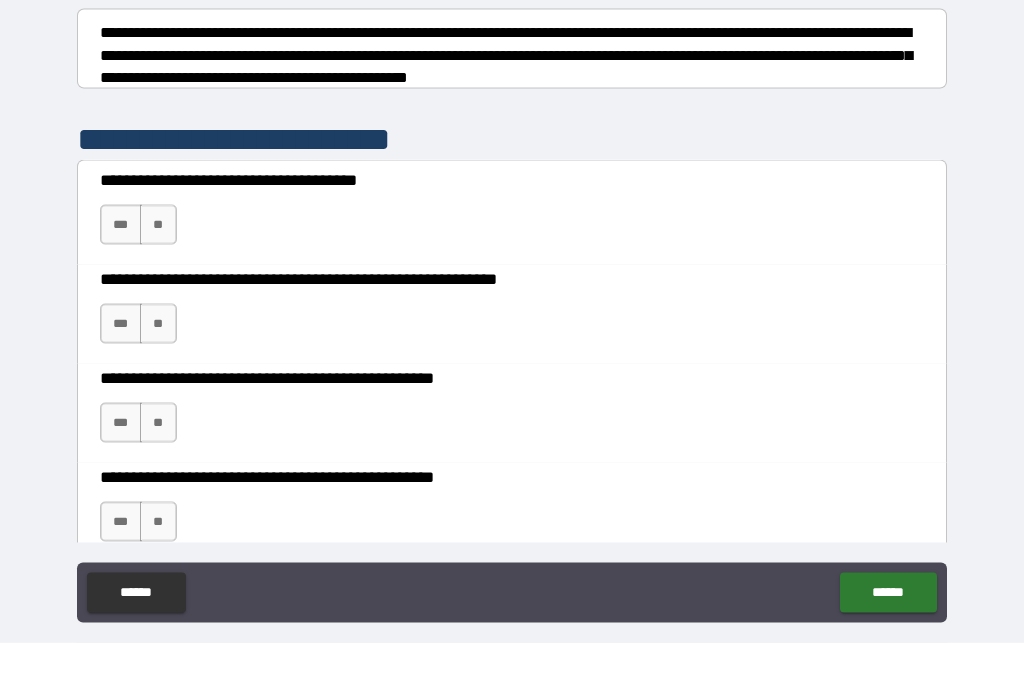 scroll, scrollTop: 307, scrollLeft: 0, axis: vertical 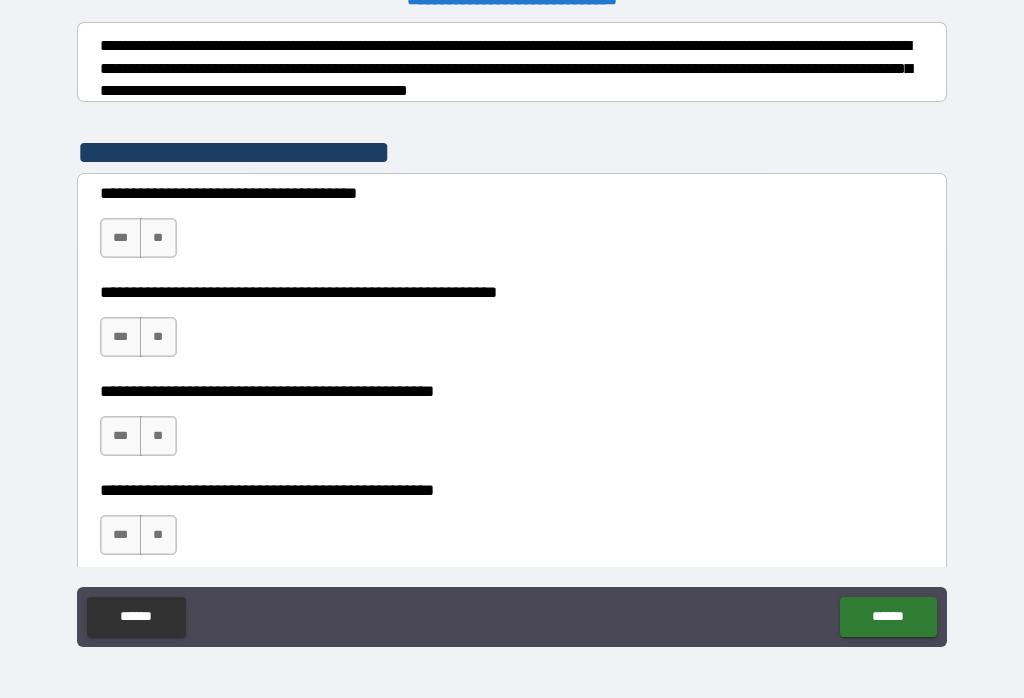 type on "*******" 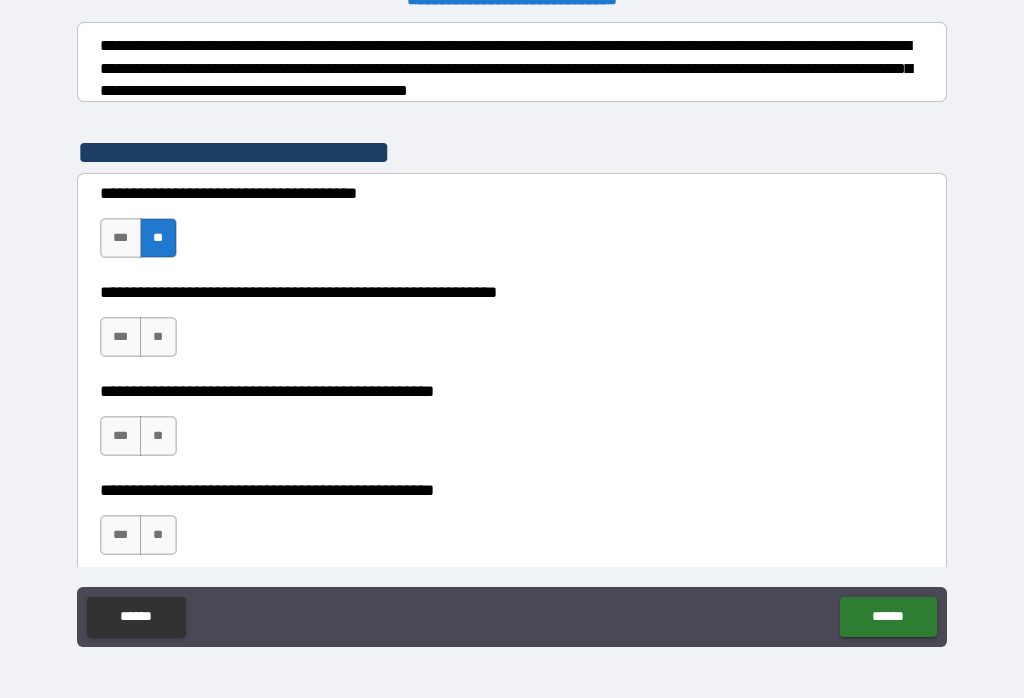 click on "**" at bounding box center (158, 337) 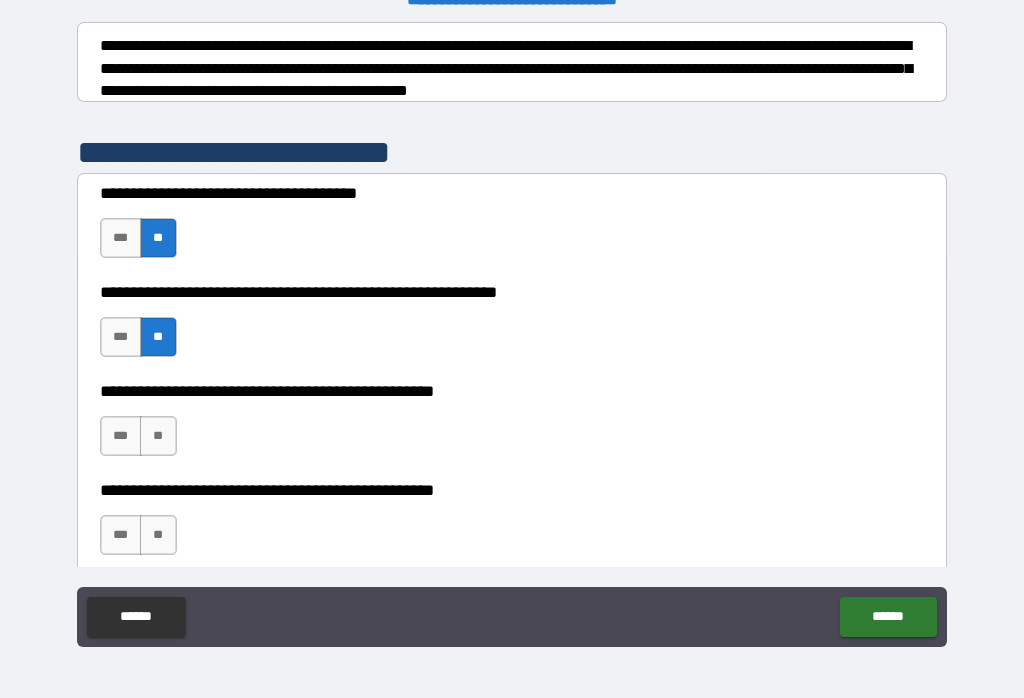 click on "**" at bounding box center (158, 436) 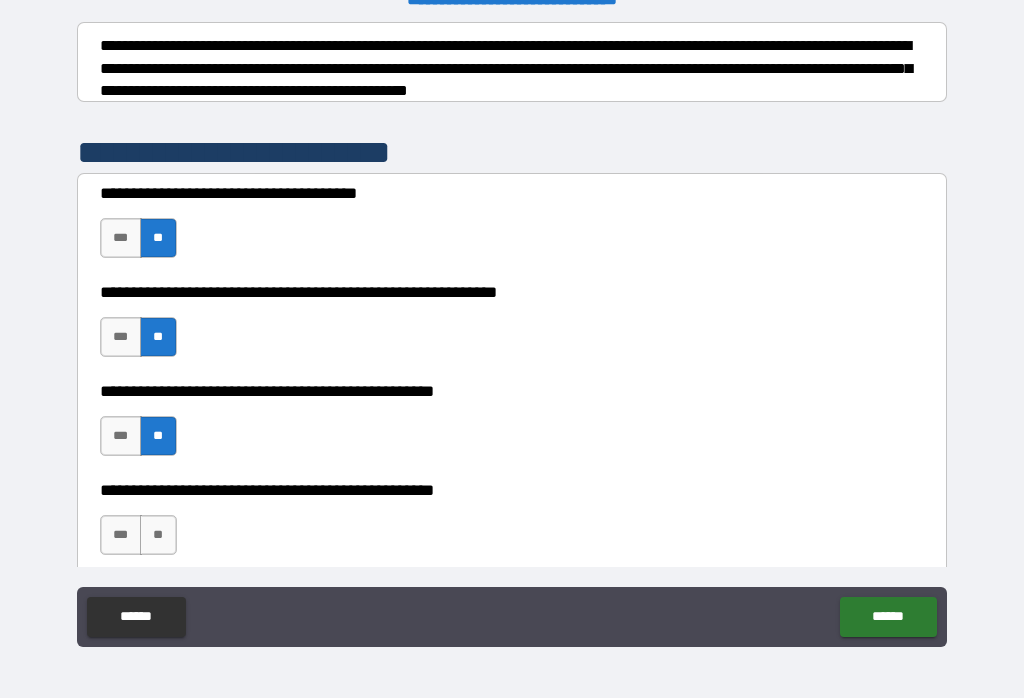 click on "***" at bounding box center [121, 535] 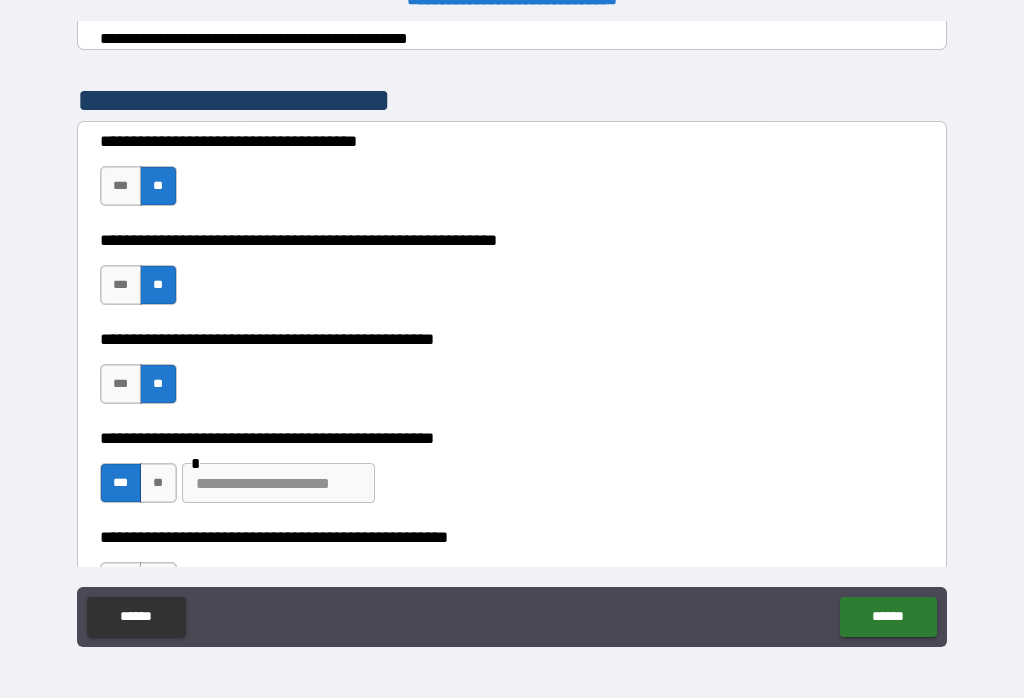 scroll, scrollTop: 379, scrollLeft: 0, axis: vertical 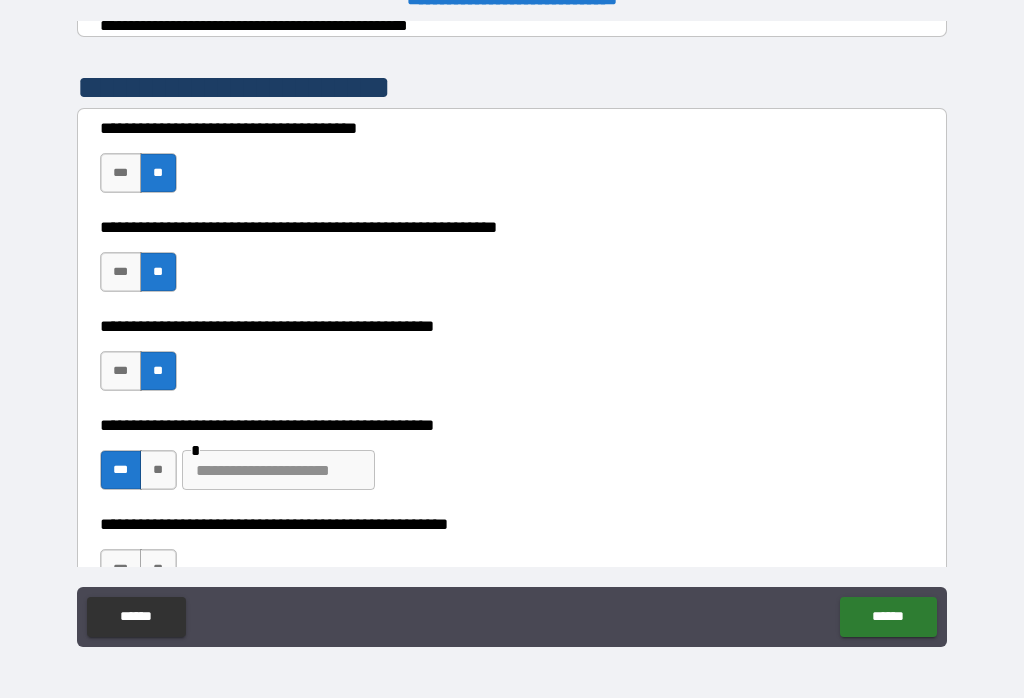 click at bounding box center [278, 470] 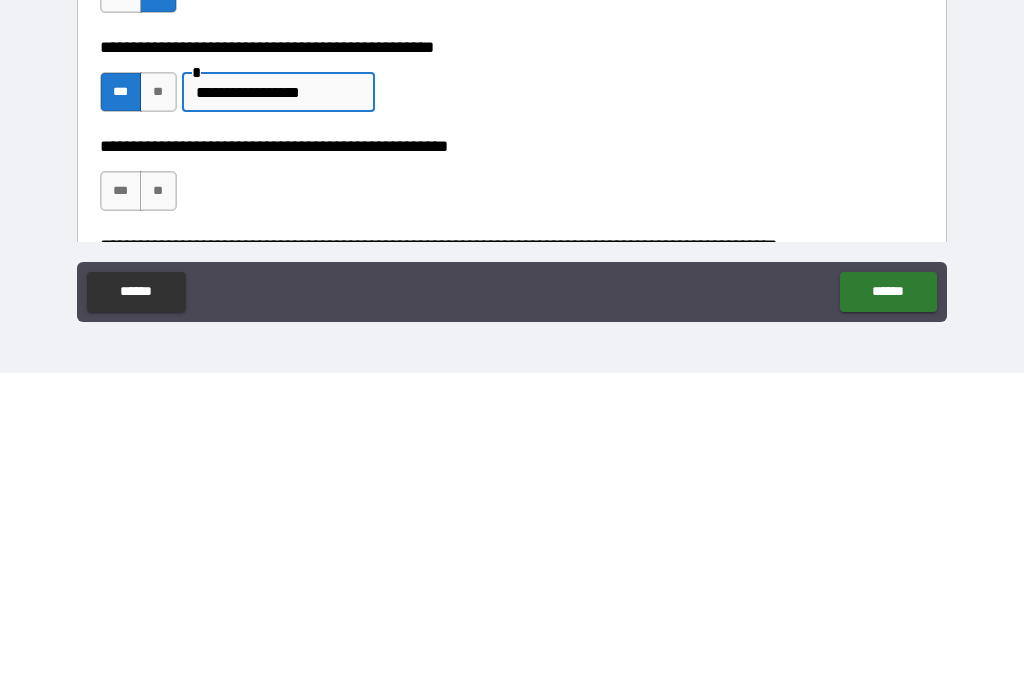 scroll, scrollTop: 442, scrollLeft: 0, axis: vertical 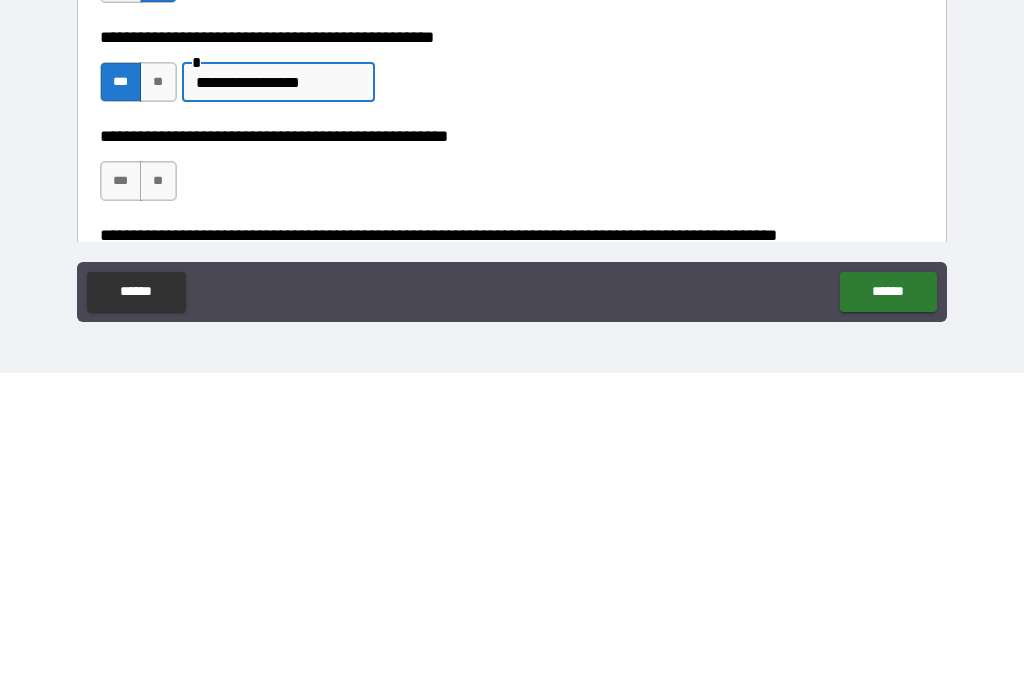 click on "**********" at bounding box center [278, 407] 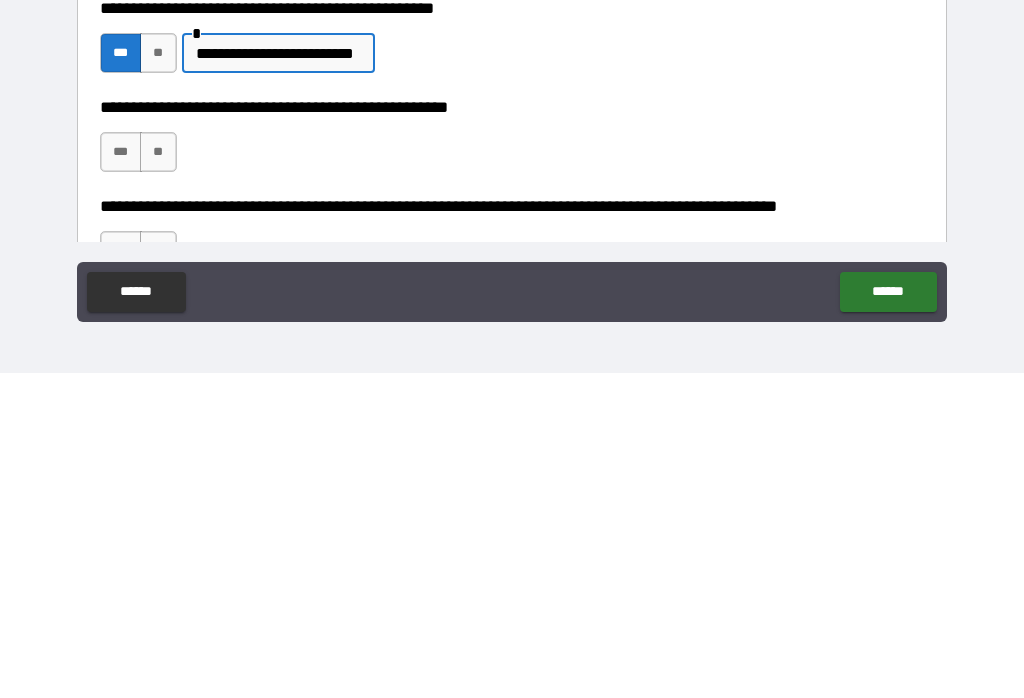 scroll, scrollTop: 473, scrollLeft: 0, axis: vertical 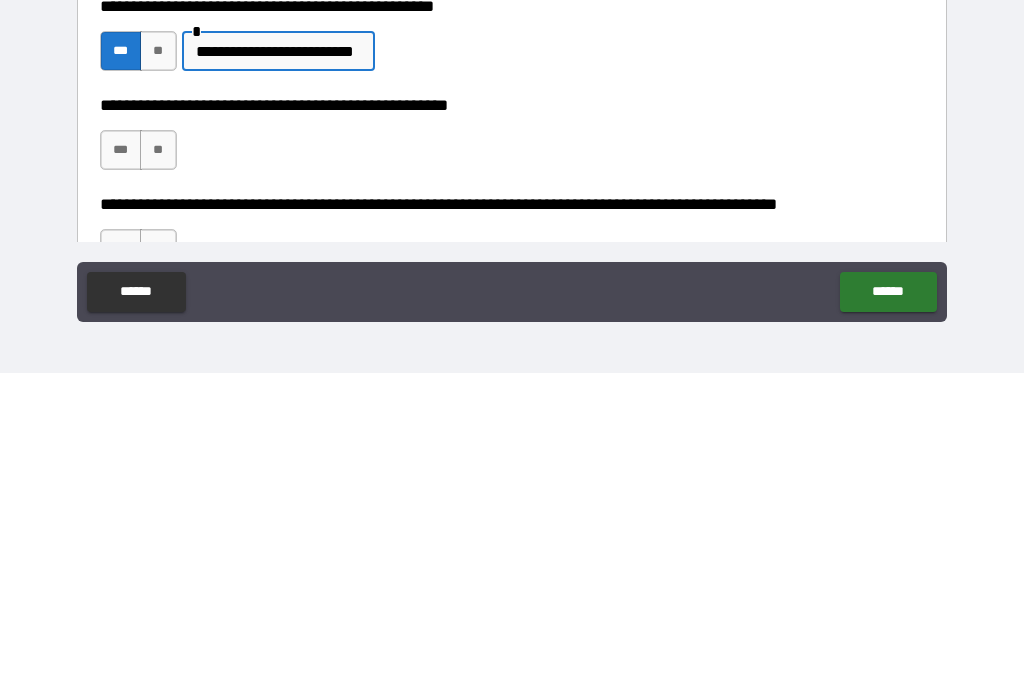 type on "**********" 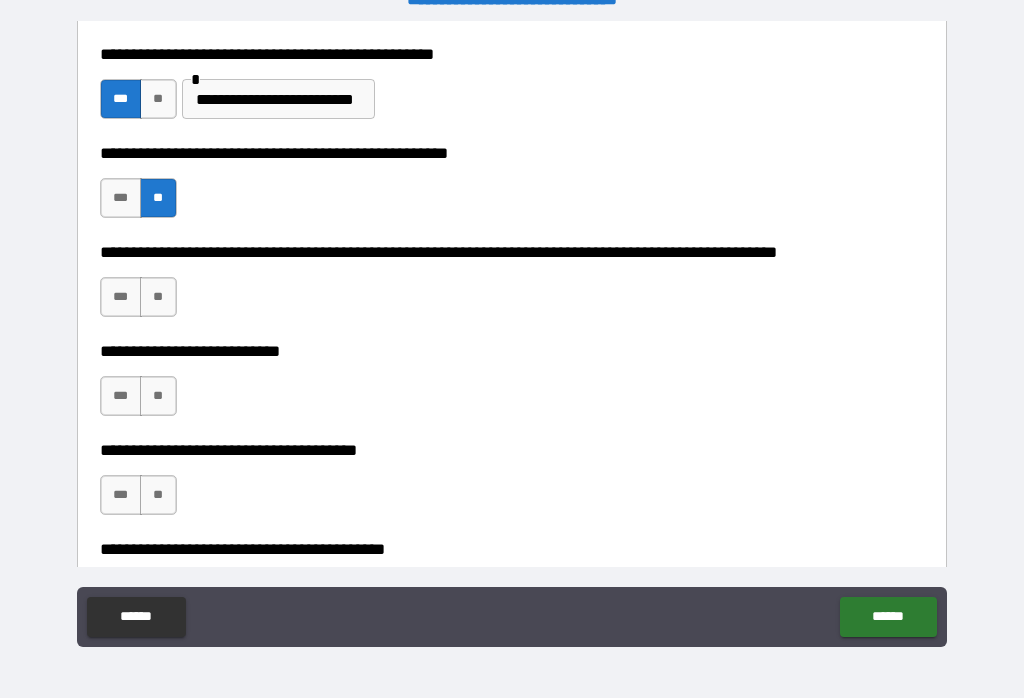 scroll, scrollTop: 750, scrollLeft: 0, axis: vertical 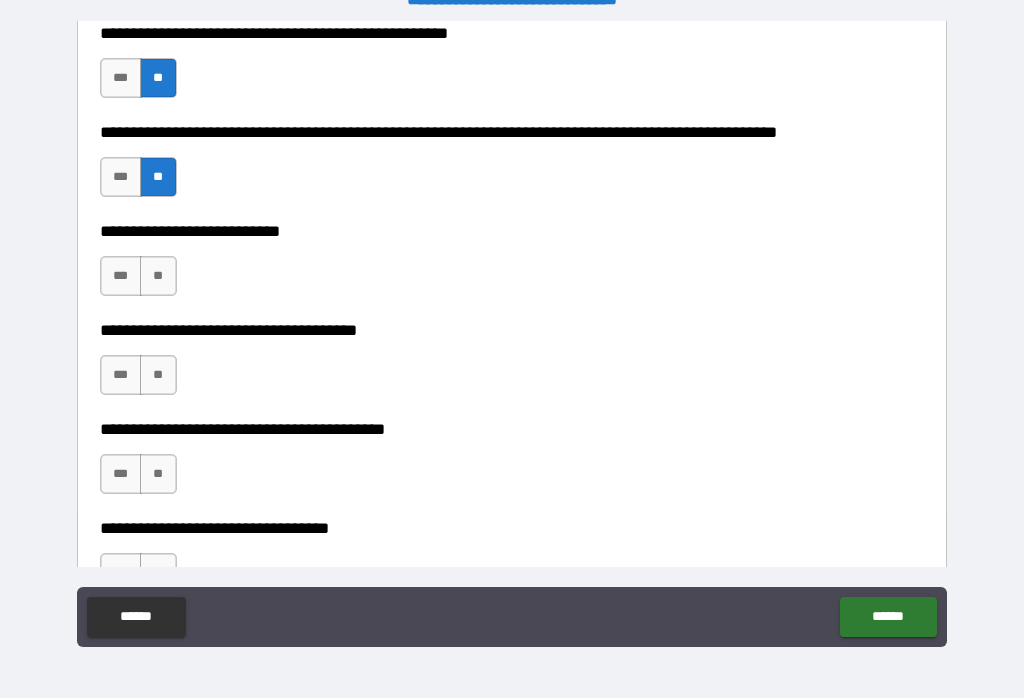 click on "**" at bounding box center (158, 276) 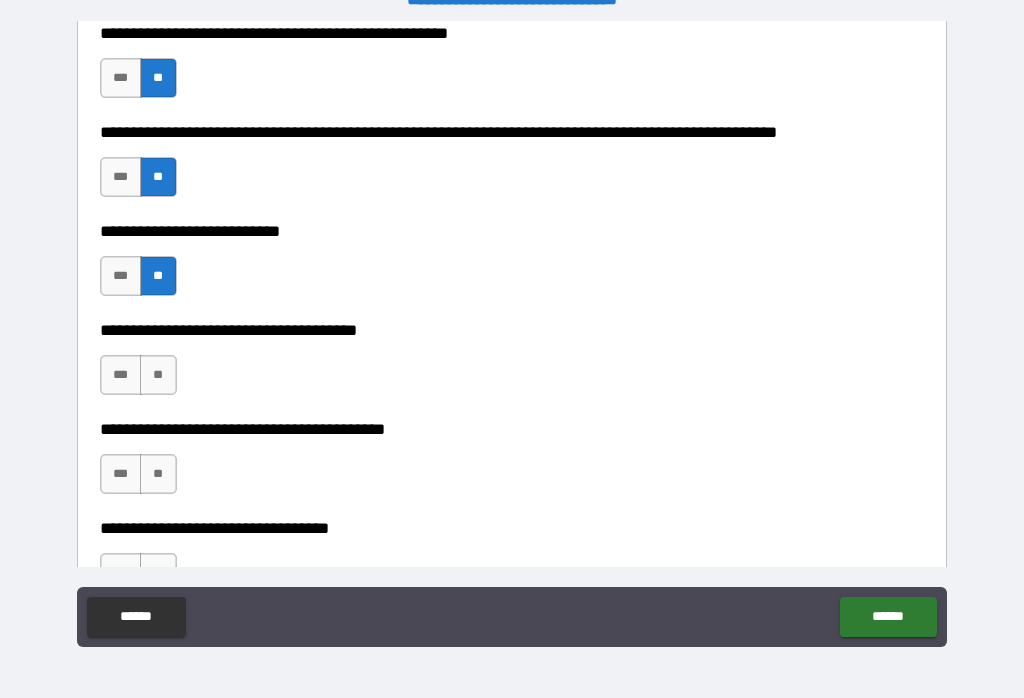 click on "**" at bounding box center (158, 375) 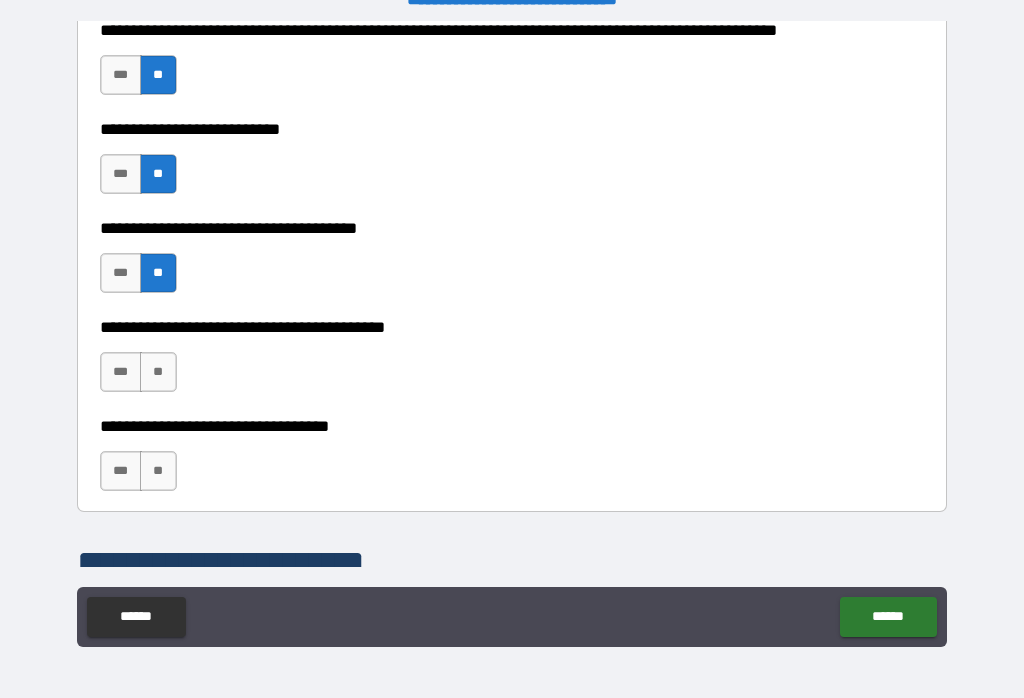 scroll, scrollTop: 973, scrollLeft: 0, axis: vertical 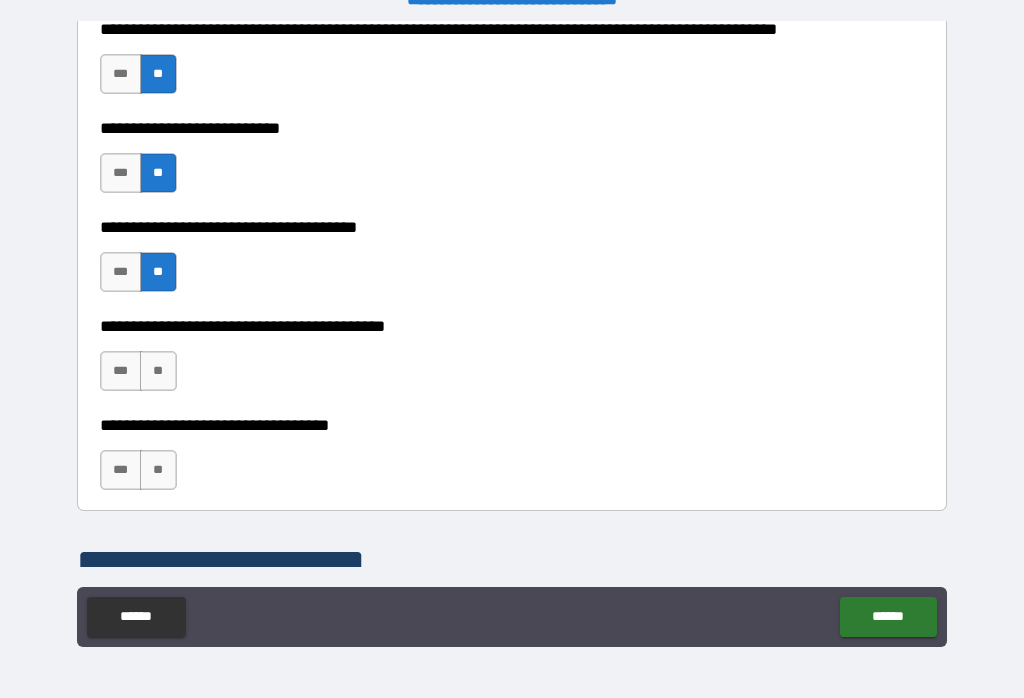 click on "***" at bounding box center [121, 371] 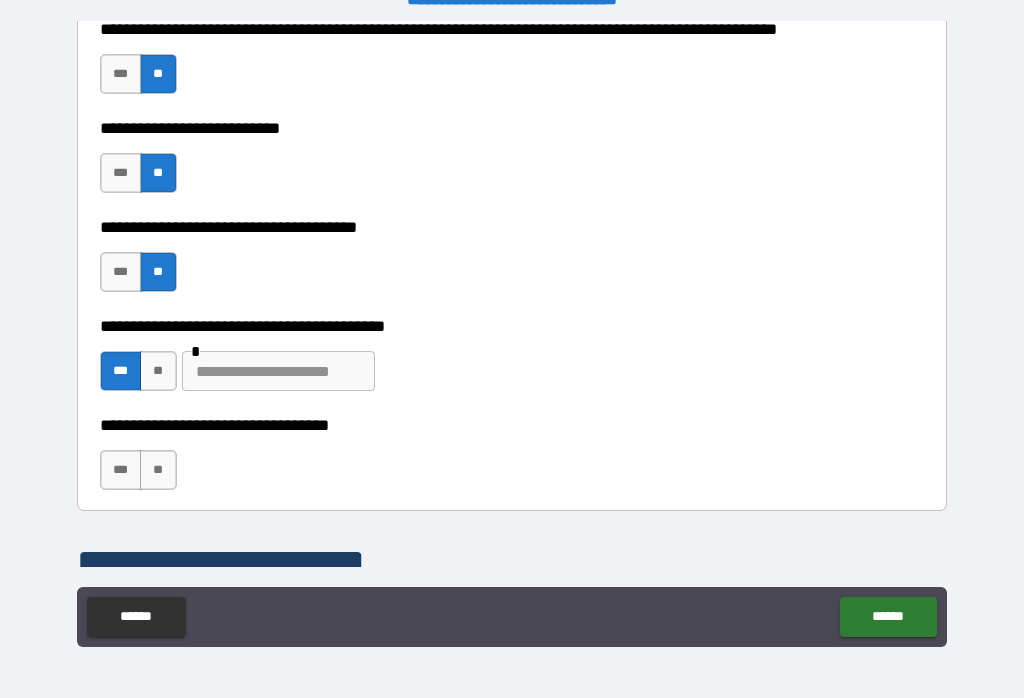click at bounding box center (278, 371) 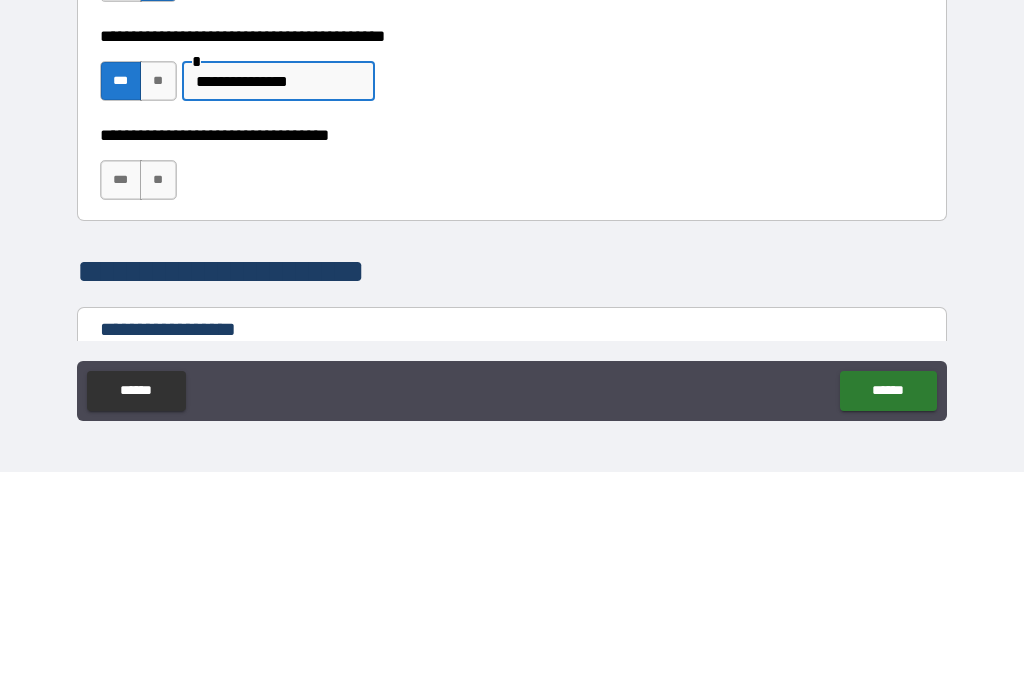 scroll, scrollTop: 1034, scrollLeft: 0, axis: vertical 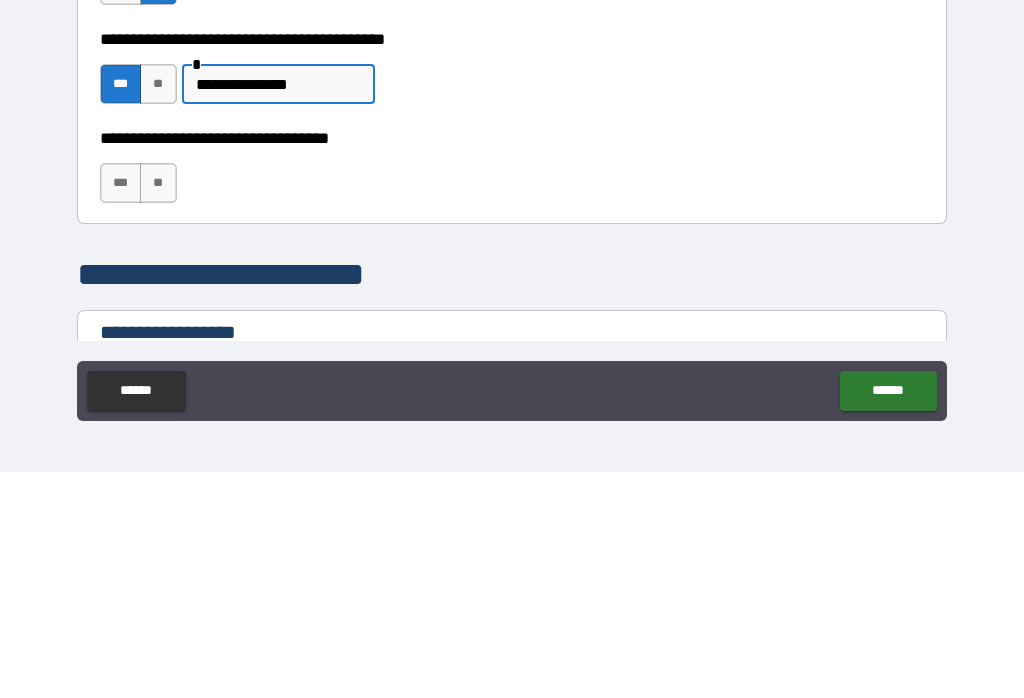 type on "**********" 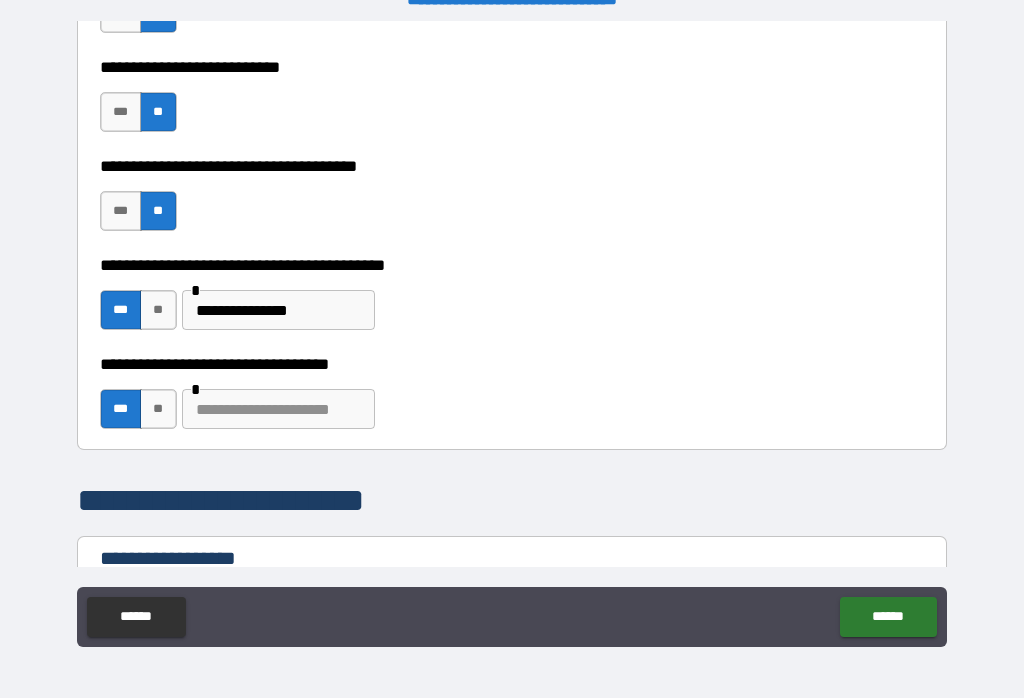 click at bounding box center (278, 409) 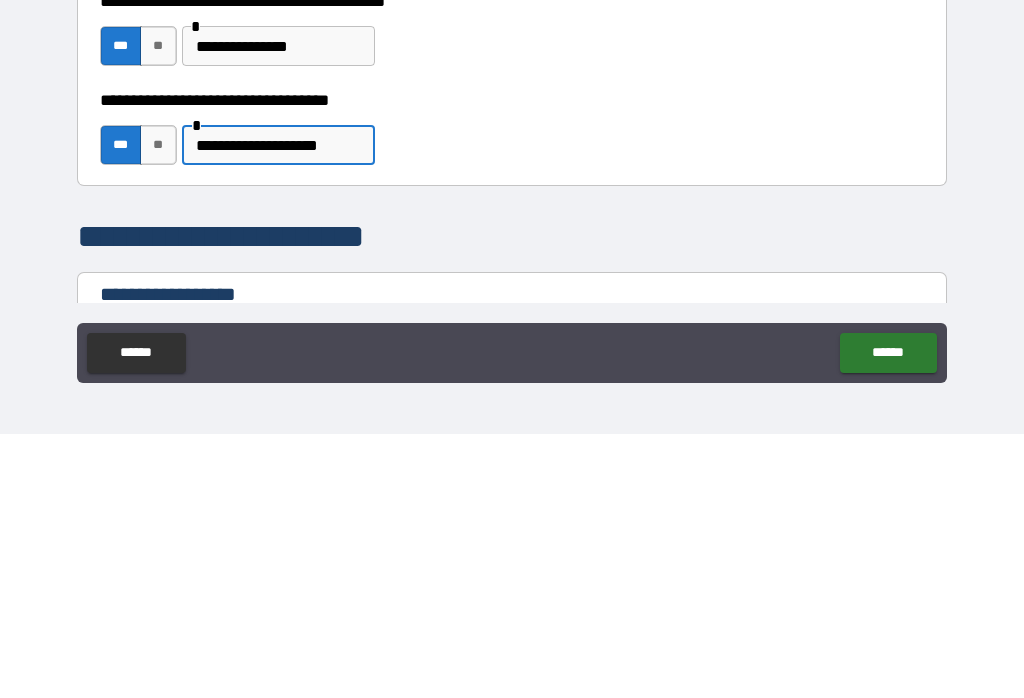 type on "**********" 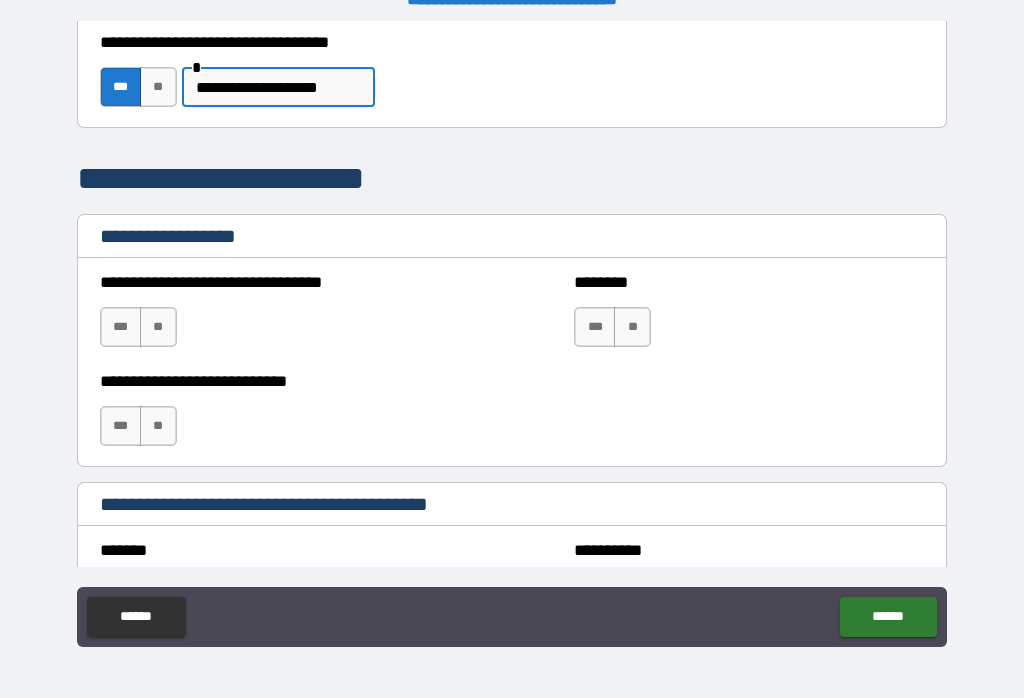 scroll, scrollTop: 1350, scrollLeft: 0, axis: vertical 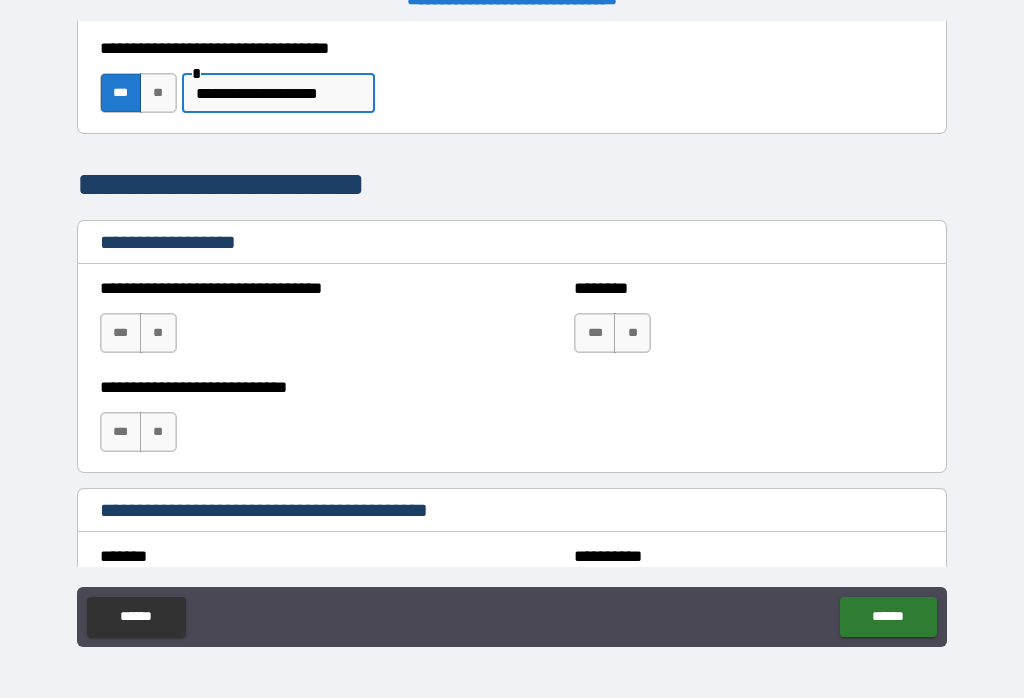click on "**" at bounding box center [158, 333] 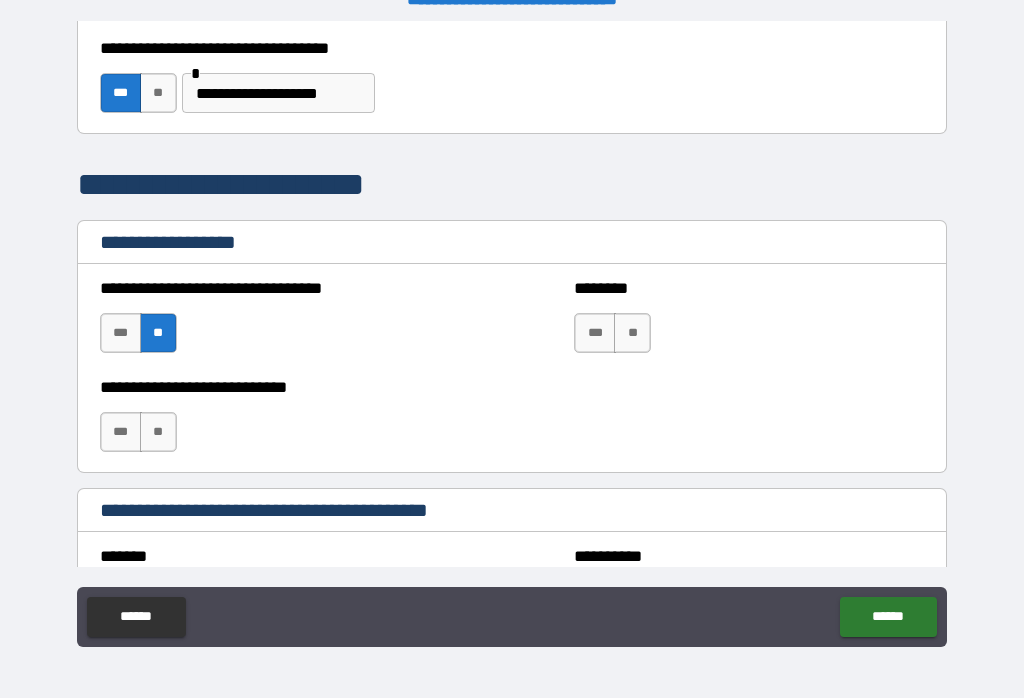 click on "******** *** **" at bounding box center (749, 323) 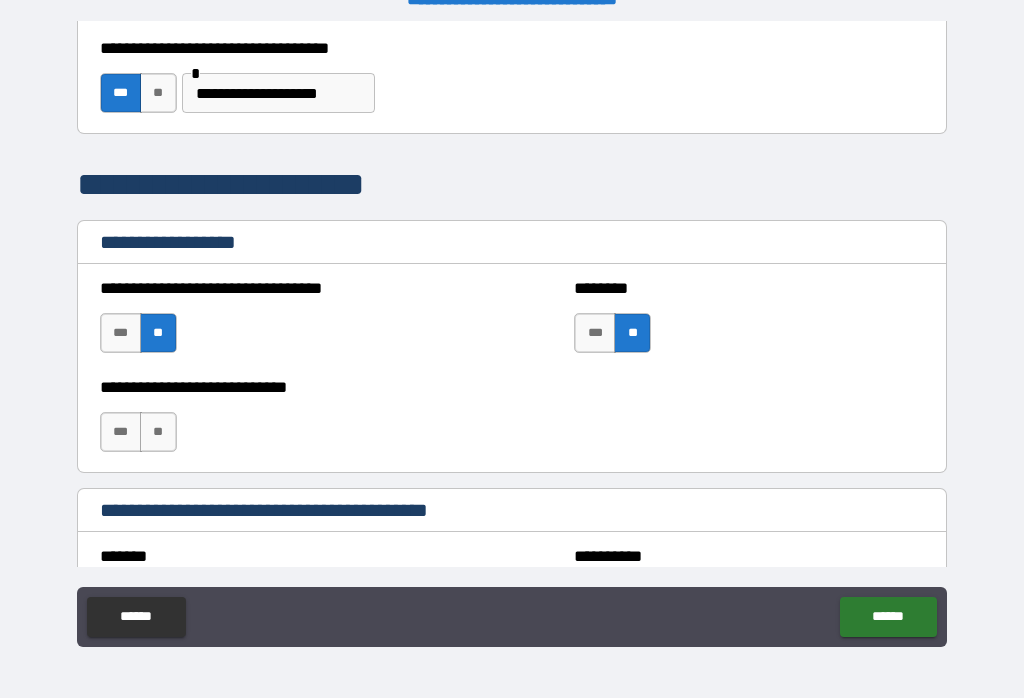 click on "**" at bounding box center [158, 432] 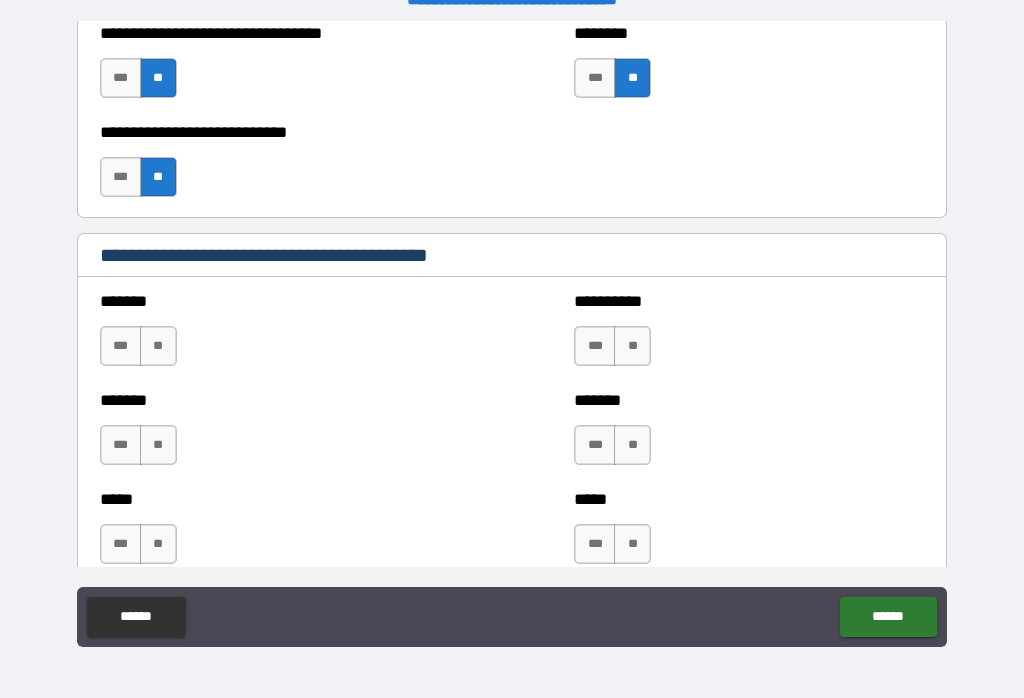 scroll, scrollTop: 1603, scrollLeft: 0, axis: vertical 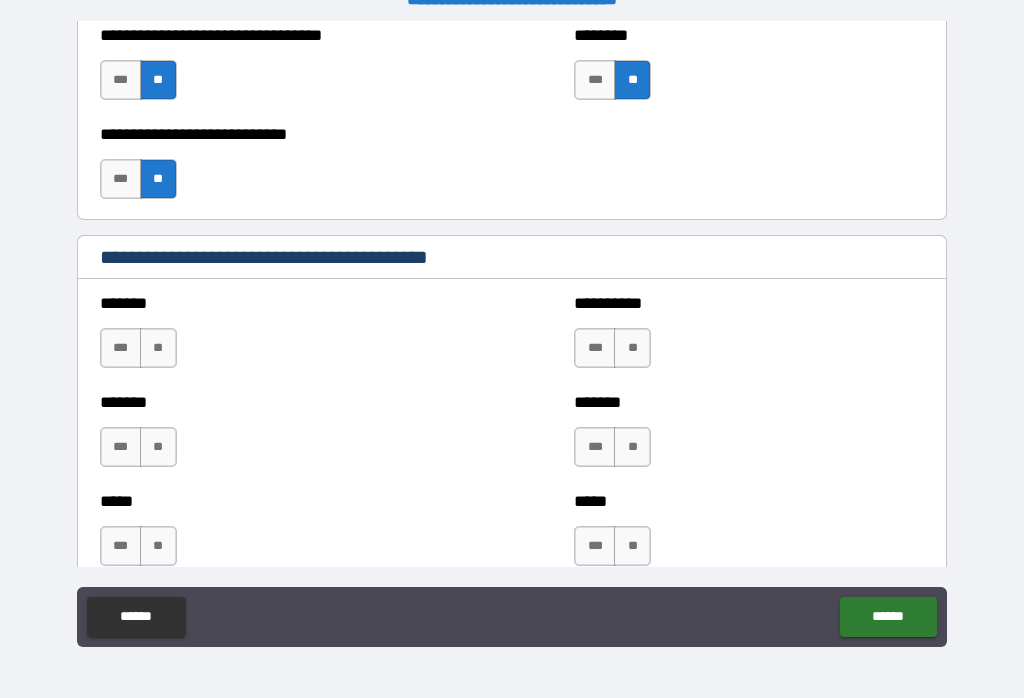click on "**" at bounding box center [158, 348] 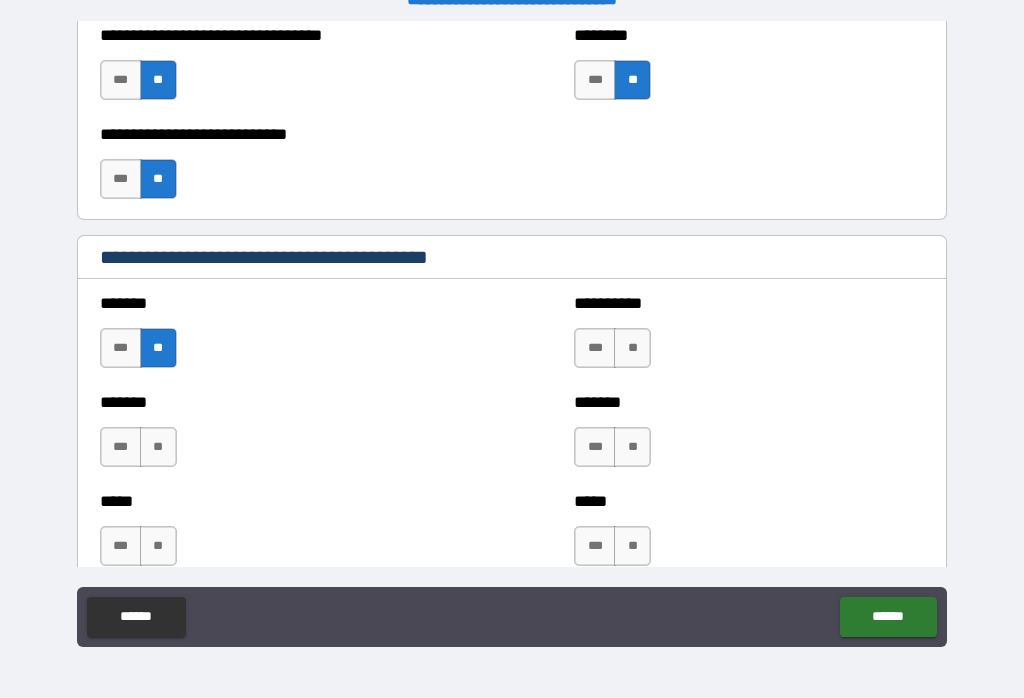 click on "**" at bounding box center (158, 447) 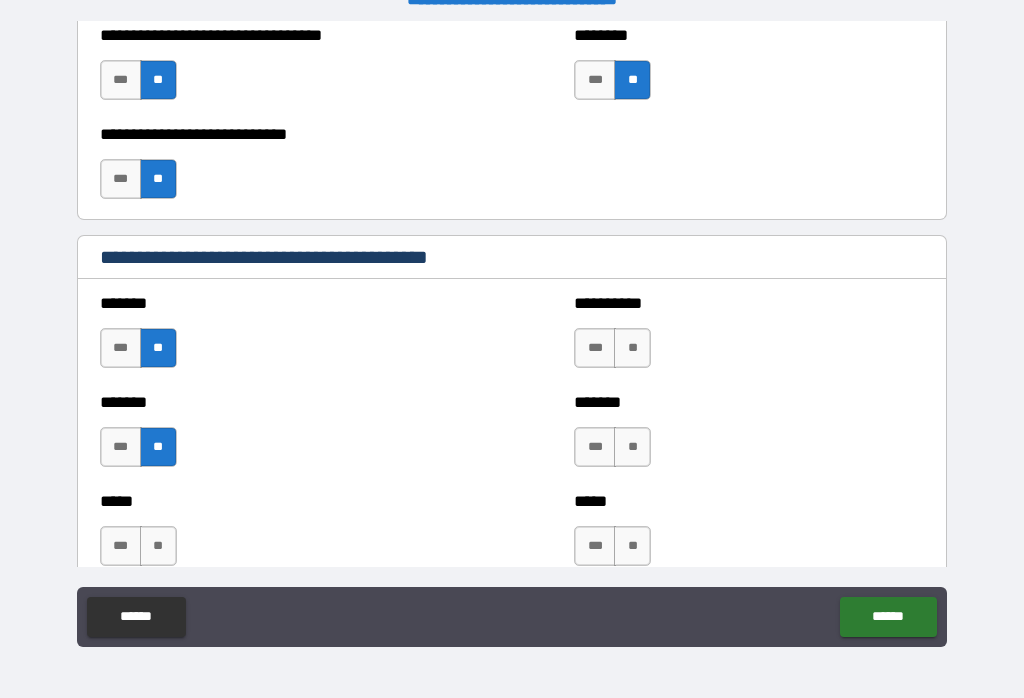 click on "**" at bounding box center [632, 348] 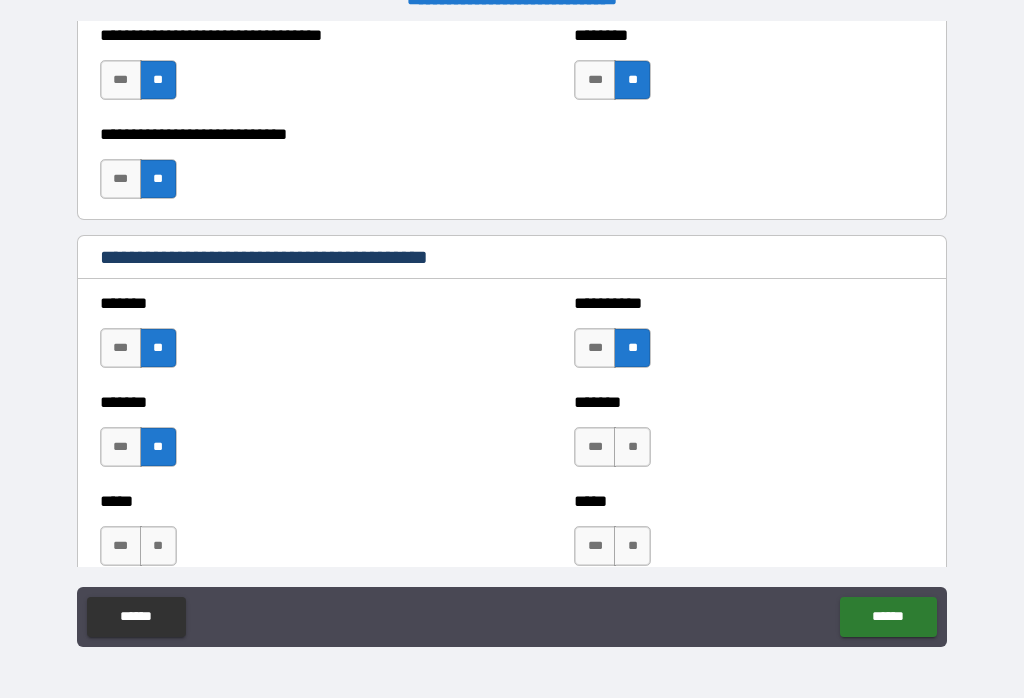 click on "**" at bounding box center (632, 447) 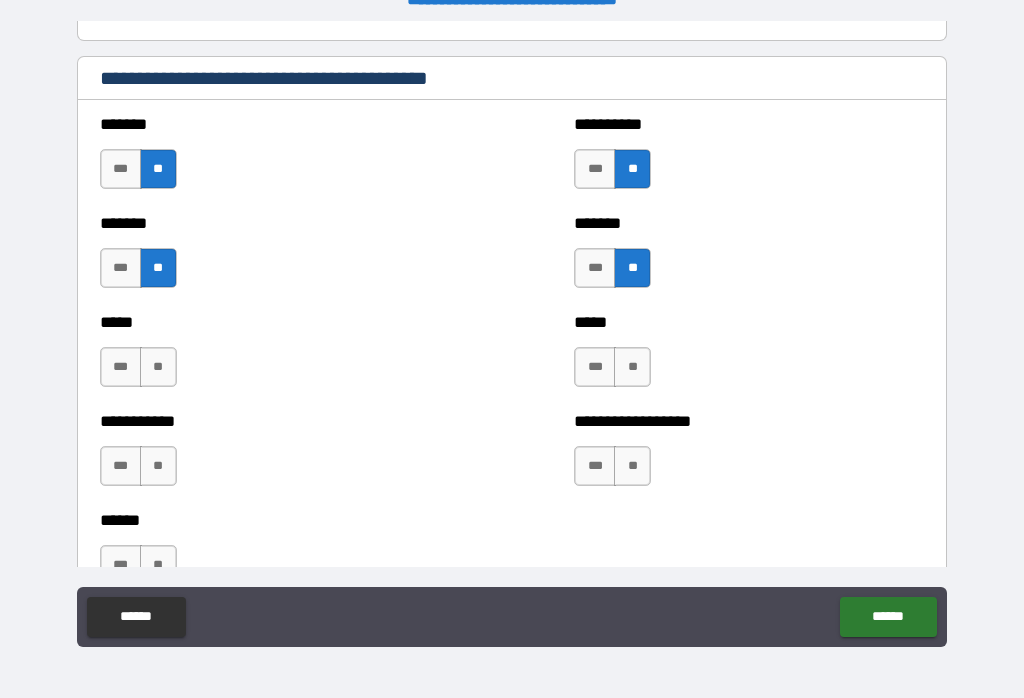 scroll, scrollTop: 1784, scrollLeft: 0, axis: vertical 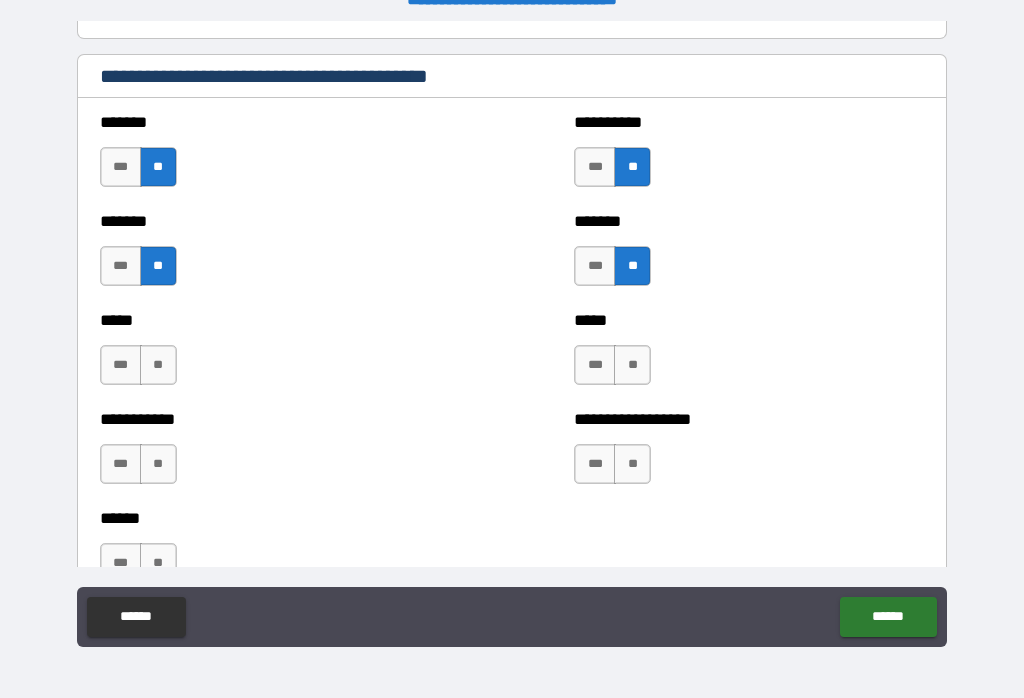 click on "**" at bounding box center (632, 365) 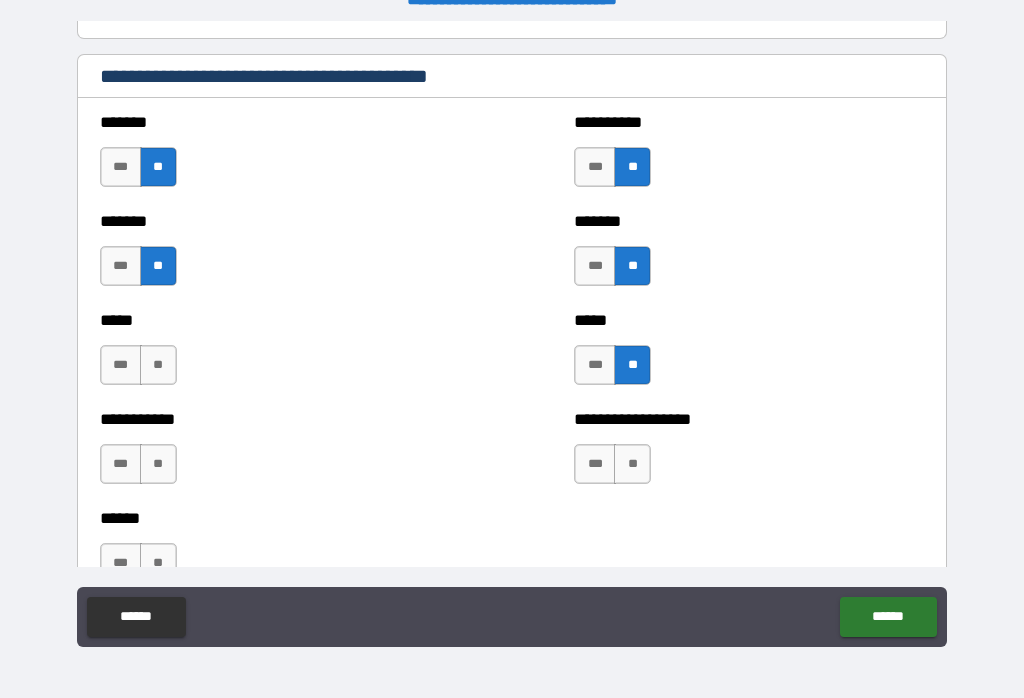 click on "**" at bounding box center (158, 365) 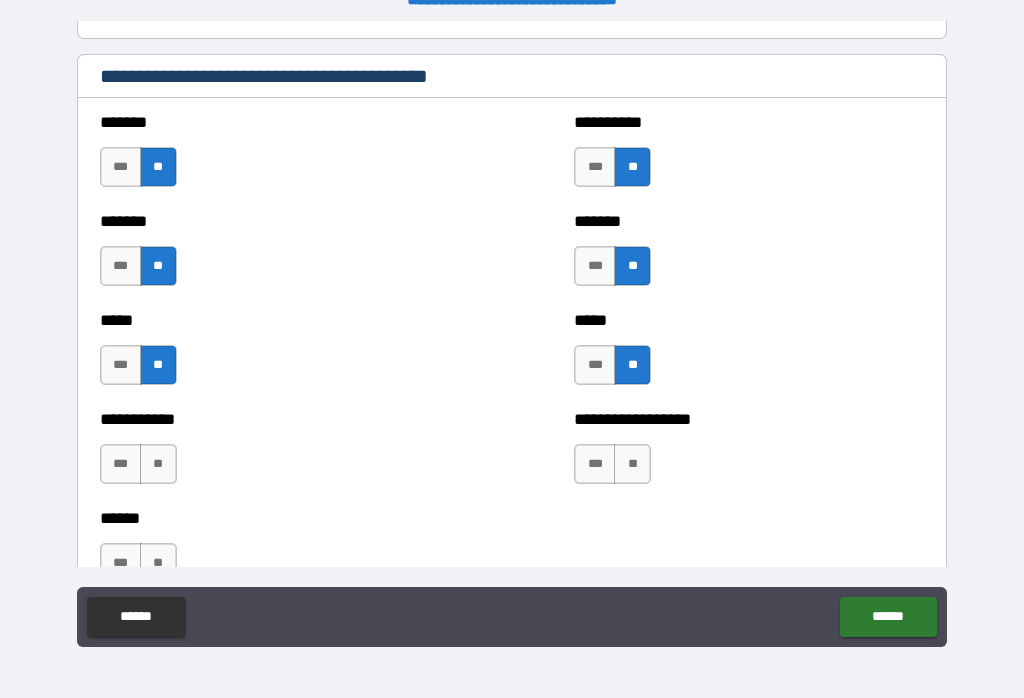 click on "**" at bounding box center [632, 464] 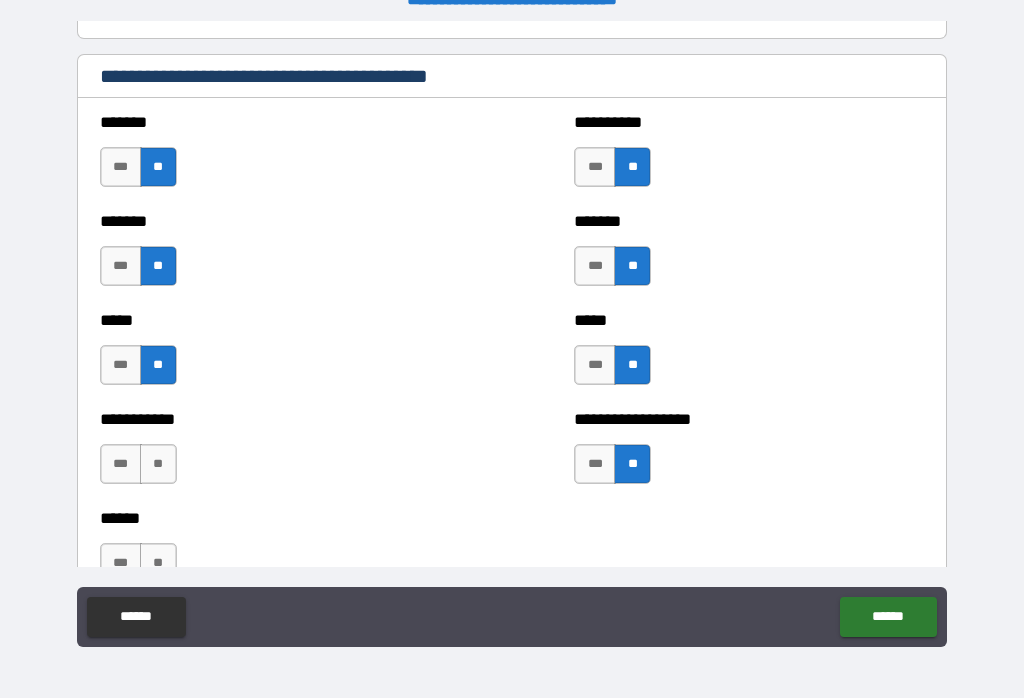 click on "**" at bounding box center (158, 464) 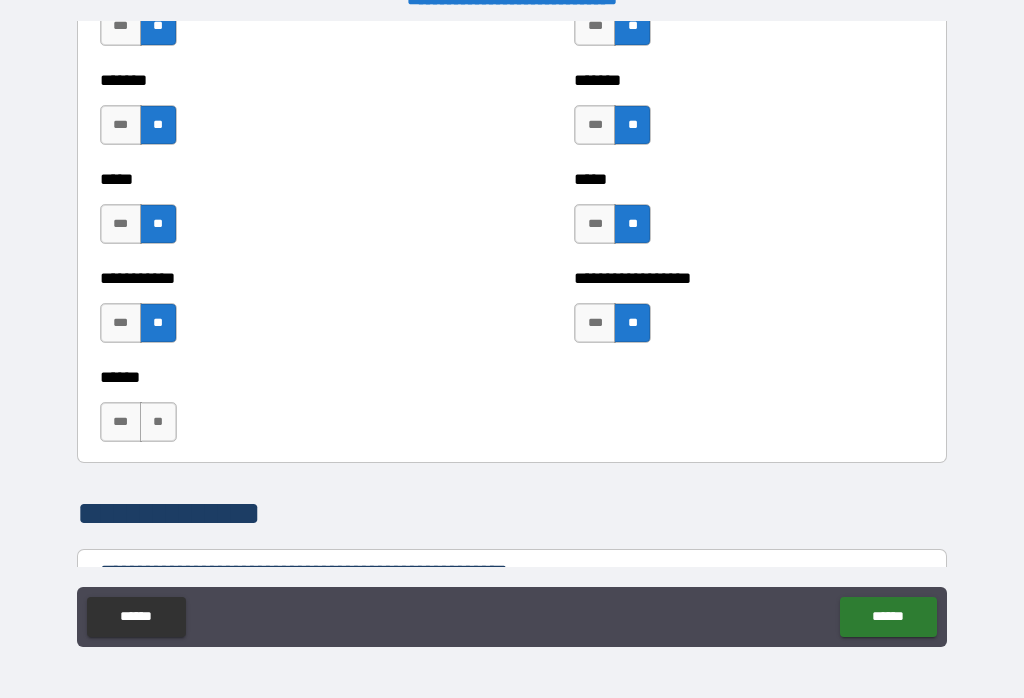 scroll, scrollTop: 1936, scrollLeft: 0, axis: vertical 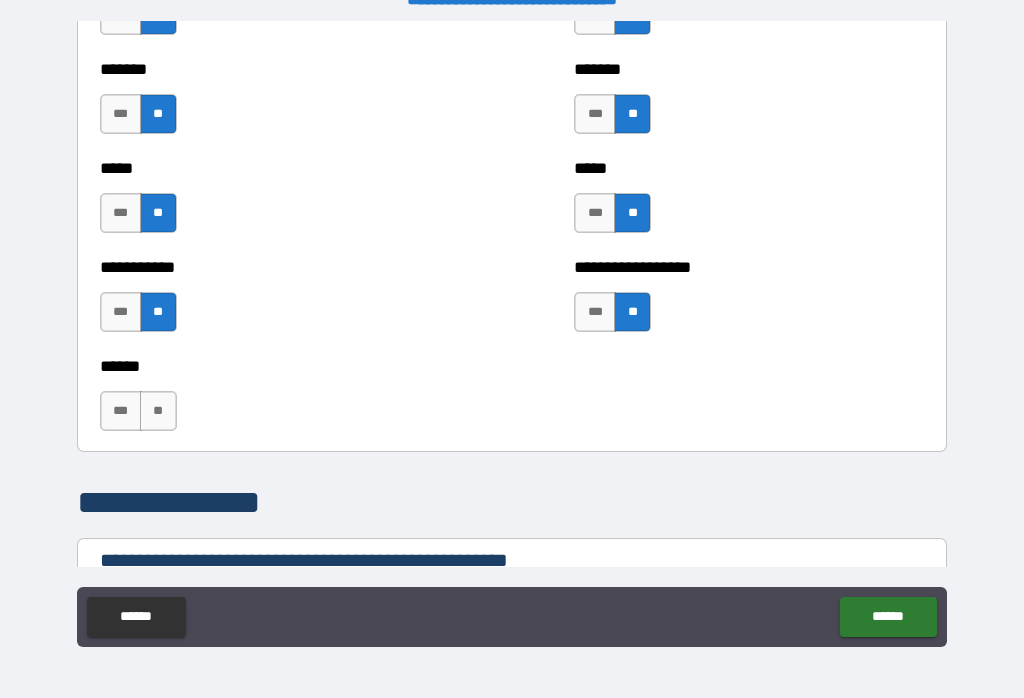 click on "**" at bounding box center (158, 411) 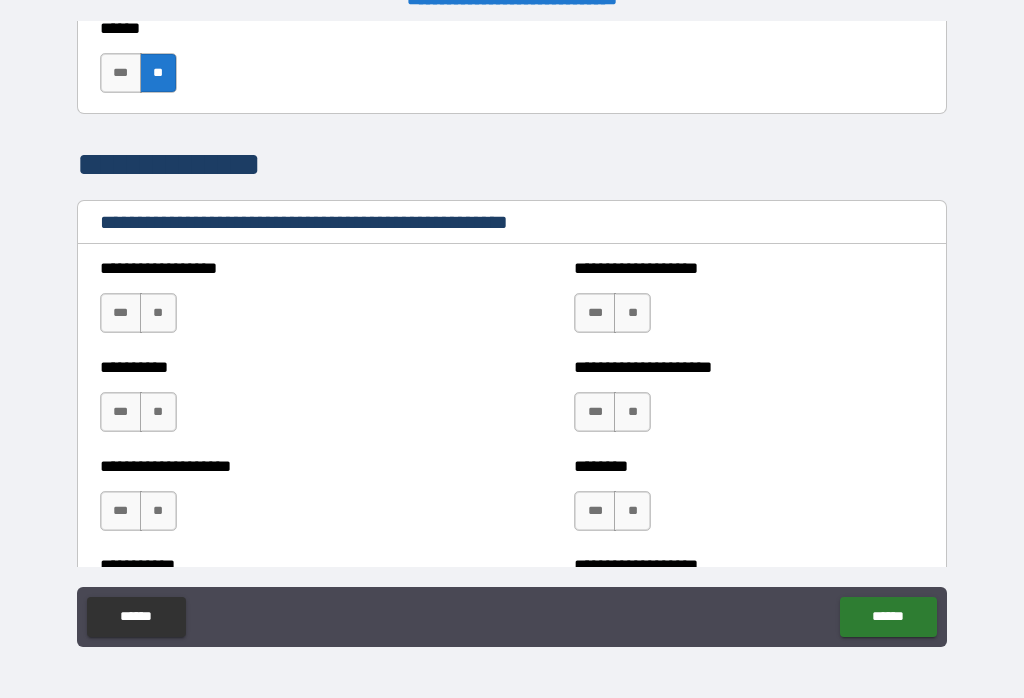 scroll, scrollTop: 2271, scrollLeft: 0, axis: vertical 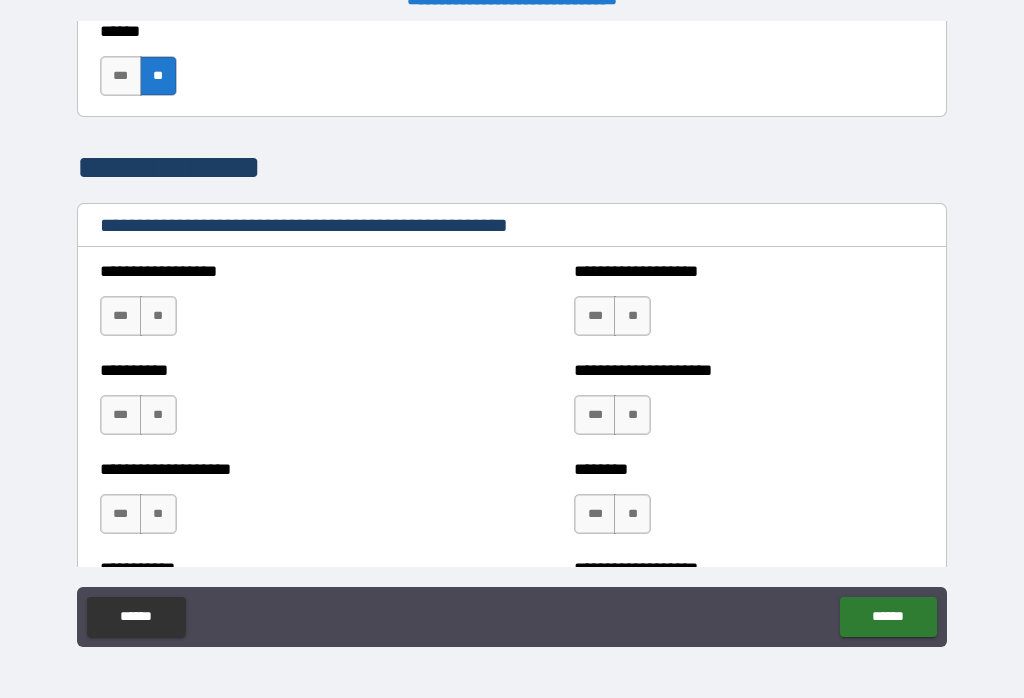 click on "**" at bounding box center [158, 316] 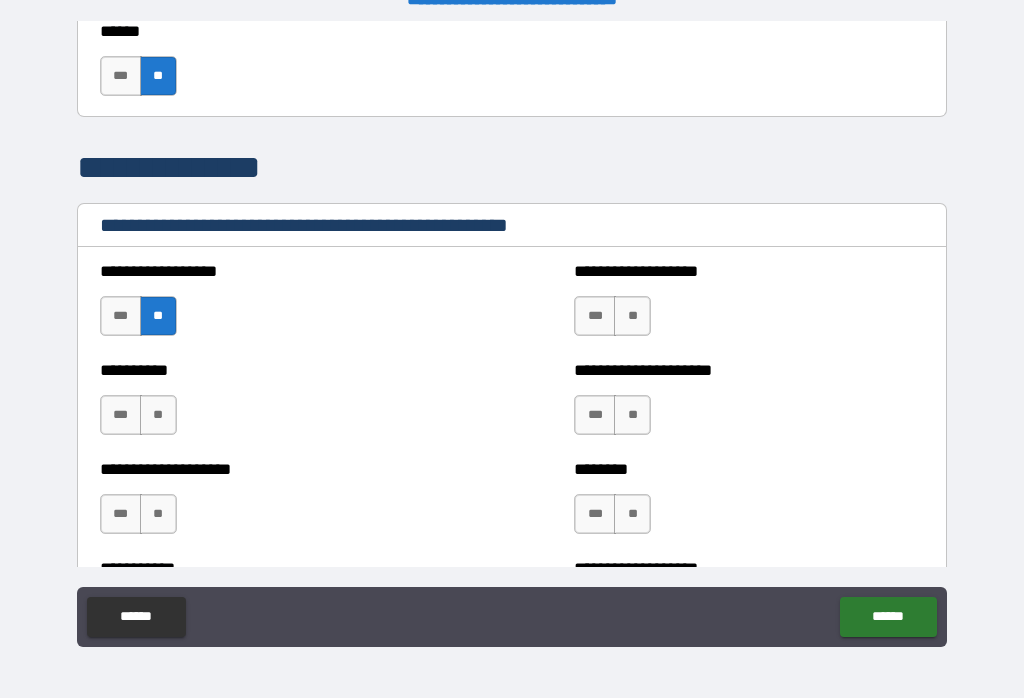 click on "**" at bounding box center (632, 316) 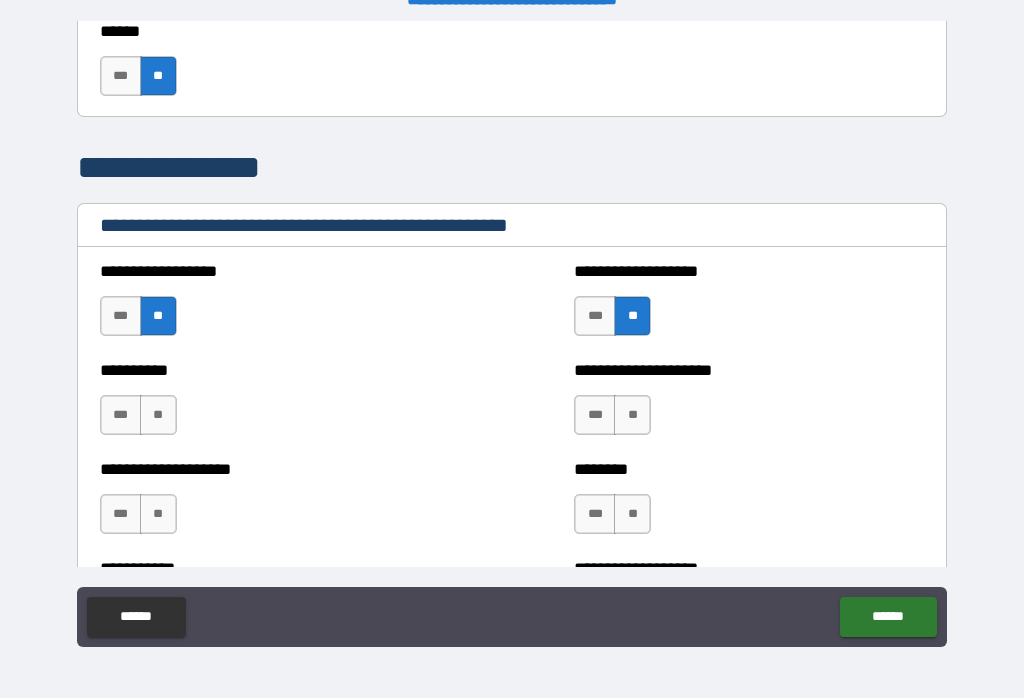 click on "**" at bounding box center [632, 415] 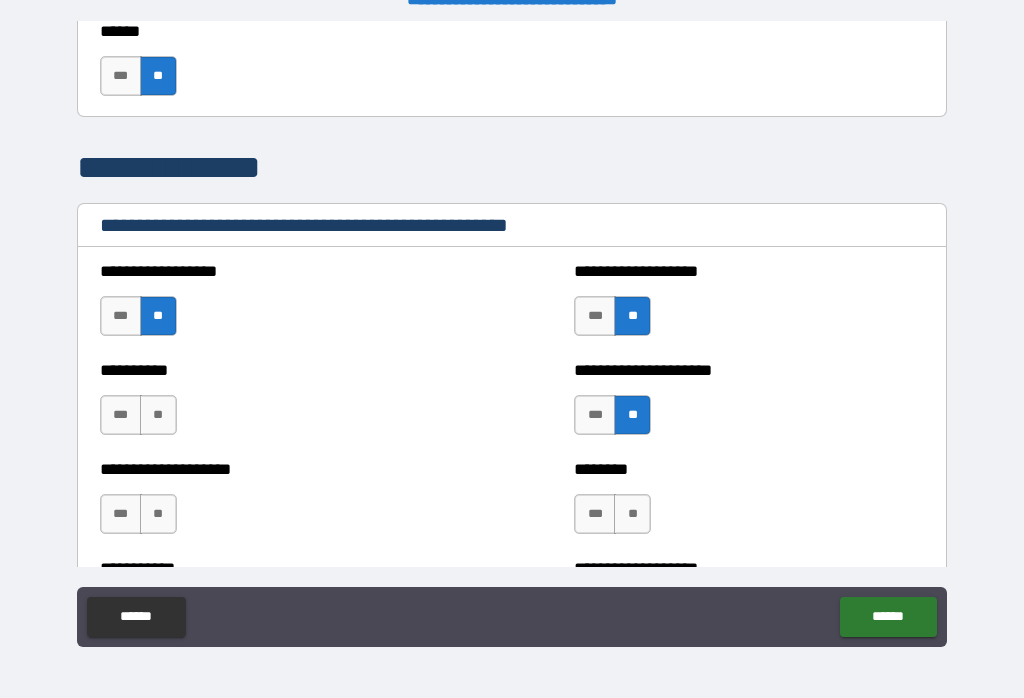 click on "**" at bounding box center [632, 514] 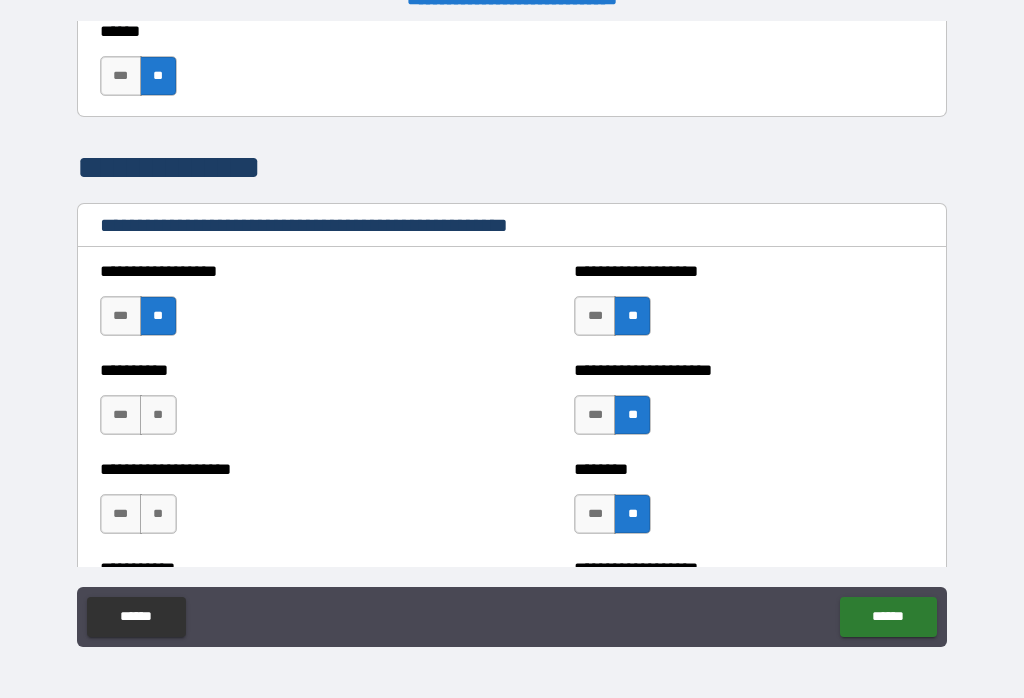 click on "**" at bounding box center [158, 415] 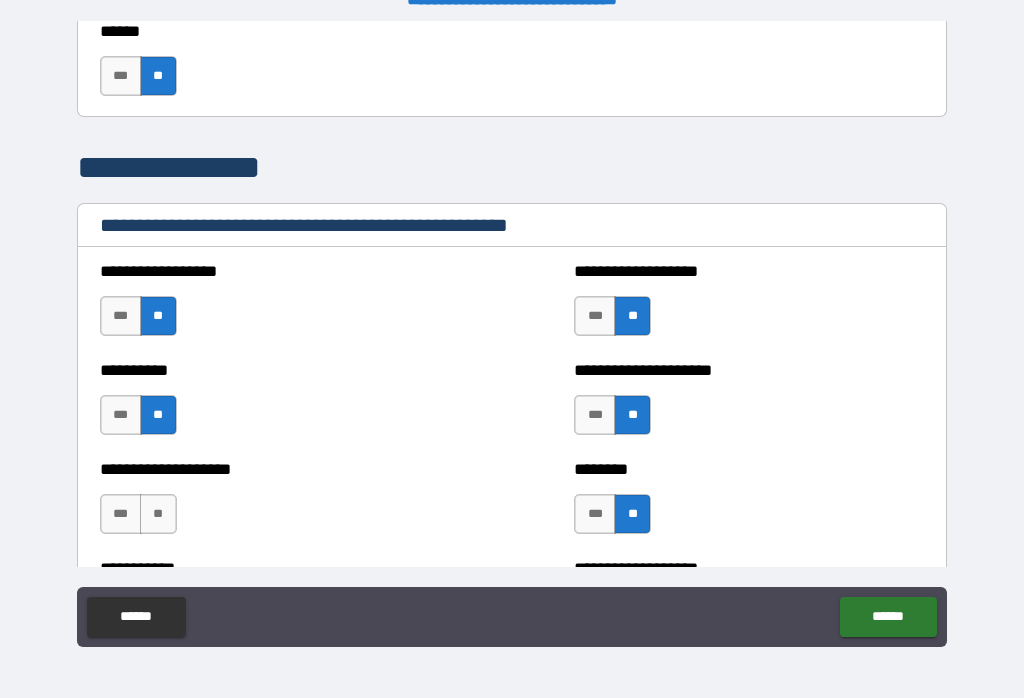 click on "**" at bounding box center (158, 514) 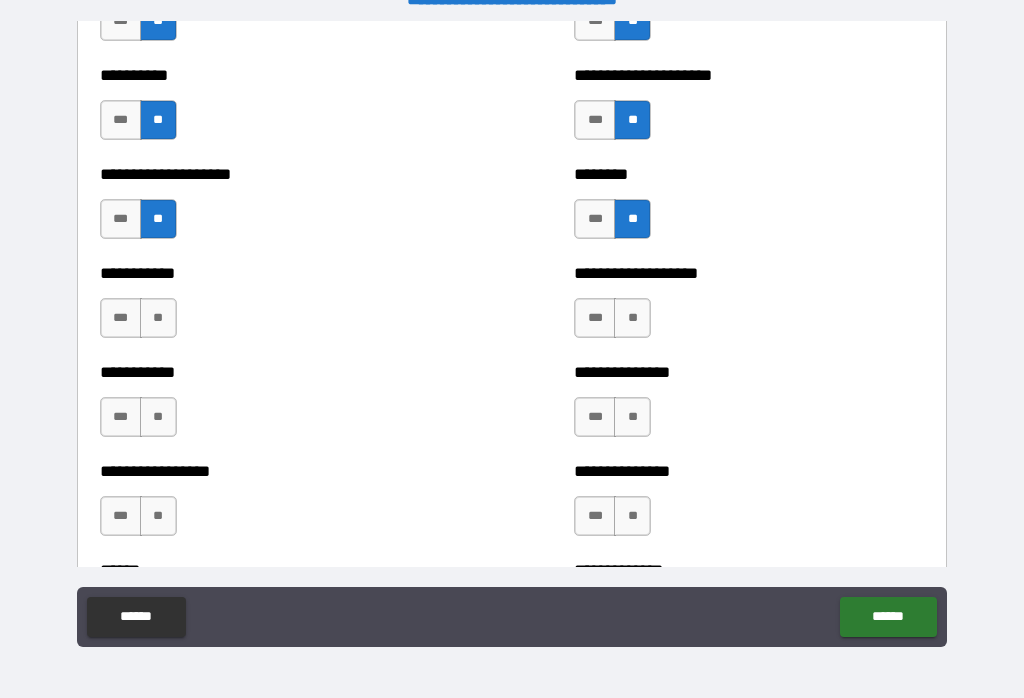 scroll, scrollTop: 2565, scrollLeft: 0, axis: vertical 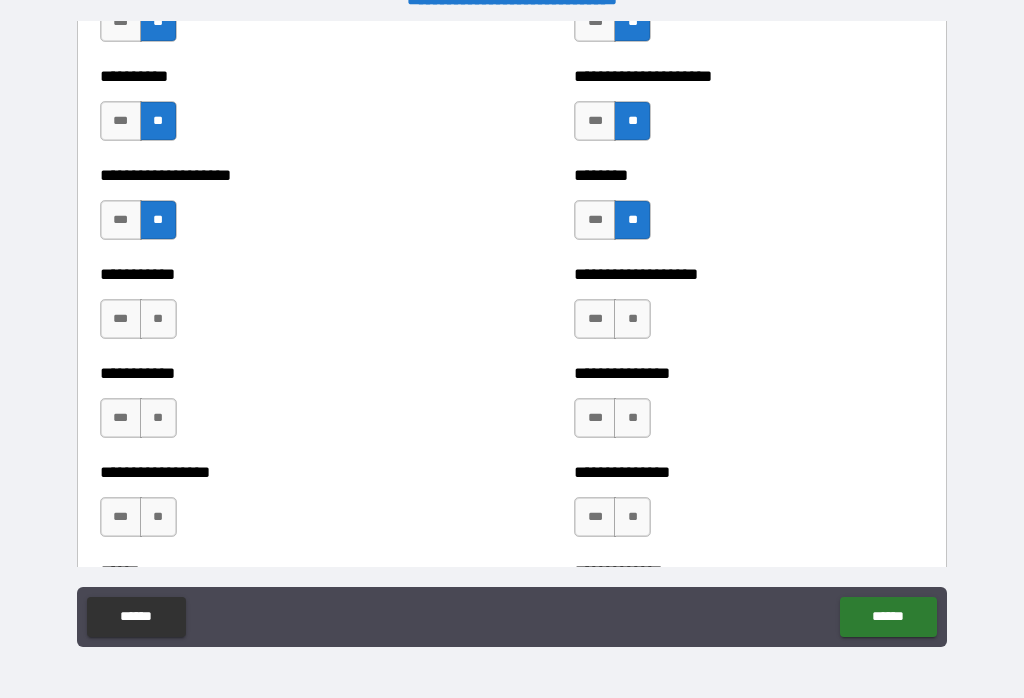 click on "**" at bounding box center [158, 319] 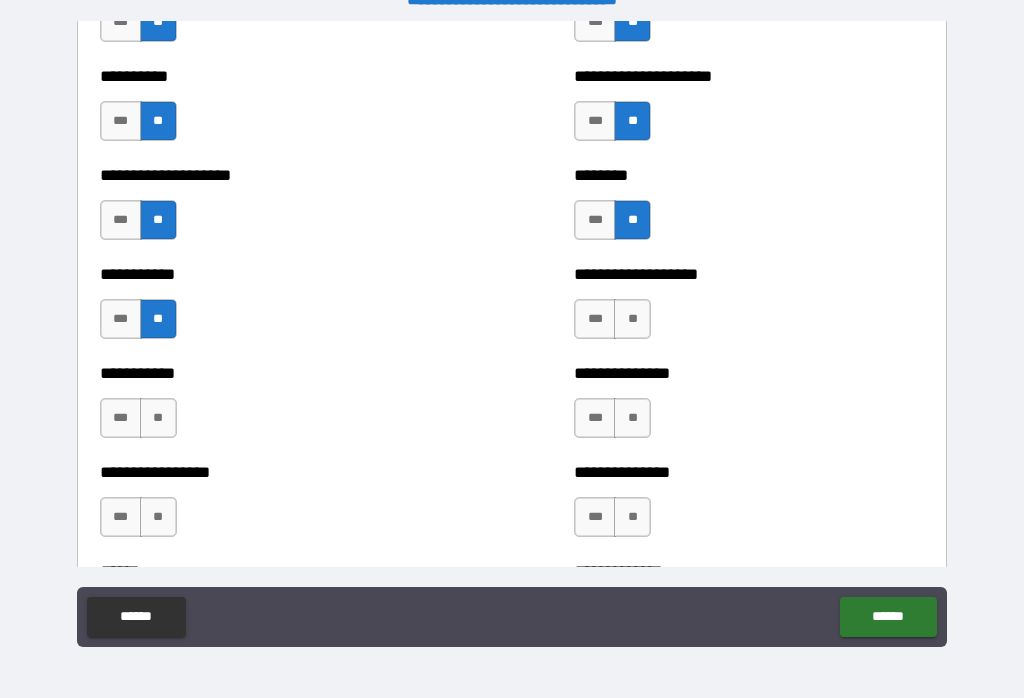 click on "**" at bounding box center (632, 319) 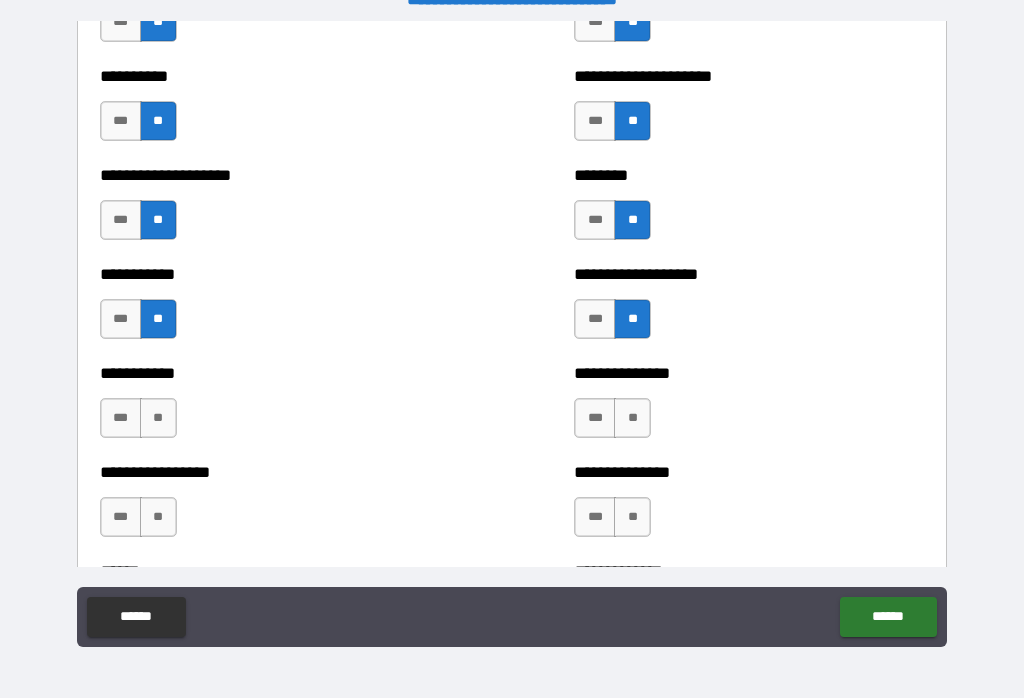 click on "**" at bounding box center (632, 418) 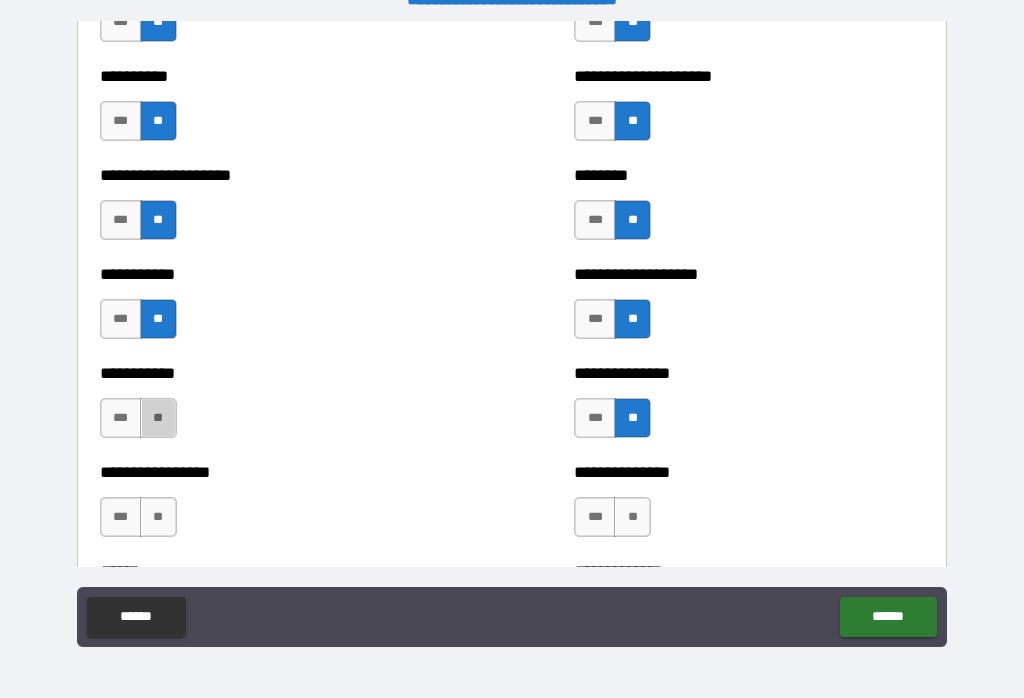 click on "**" at bounding box center [158, 418] 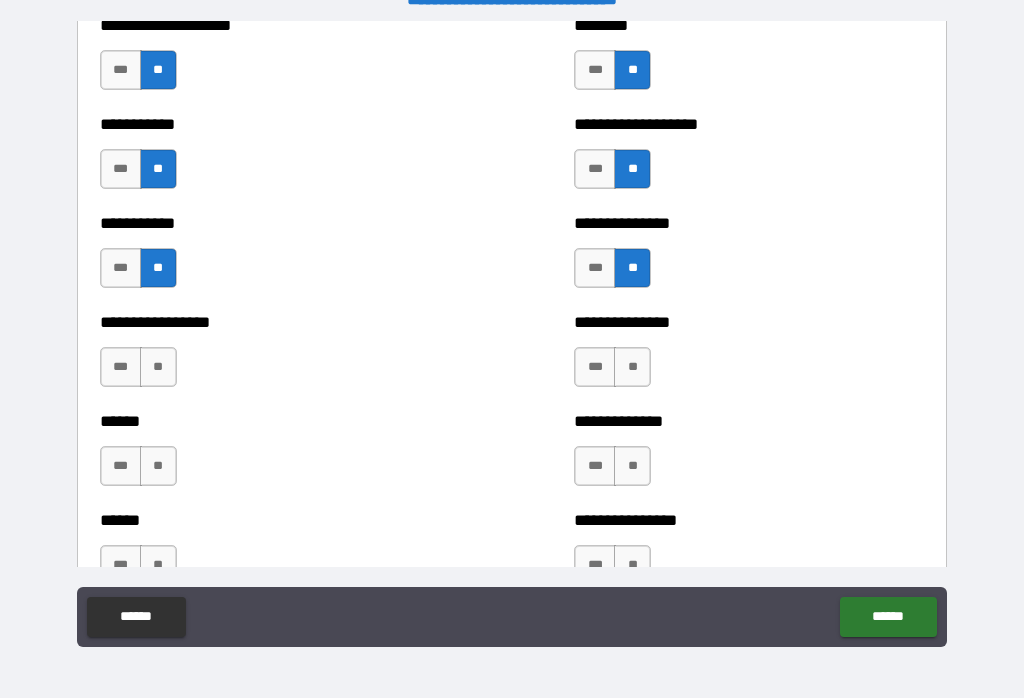 scroll, scrollTop: 2714, scrollLeft: 0, axis: vertical 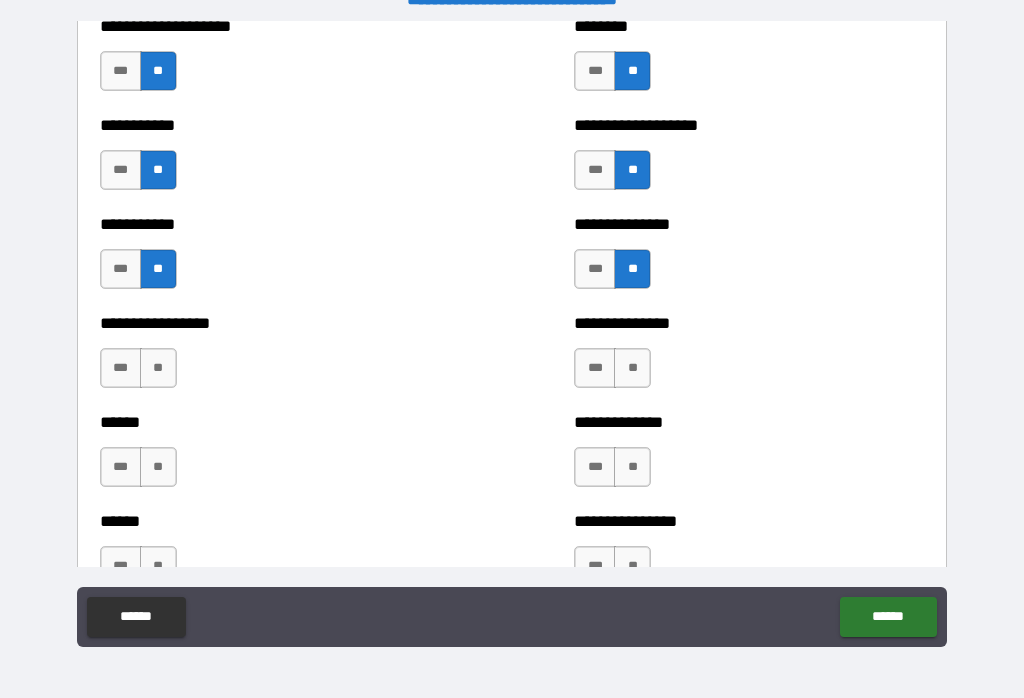 click on "**" at bounding box center (632, 368) 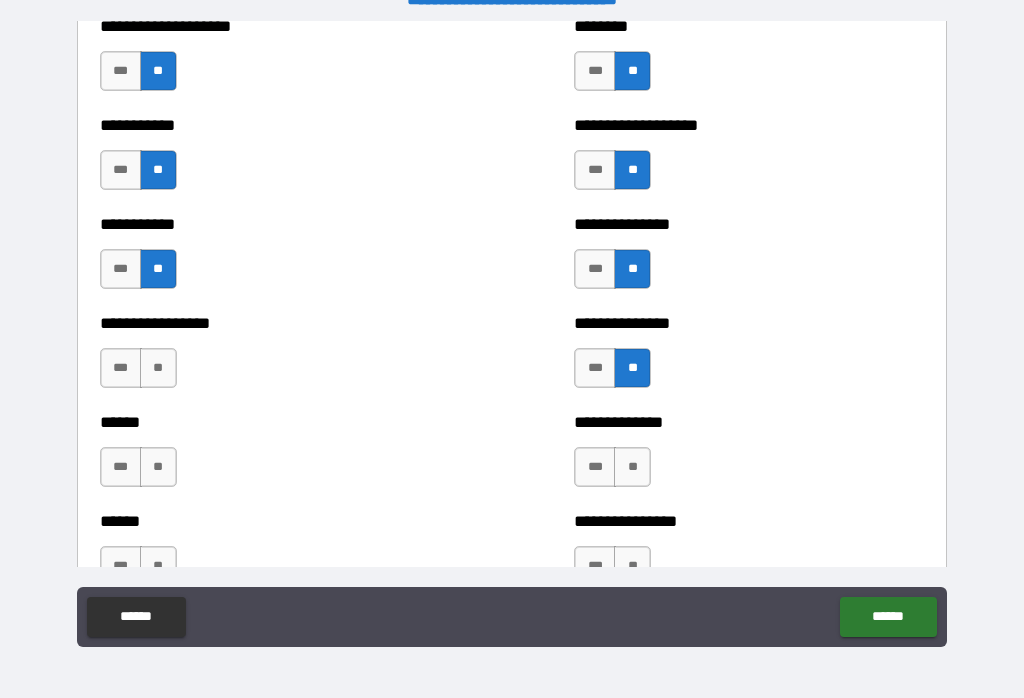 click on "**" at bounding box center (158, 368) 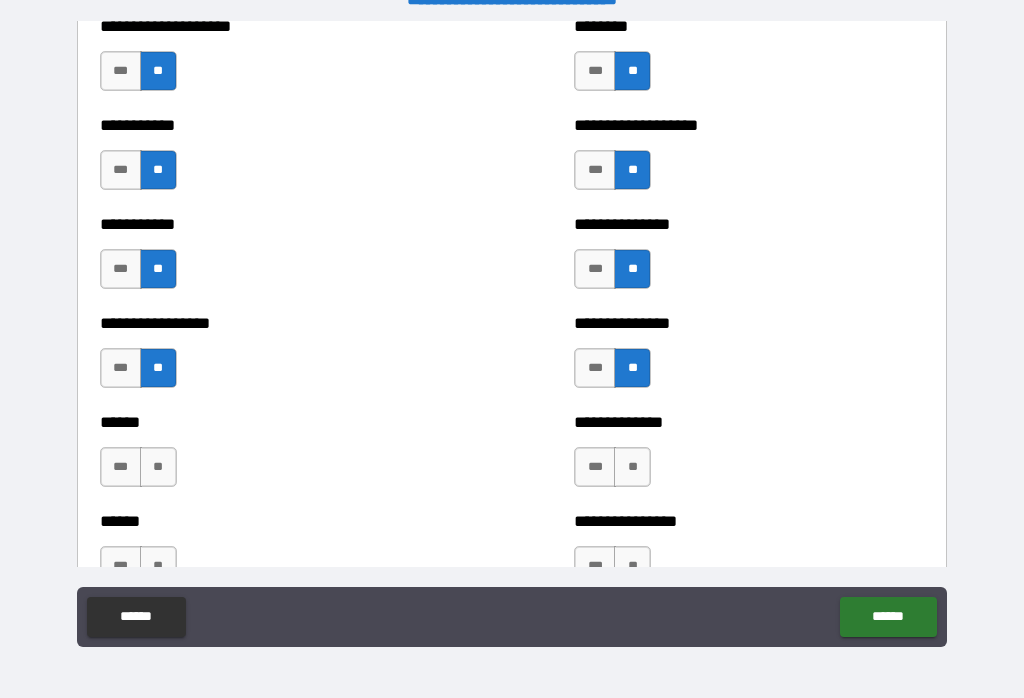click on "**" at bounding box center (158, 467) 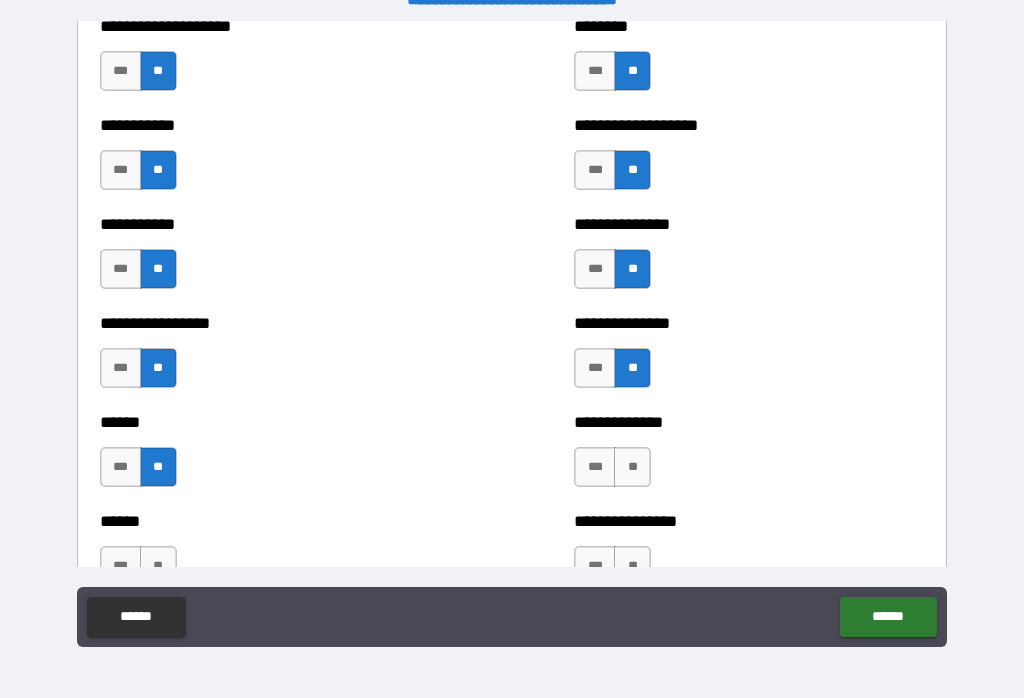 click on "**" at bounding box center (632, 467) 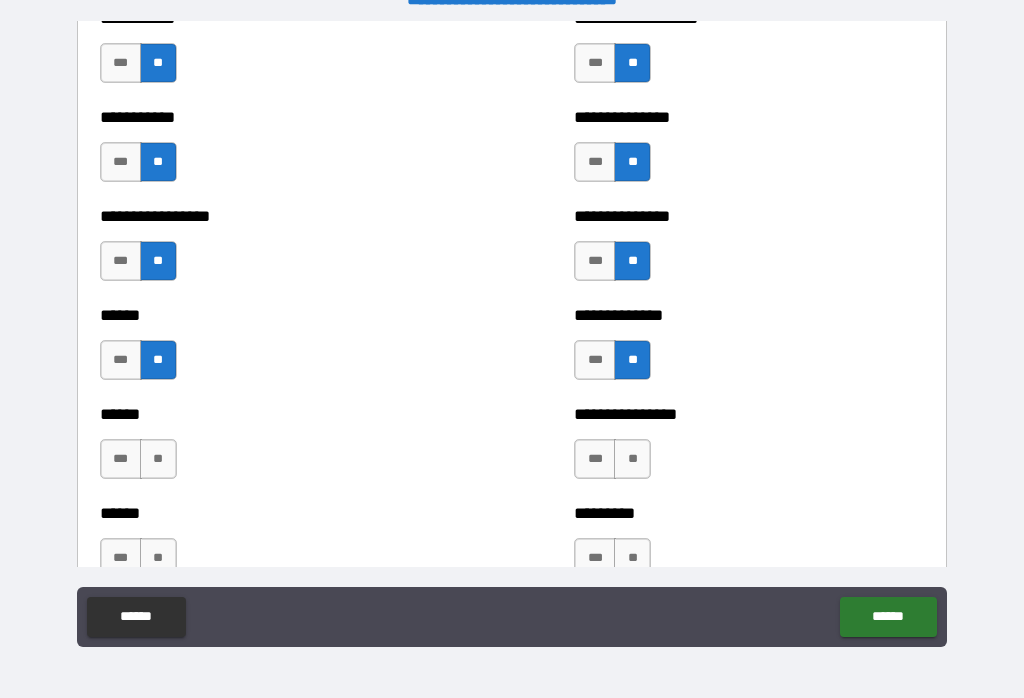 scroll, scrollTop: 2822, scrollLeft: 0, axis: vertical 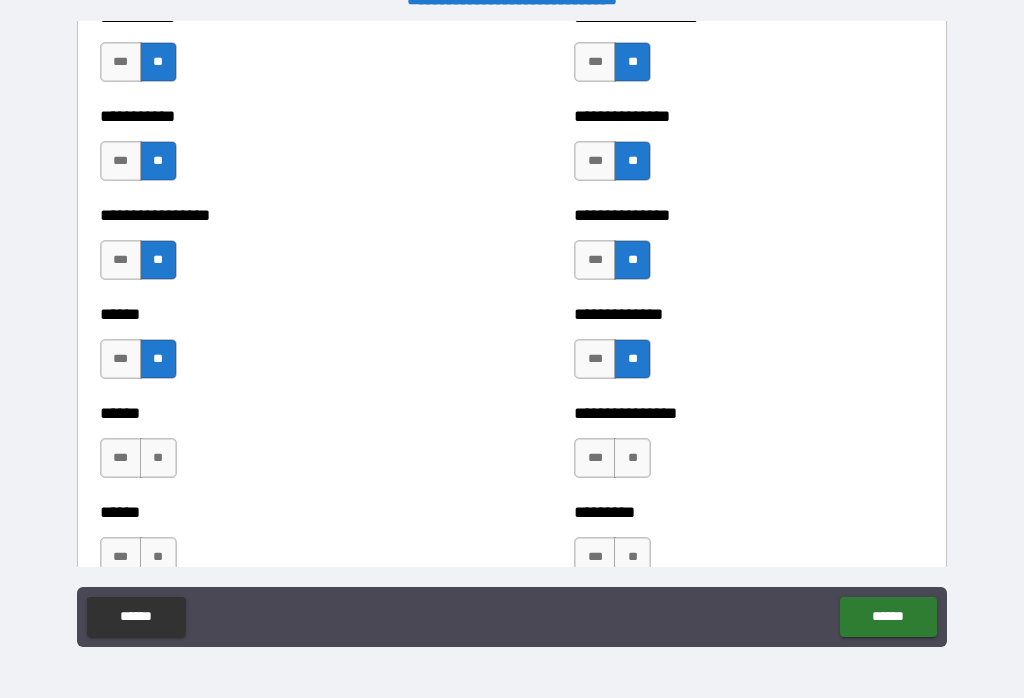 click on "***" at bounding box center [121, 359] 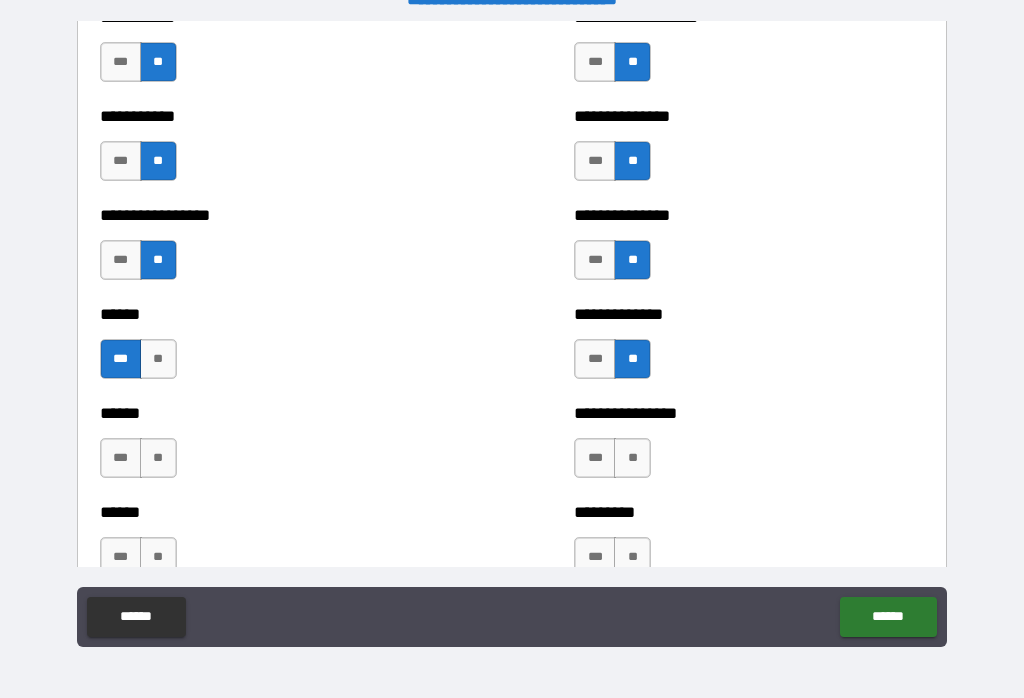 click on "**" at bounding box center [158, 458] 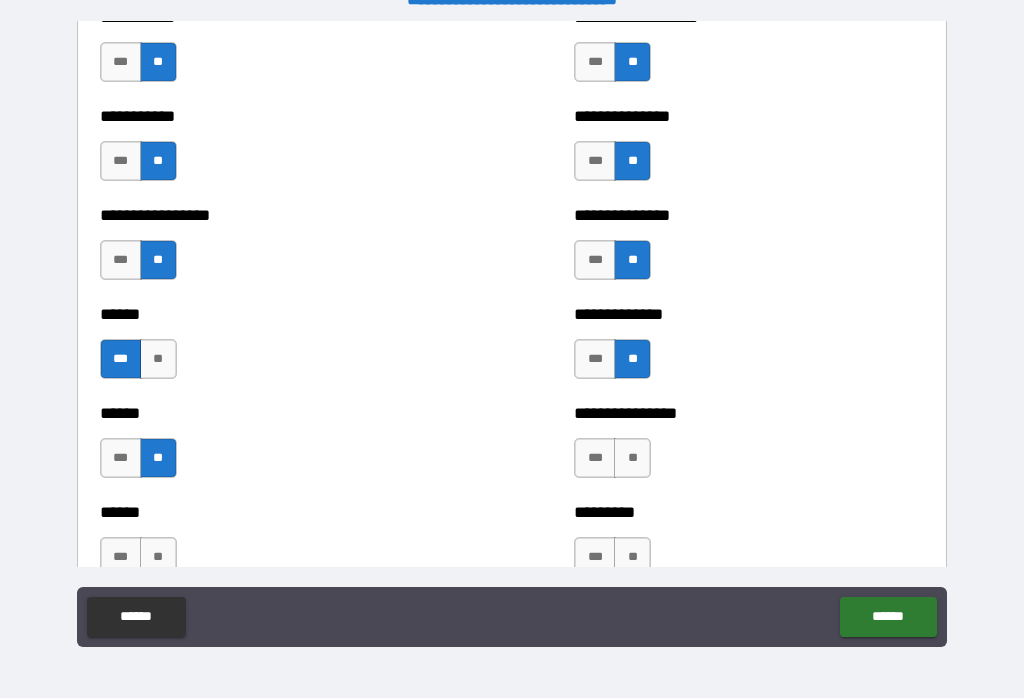 click on "**" at bounding box center [632, 458] 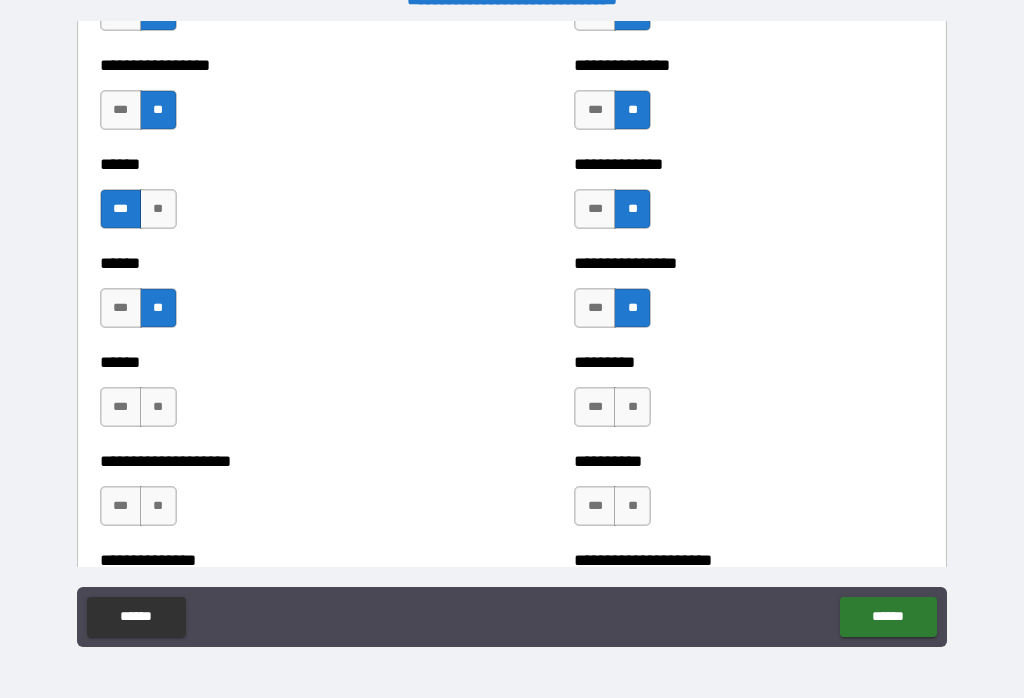 scroll, scrollTop: 2971, scrollLeft: 0, axis: vertical 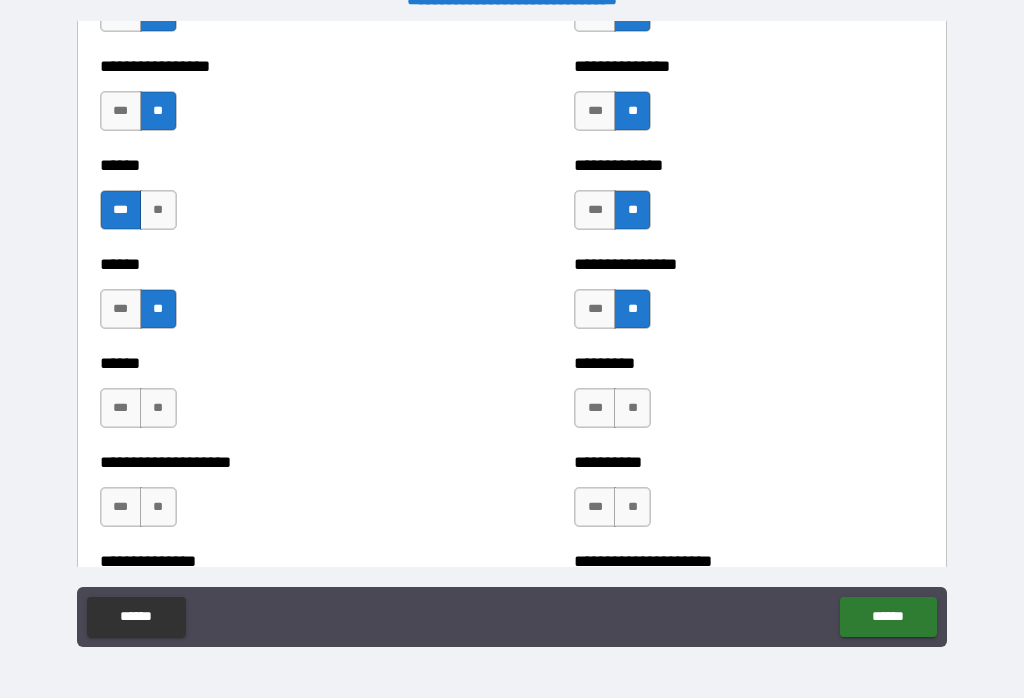 click on "**" at bounding box center (158, 408) 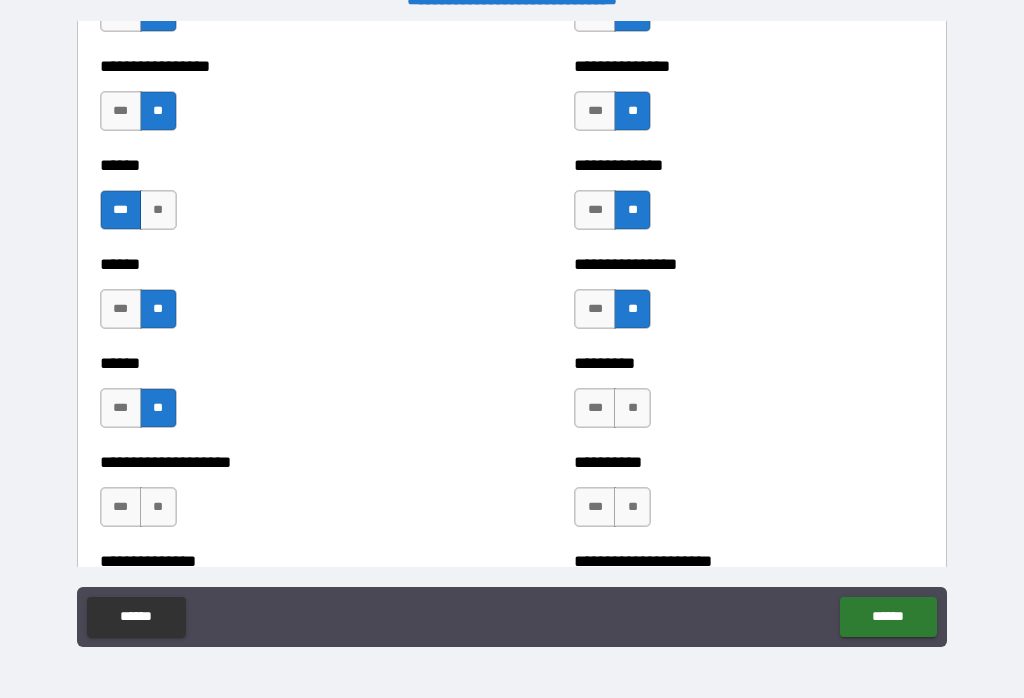 click on "**" at bounding box center (632, 408) 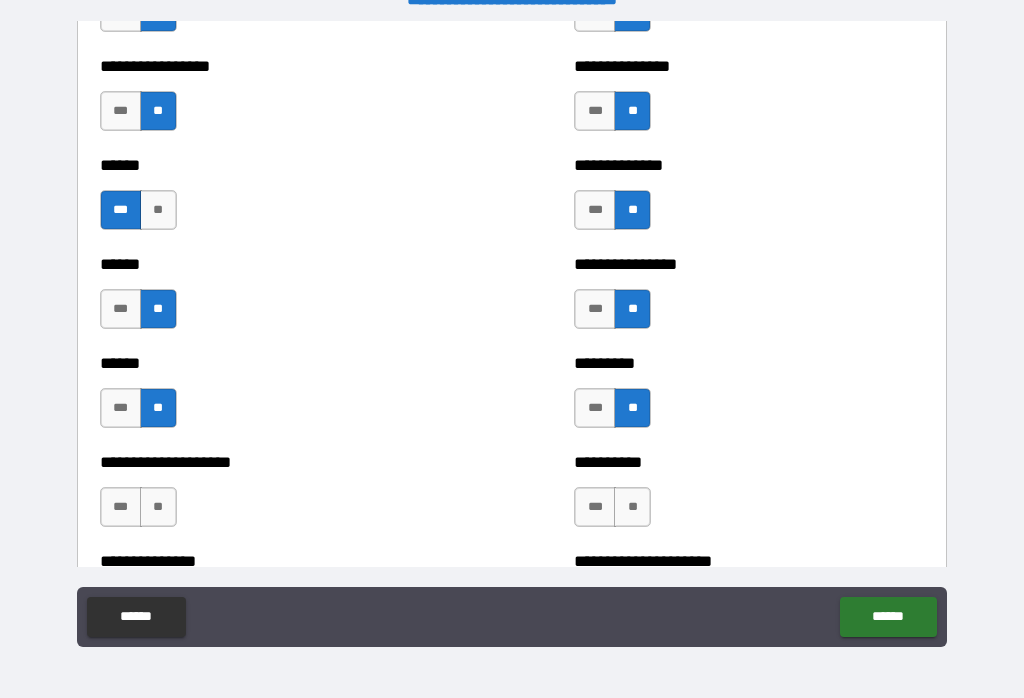 click on "**" at bounding box center [158, 507] 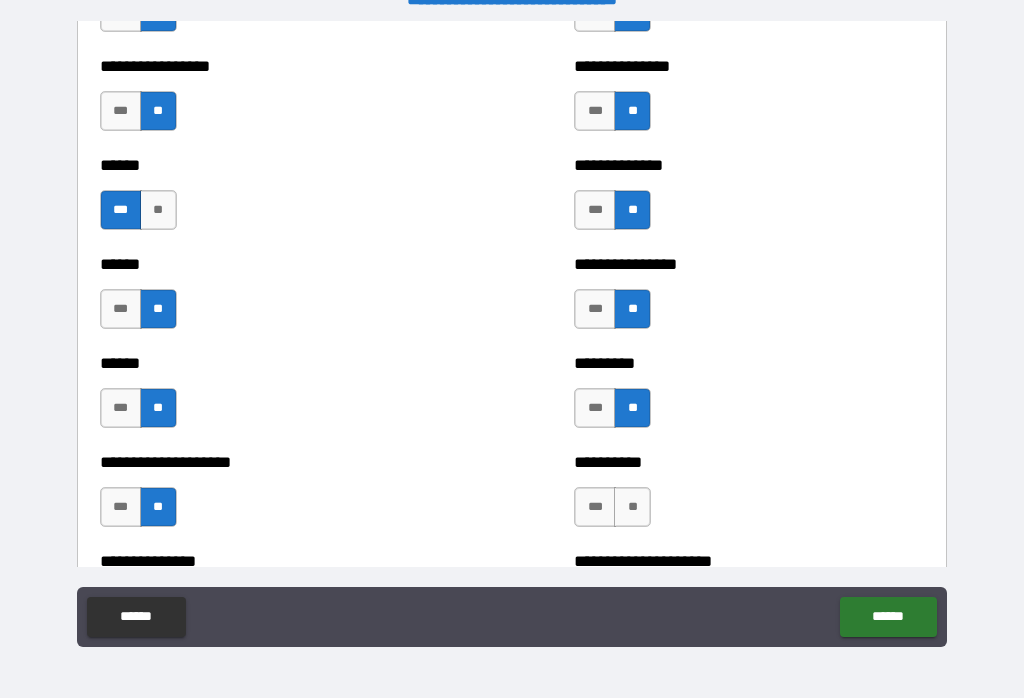 click on "**" at bounding box center (632, 507) 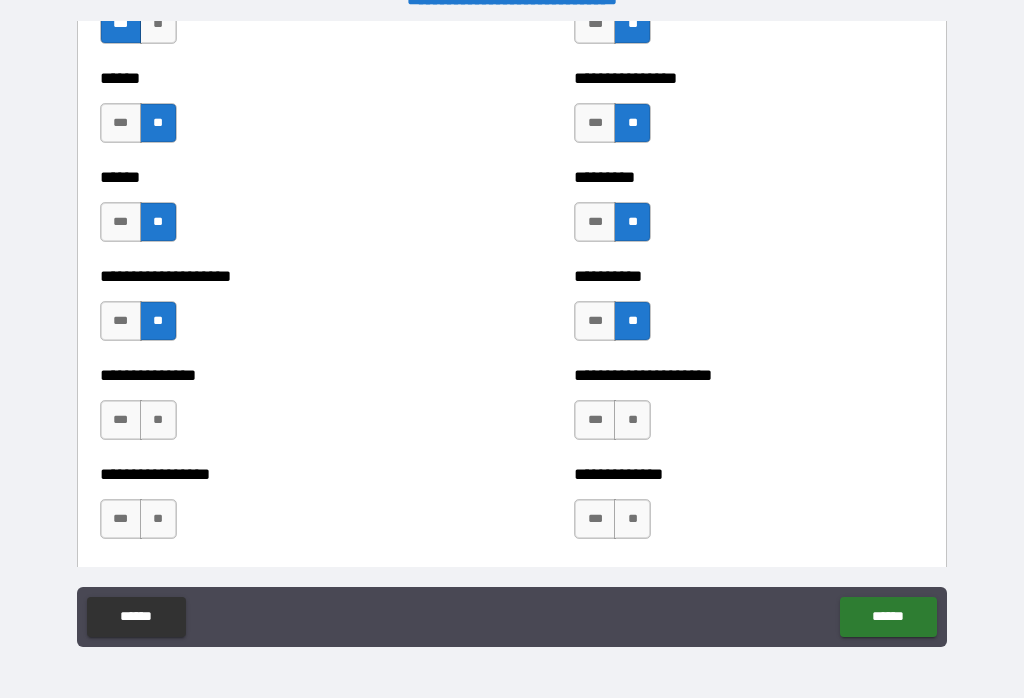 scroll, scrollTop: 3173, scrollLeft: 0, axis: vertical 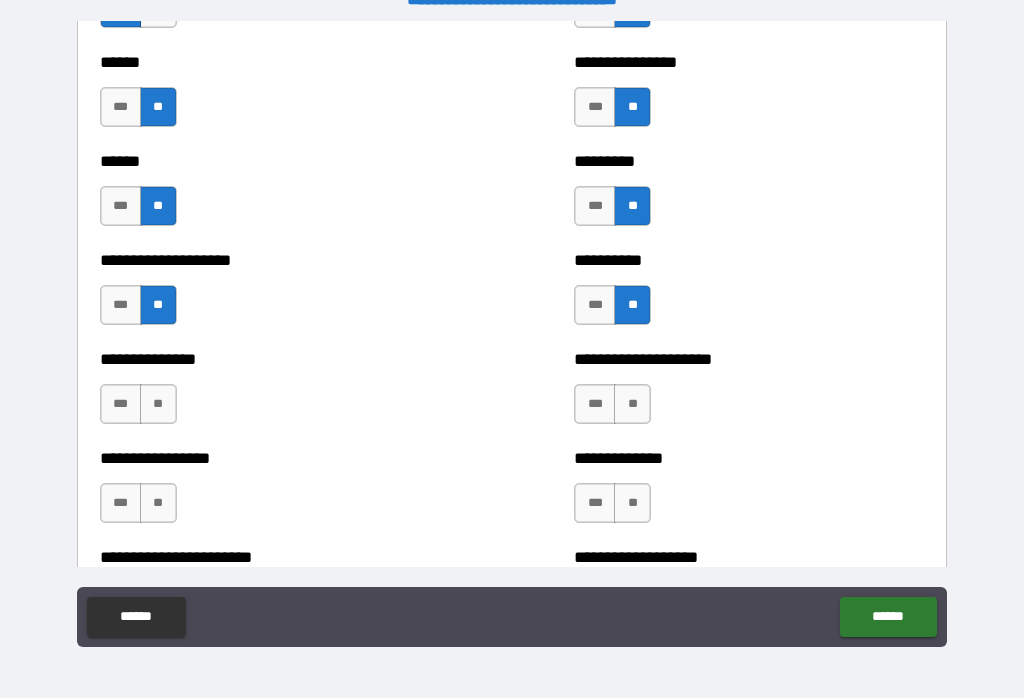 click on "**" at bounding box center [158, 404] 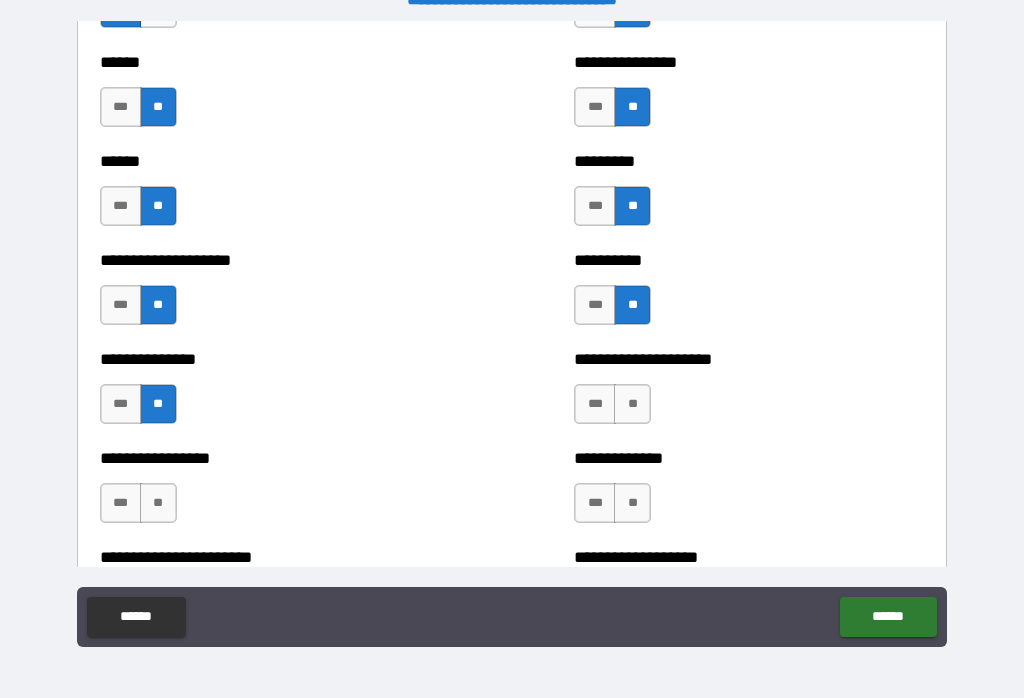click on "**" at bounding box center [632, 404] 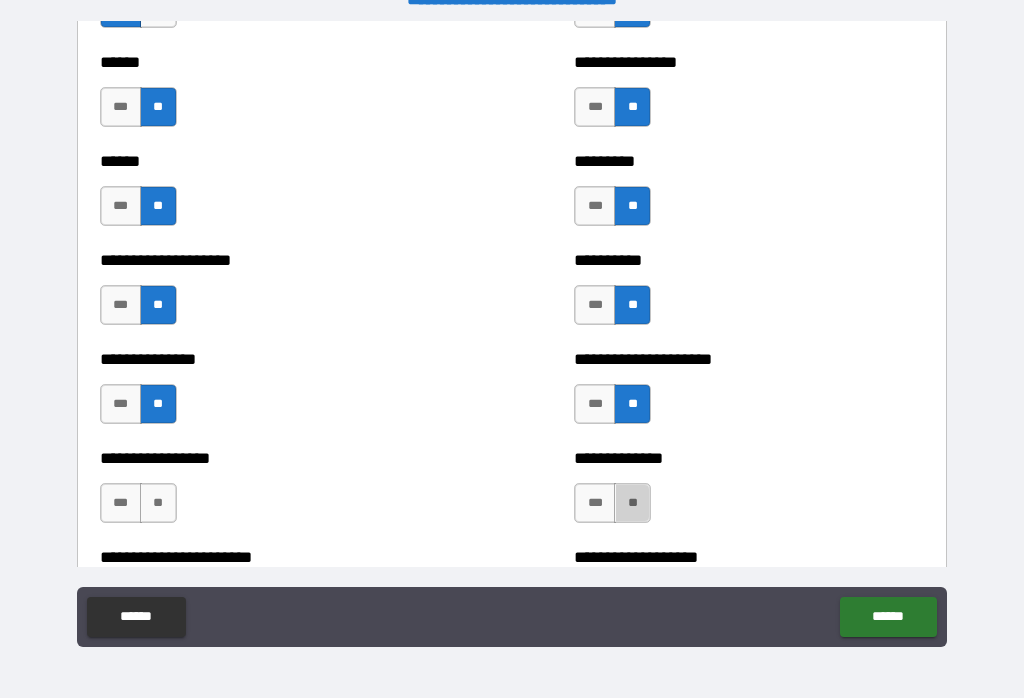click on "**" at bounding box center (632, 503) 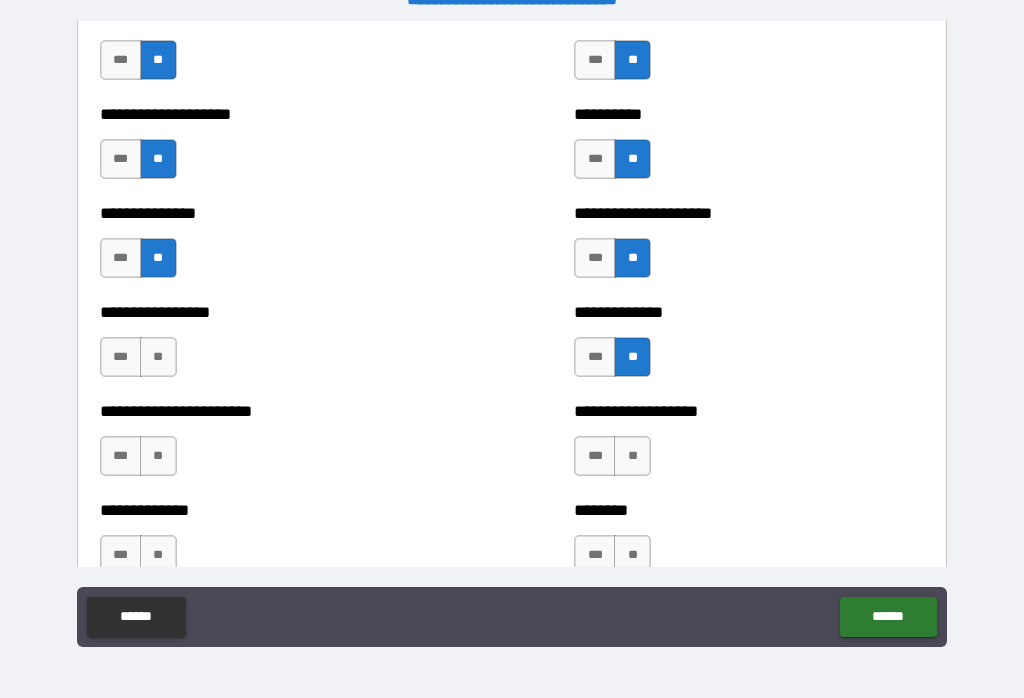 scroll, scrollTop: 3318, scrollLeft: 0, axis: vertical 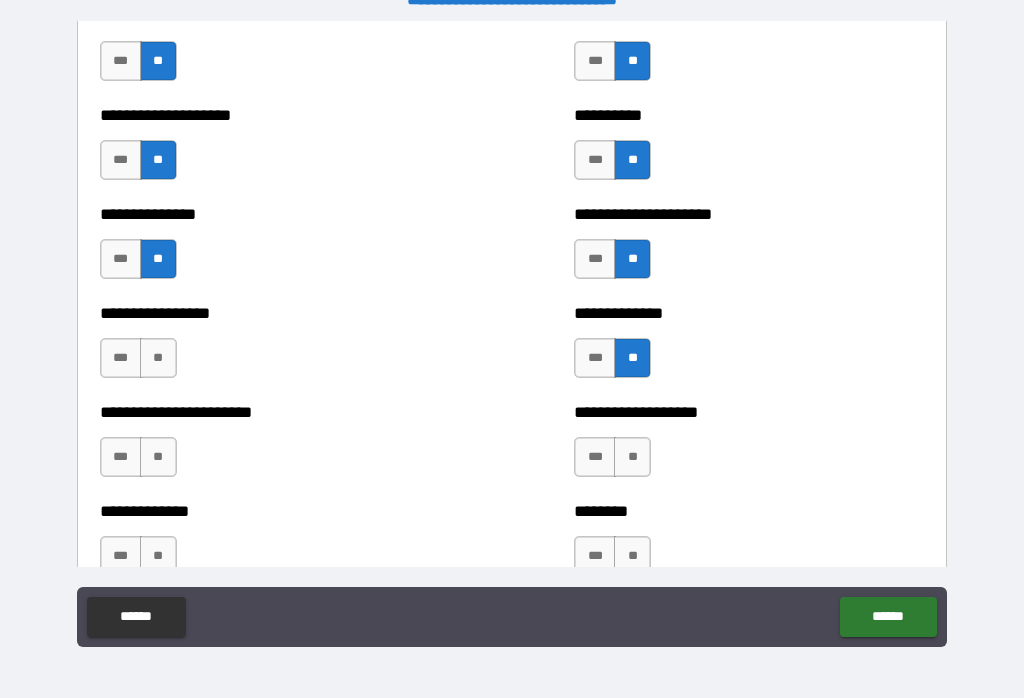 click on "**" at bounding box center [158, 358] 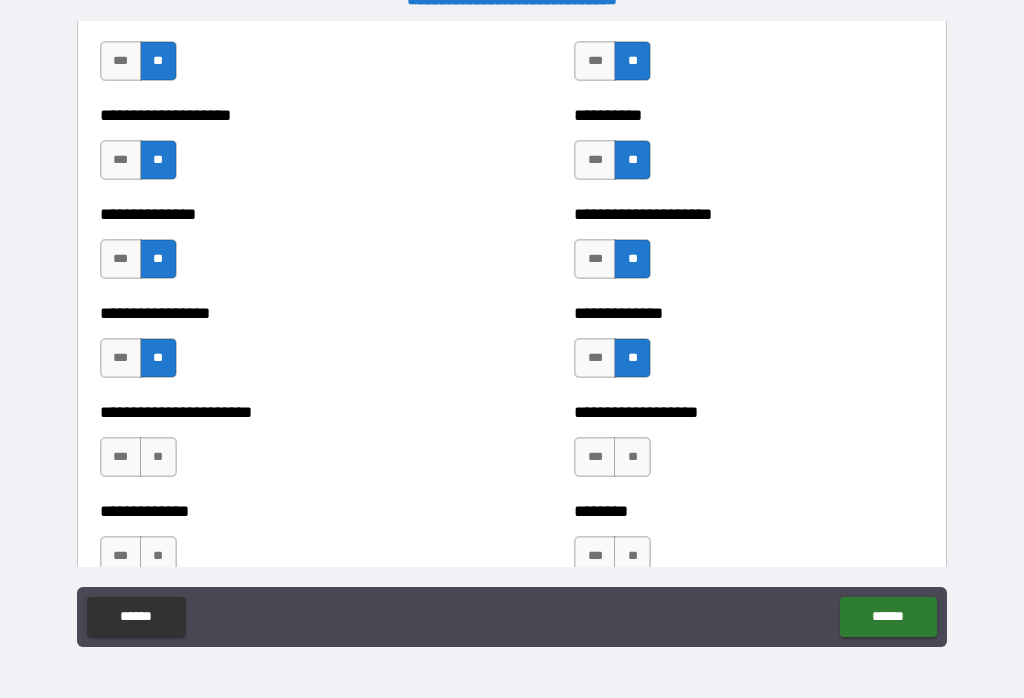 click on "**" at bounding box center [632, 457] 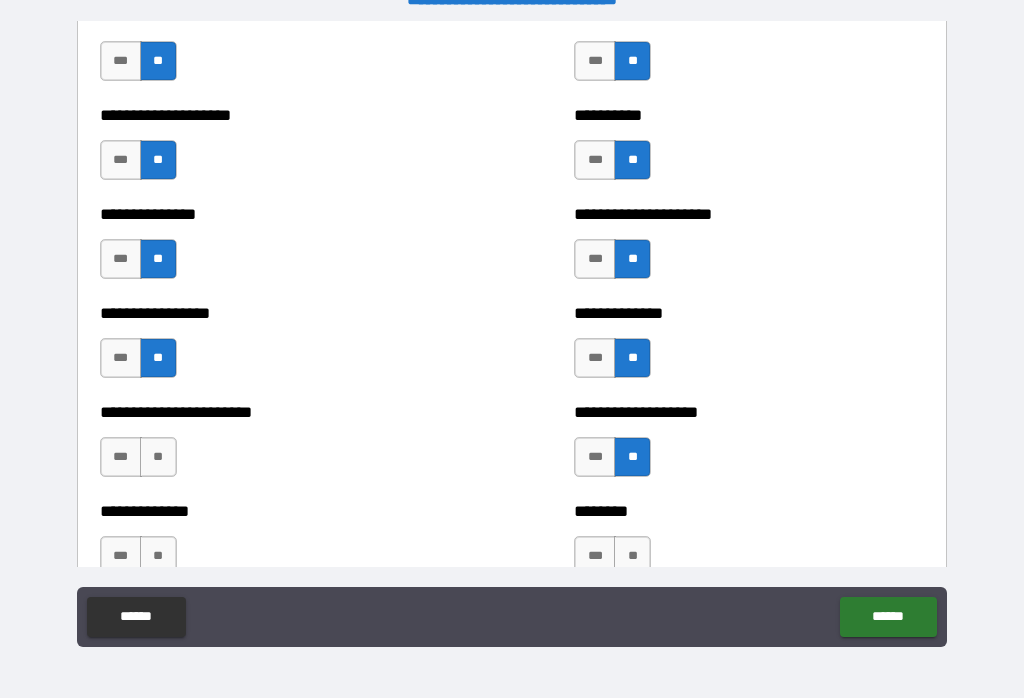 click on "**" at bounding box center [158, 457] 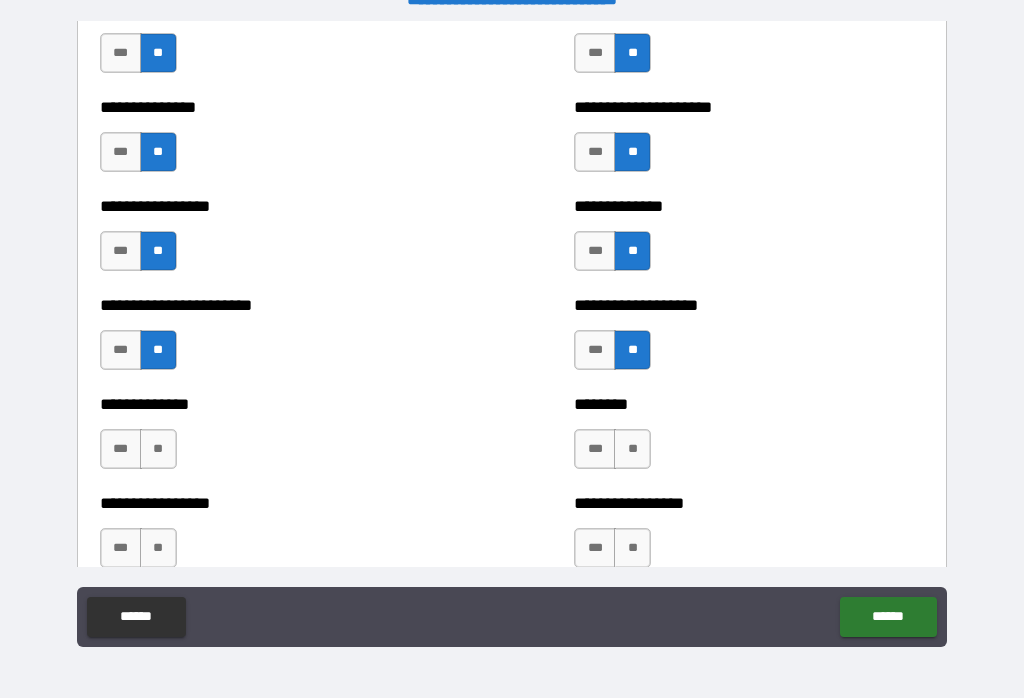 scroll, scrollTop: 3444, scrollLeft: 0, axis: vertical 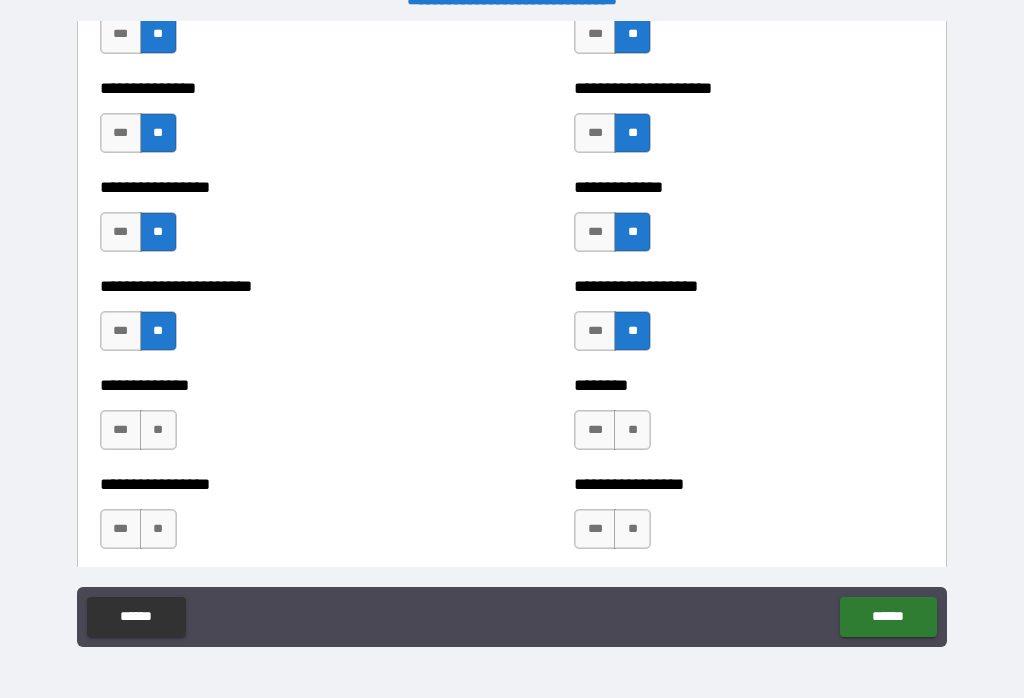 click on "**" at bounding box center (158, 430) 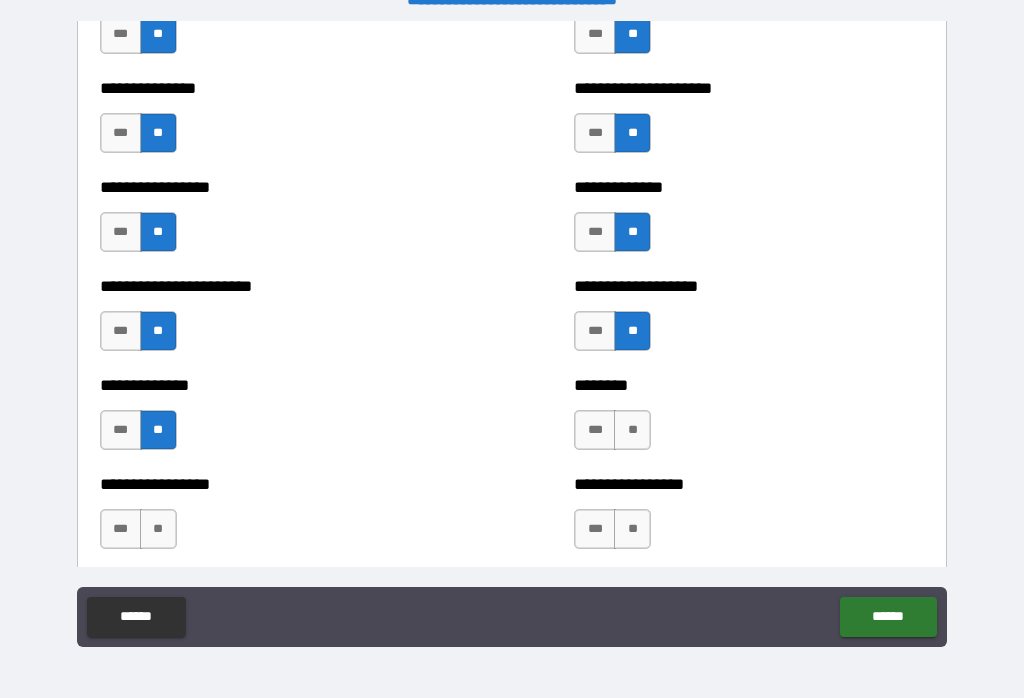 click on "**" at bounding box center (632, 430) 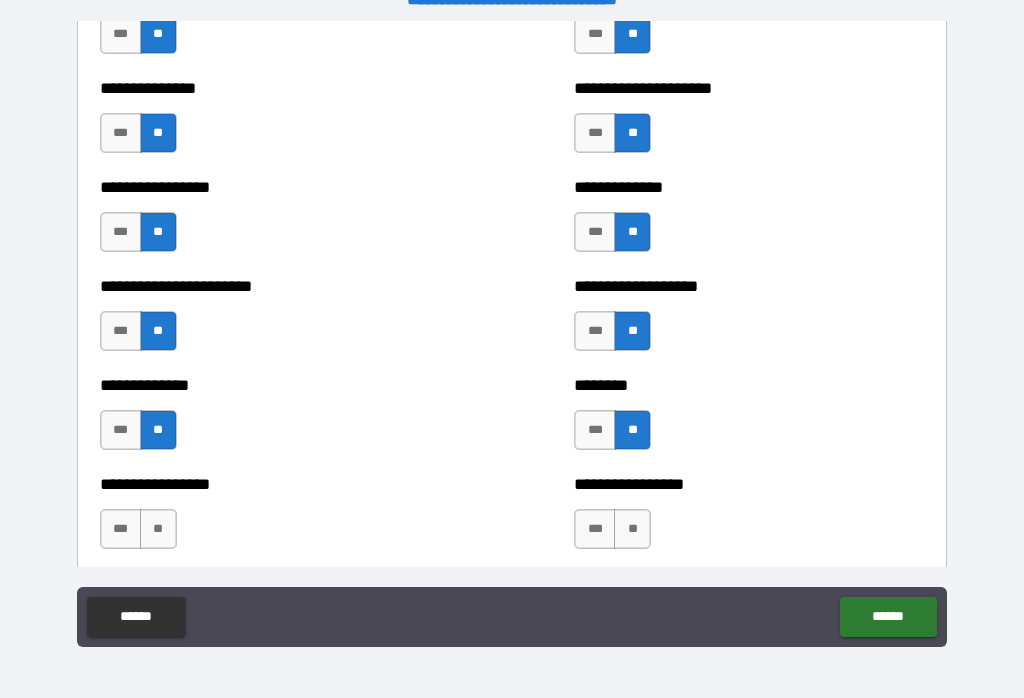 click on "**" at bounding box center [632, 529] 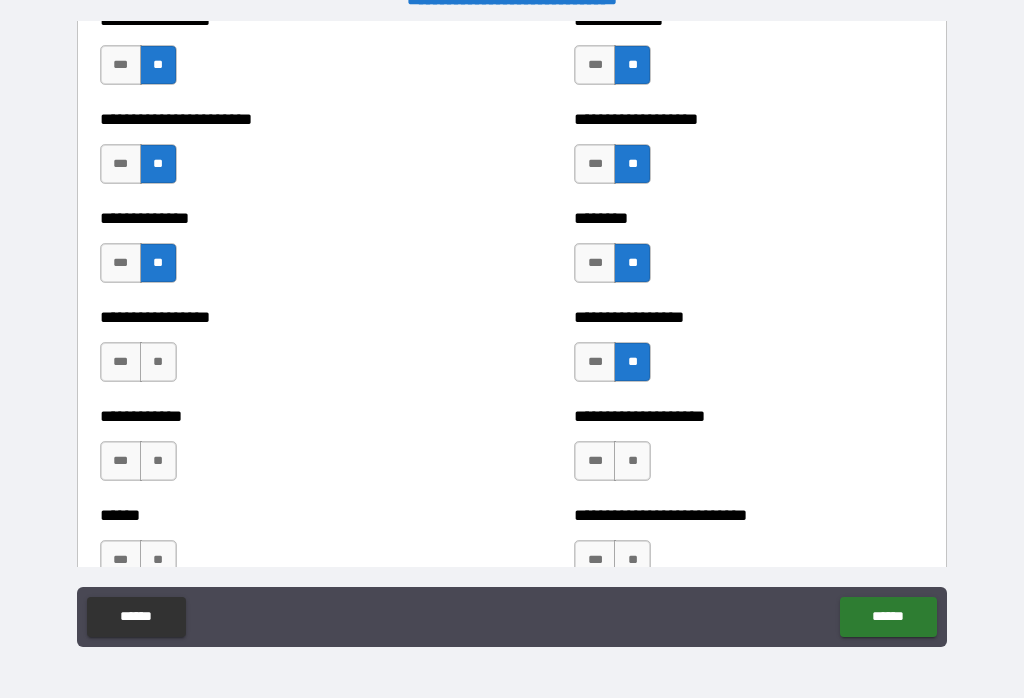 scroll, scrollTop: 3652, scrollLeft: 0, axis: vertical 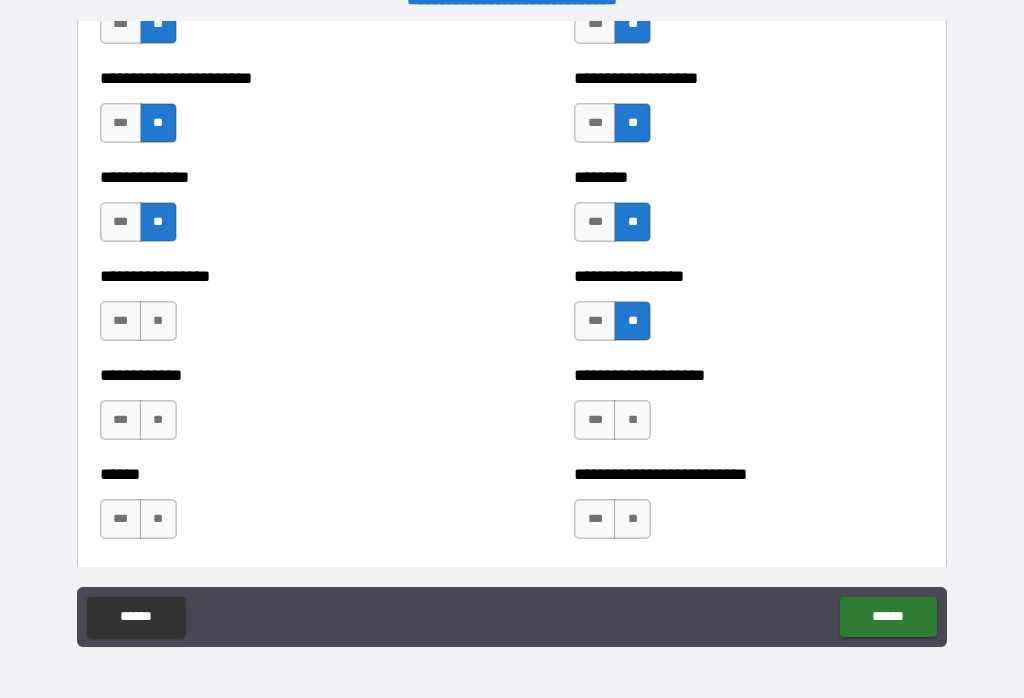 click on "**" at bounding box center (158, 321) 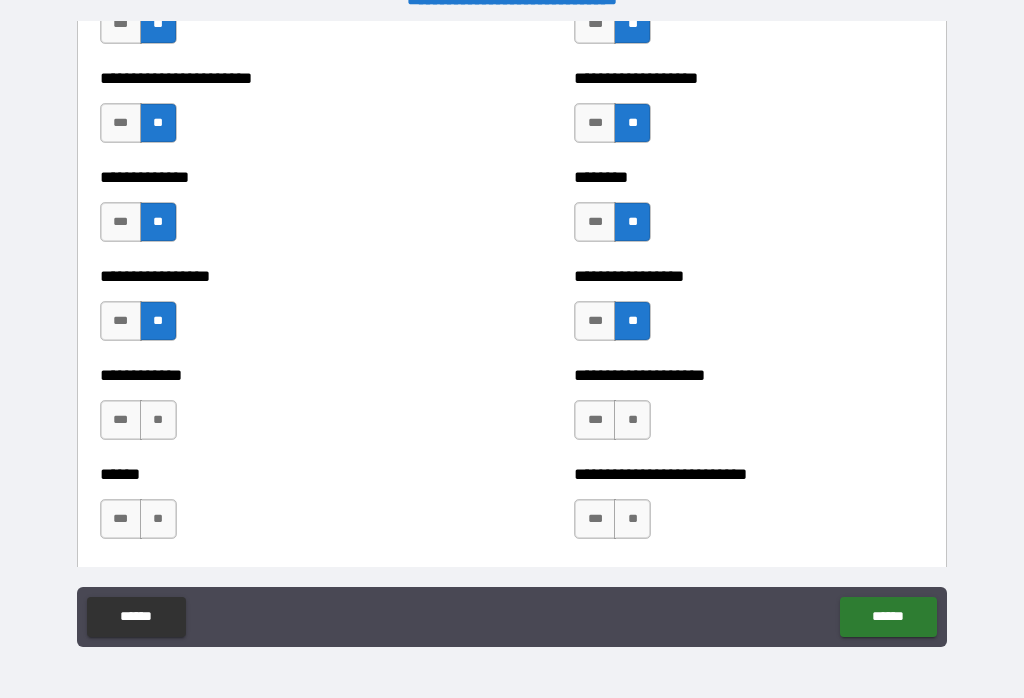 click on "**" at bounding box center [158, 420] 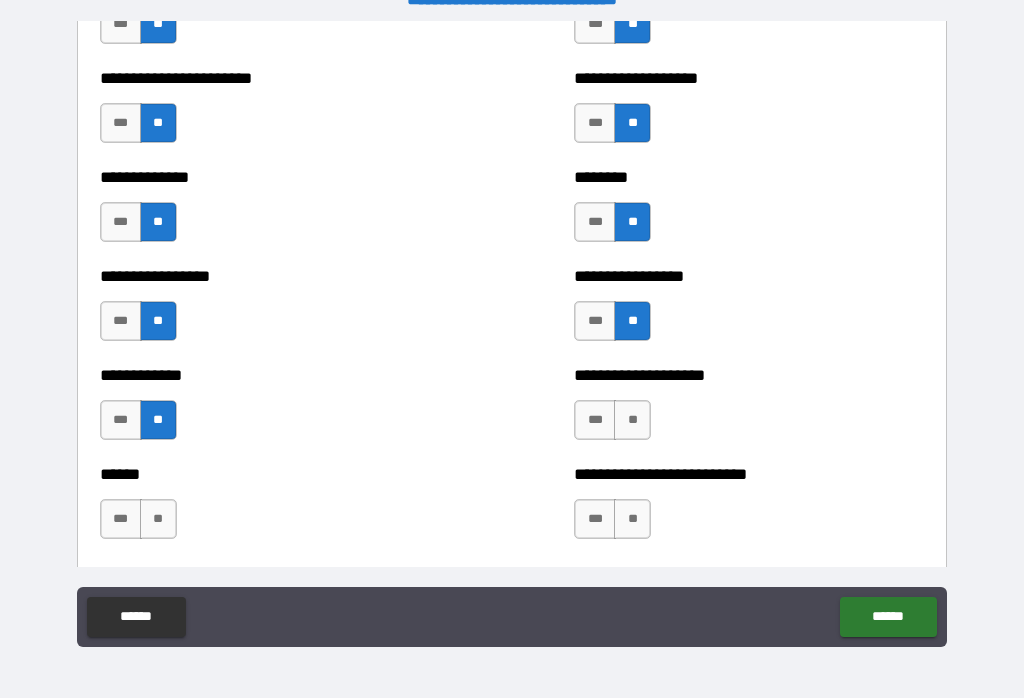 click on "**" at bounding box center [632, 420] 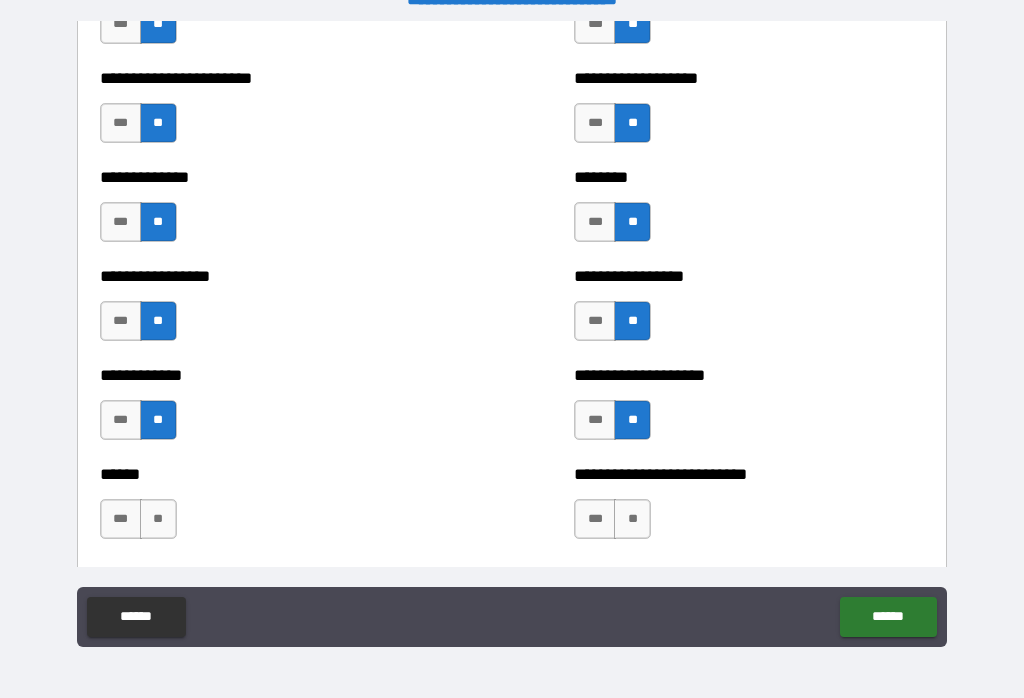 click on "**" at bounding box center [632, 519] 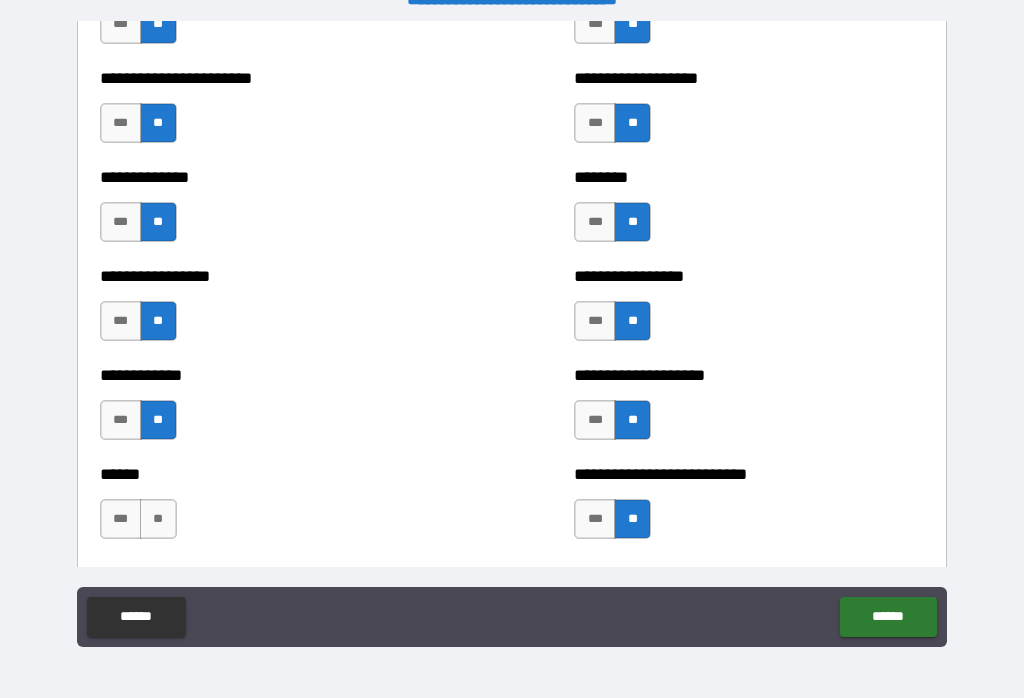 click on "**" at bounding box center (158, 519) 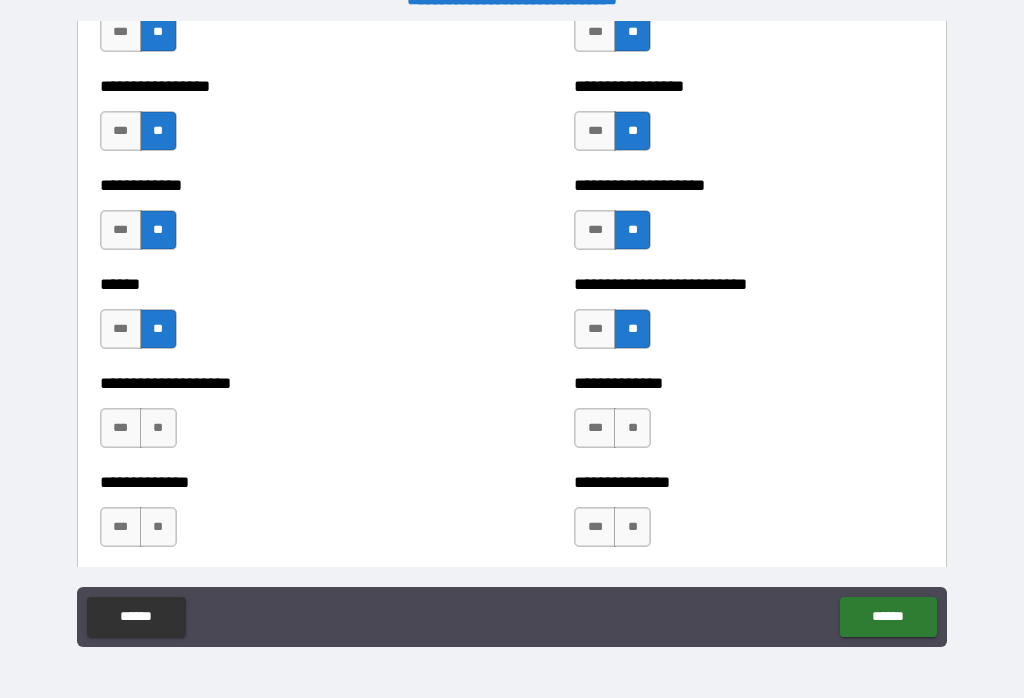 scroll, scrollTop: 3968, scrollLeft: 0, axis: vertical 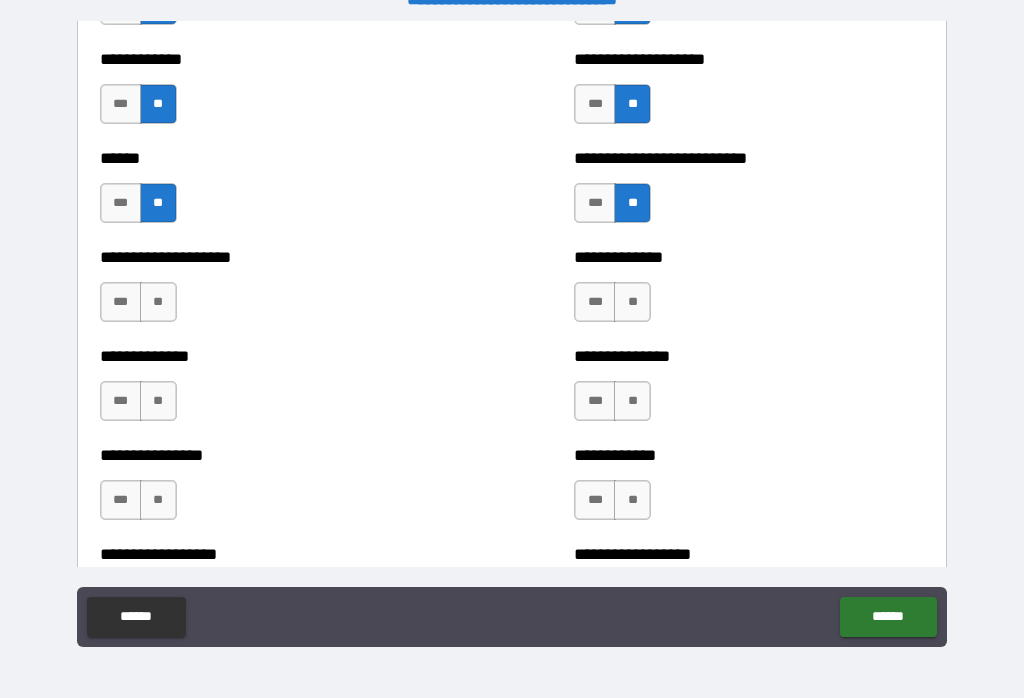 click on "**" at bounding box center (158, 302) 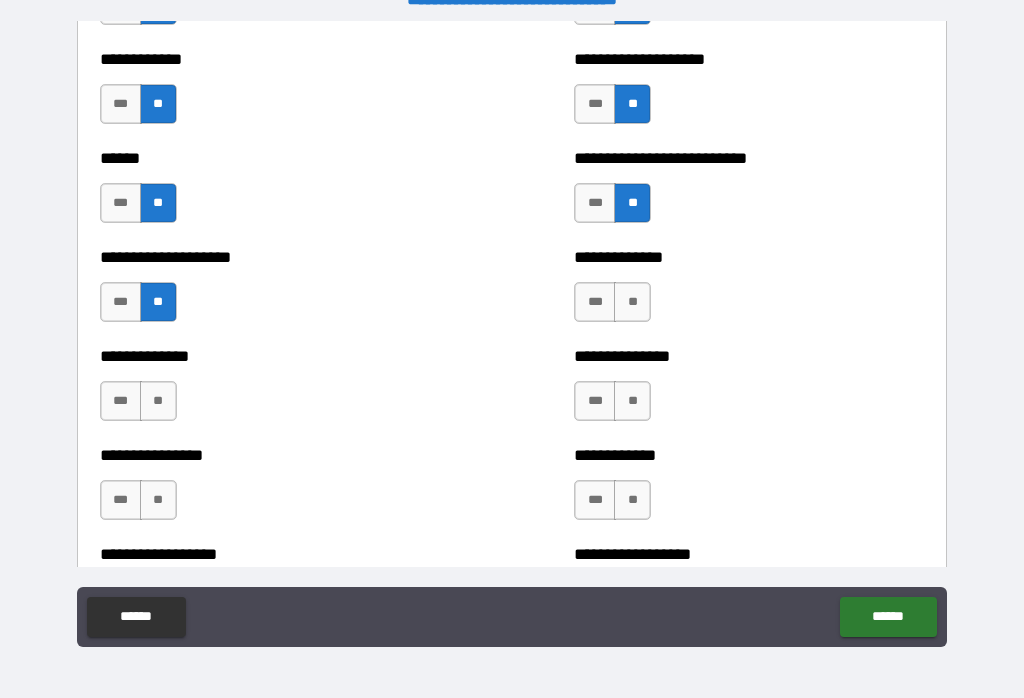 click on "**" at bounding box center [632, 302] 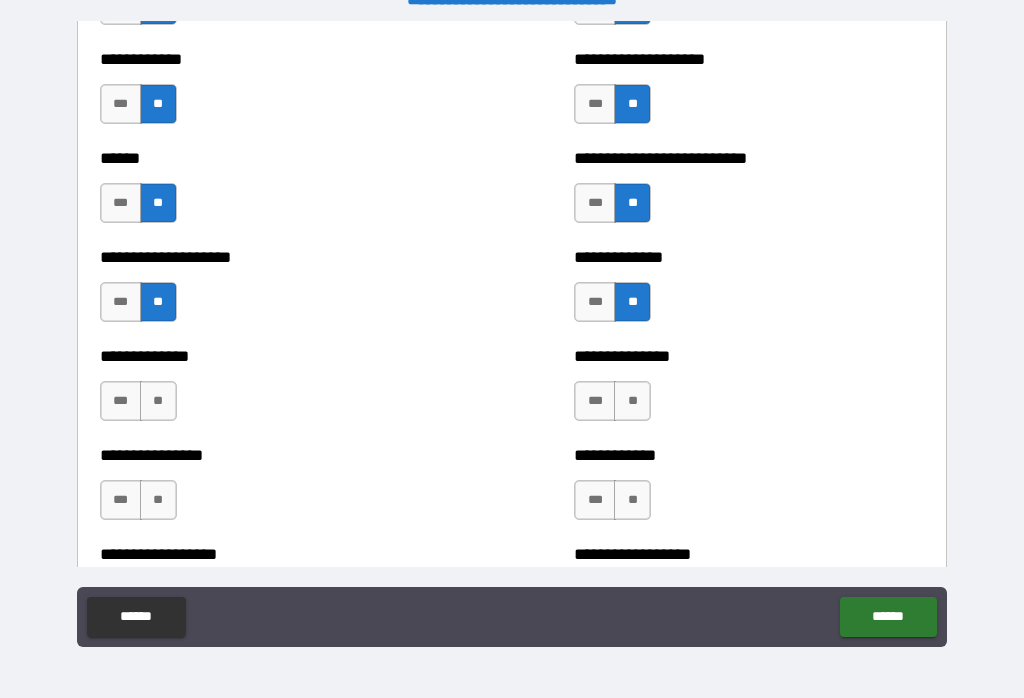 click on "**" at bounding box center (632, 401) 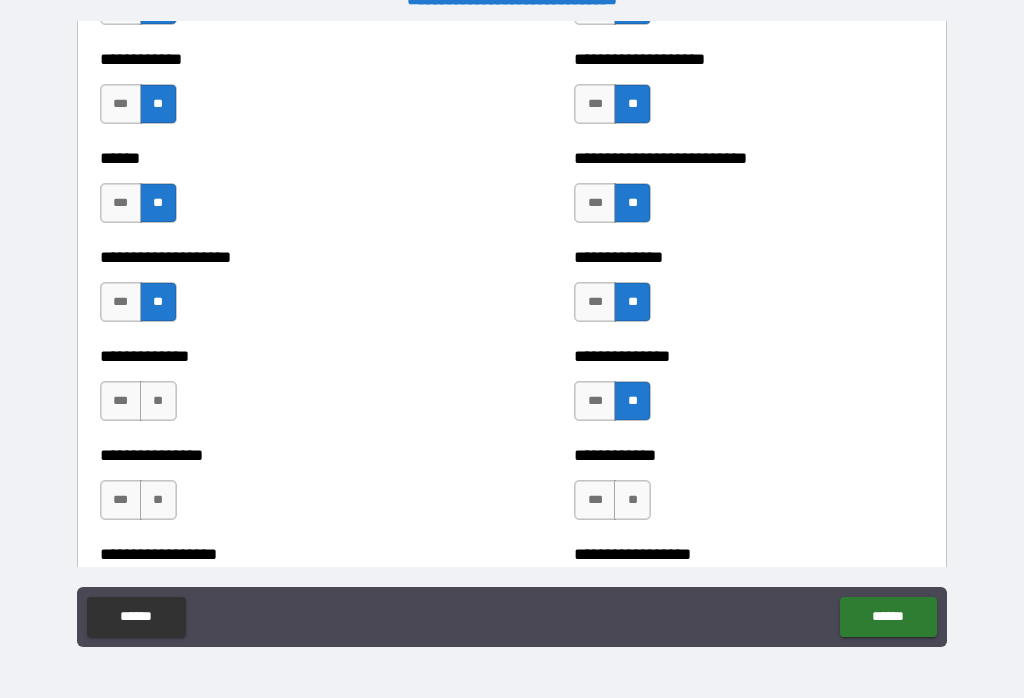 click on "**" at bounding box center (158, 401) 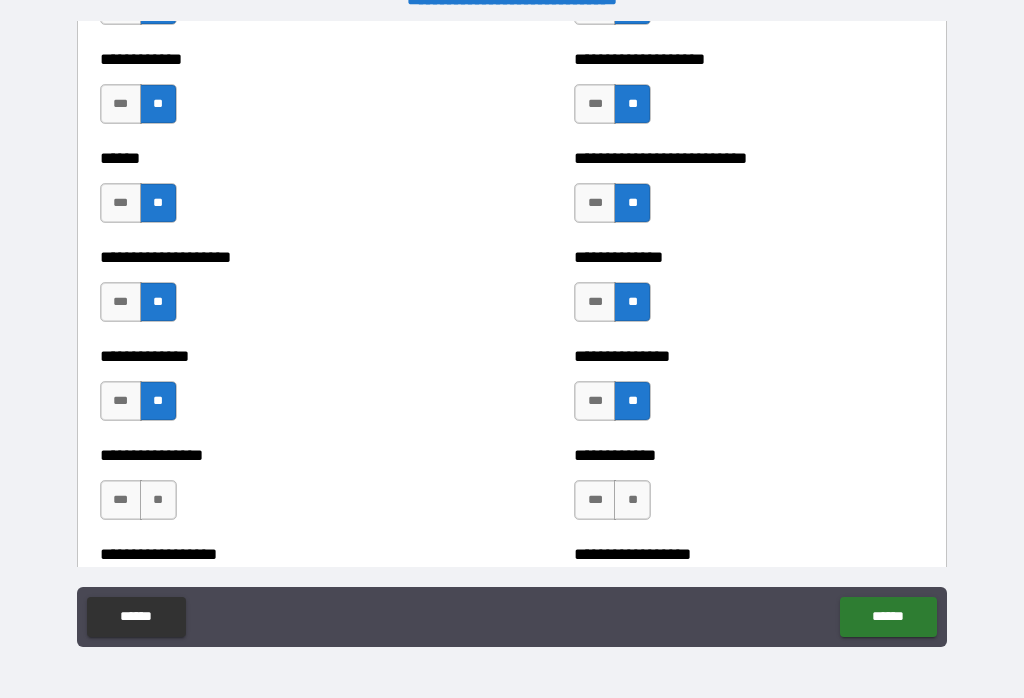 click on "**" at bounding box center (158, 500) 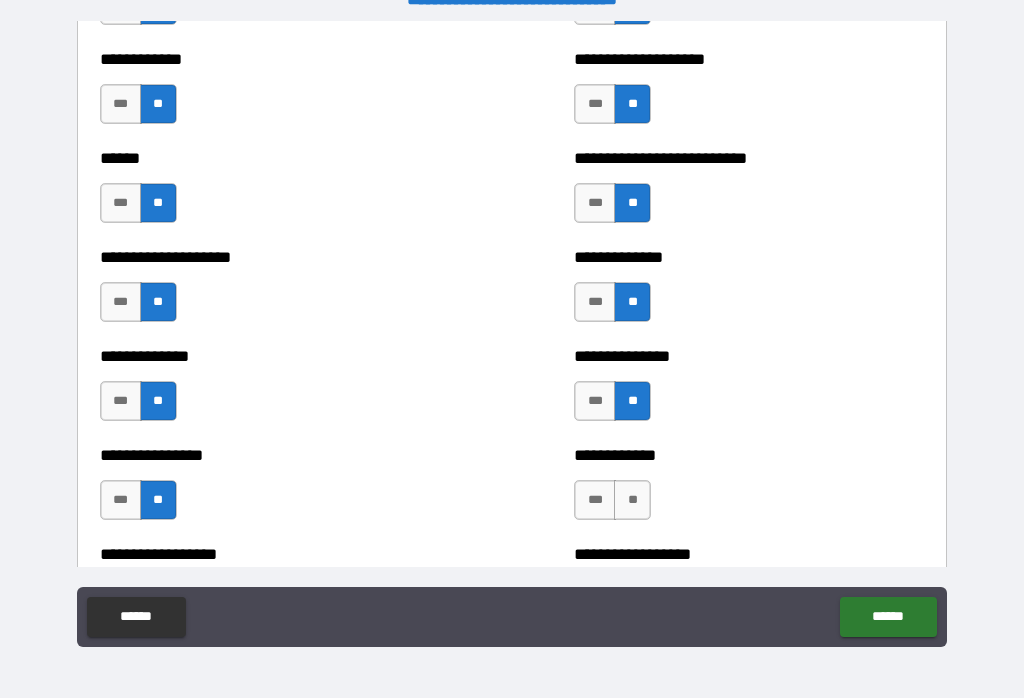 click on "**" at bounding box center (632, 500) 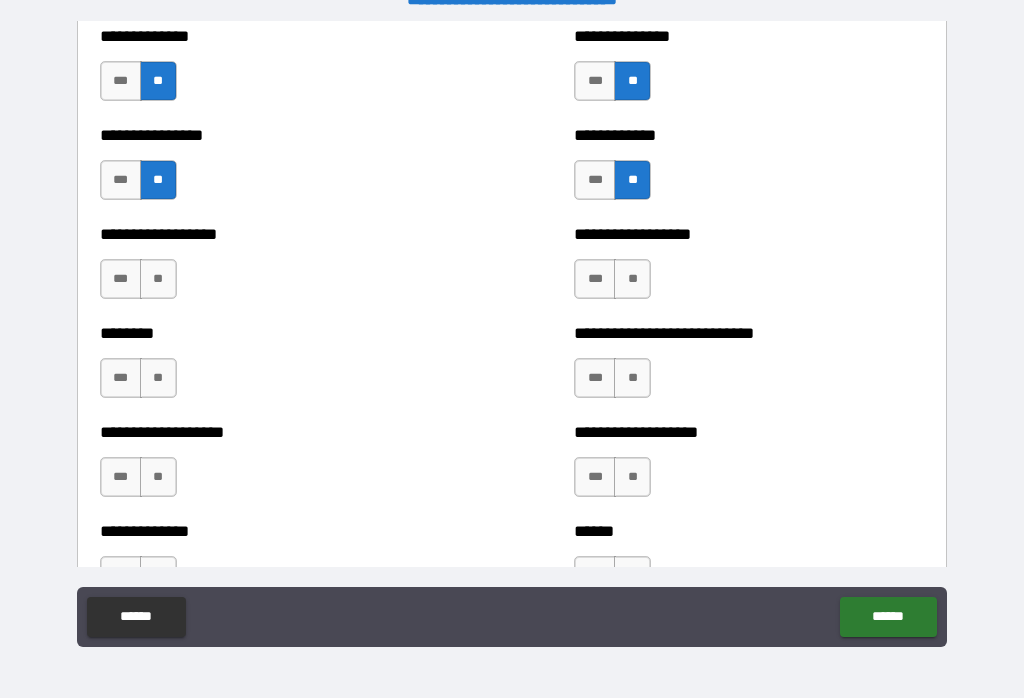 scroll, scrollTop: 4290, scrollLeft: 0, axis: vertical 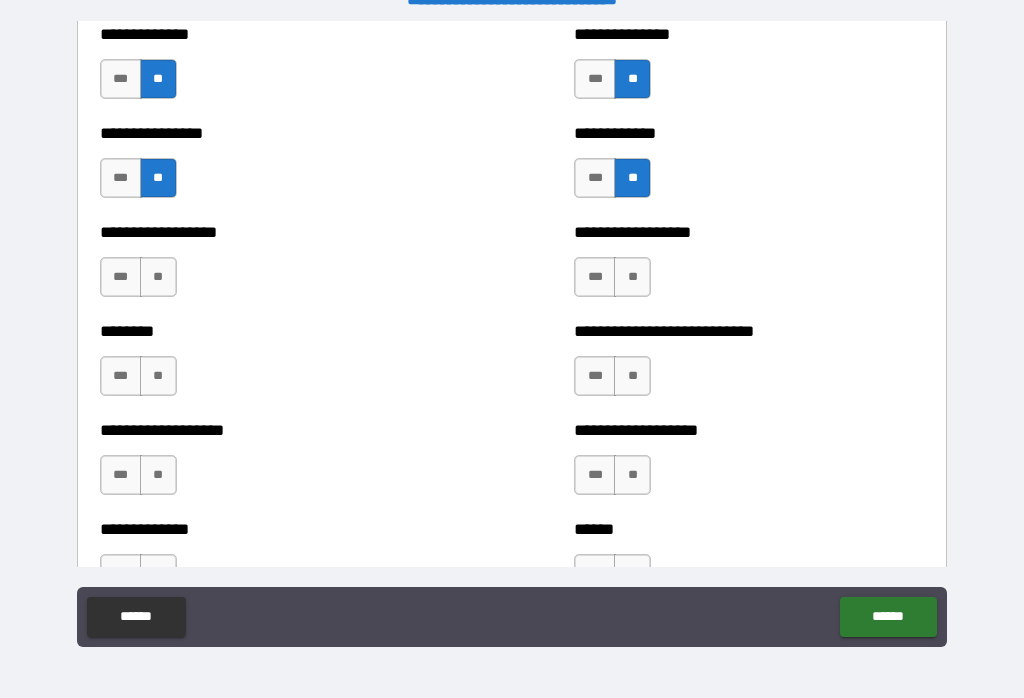 click on "**" at bounding box center [632, 277] 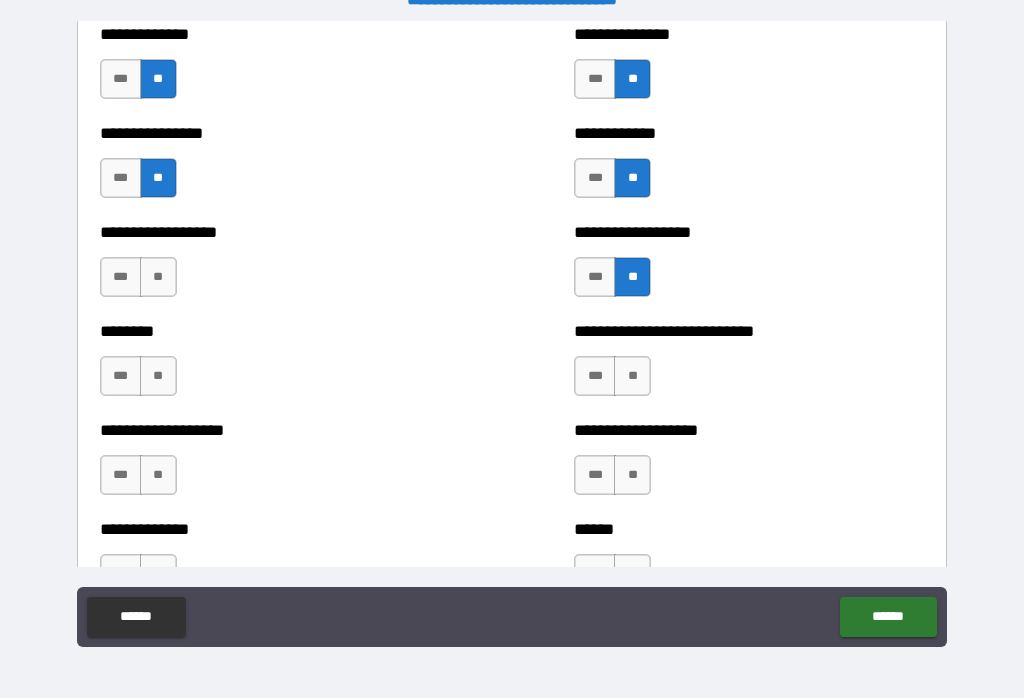 click on "**" at bounding box center (632, 376) 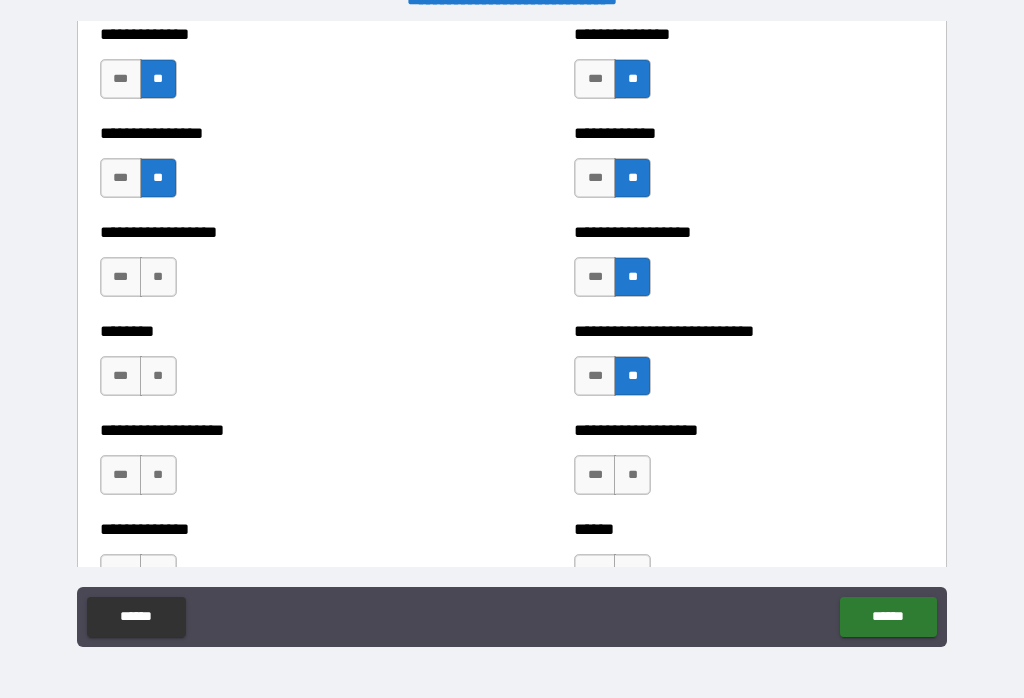 click on "**" at bounding box center [632, 475] 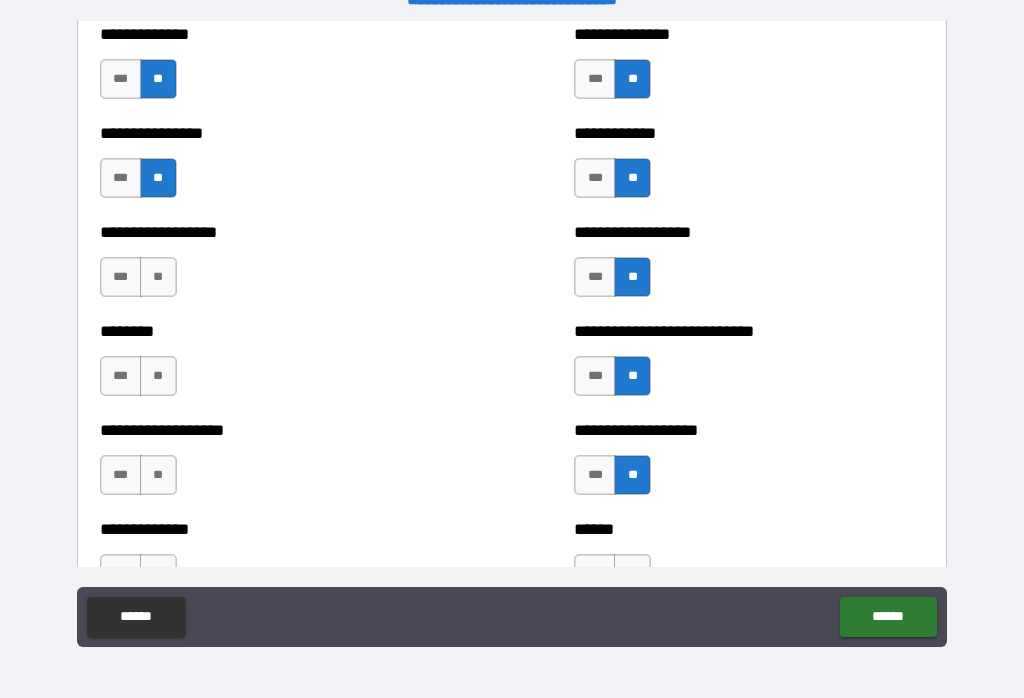 click on "**" at bounding box center [158, 277] 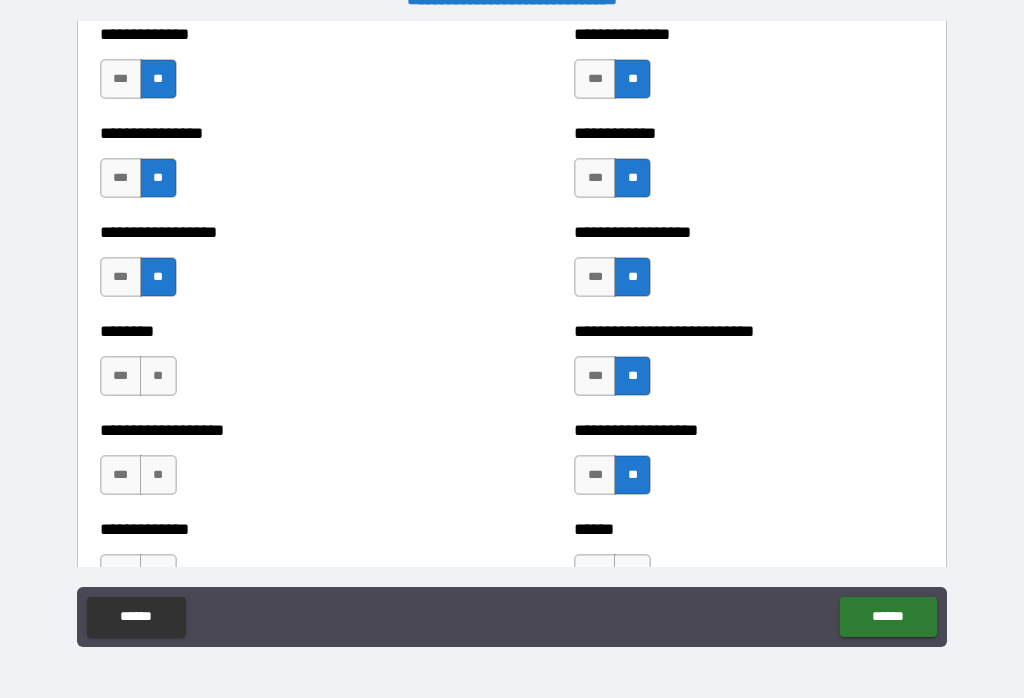 click on "**" at bounding box center (158, 376) 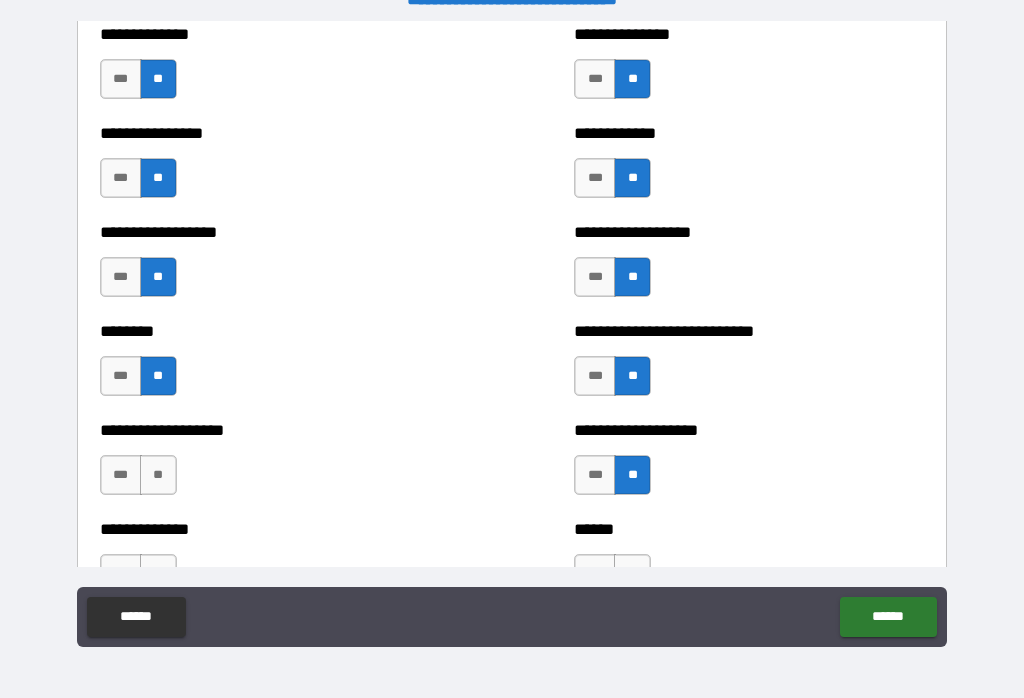 click on "**" at bounding box center [158, 475] 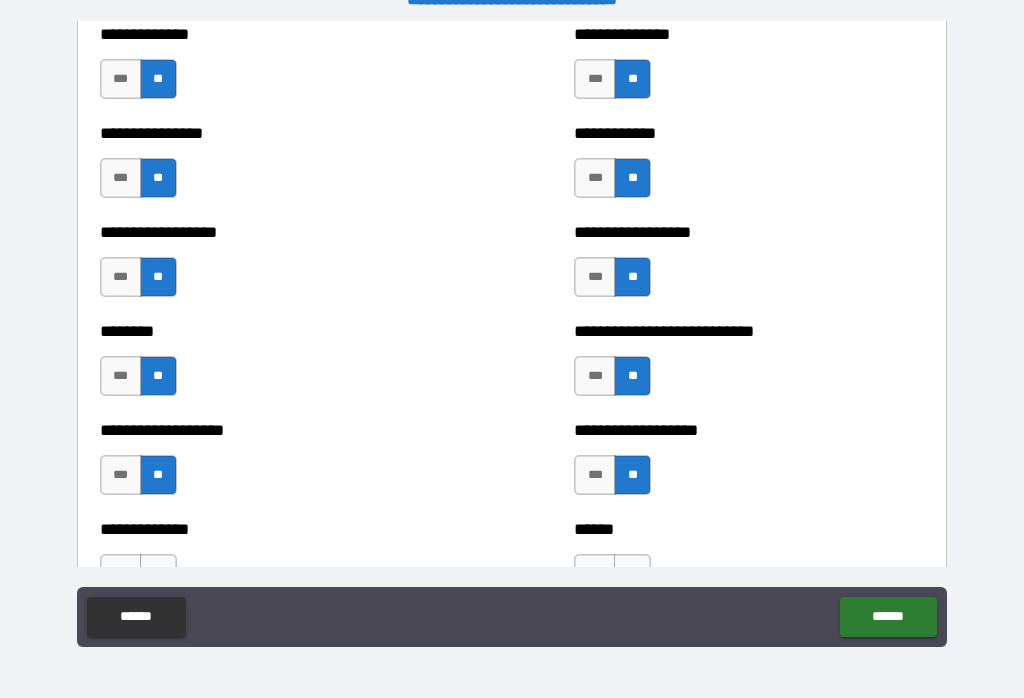 scroll, scrollTop: 4467, scrollLeft: 0, axis: vertical 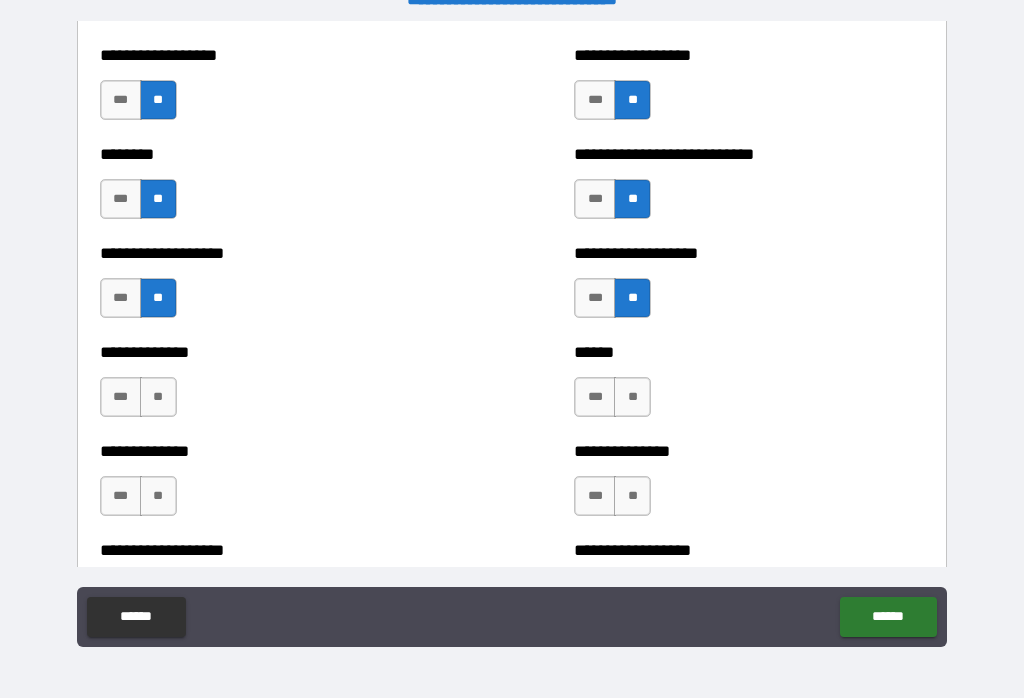 click on "**" at bounding box center (632, 397) 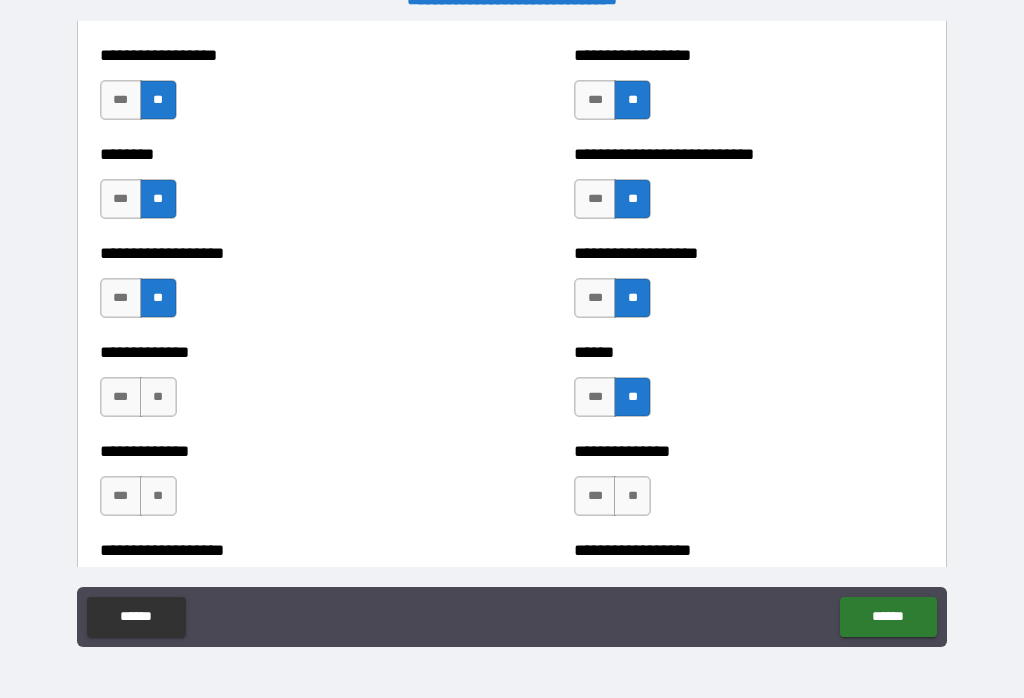 click on "**" at bounding box center (158, 397) 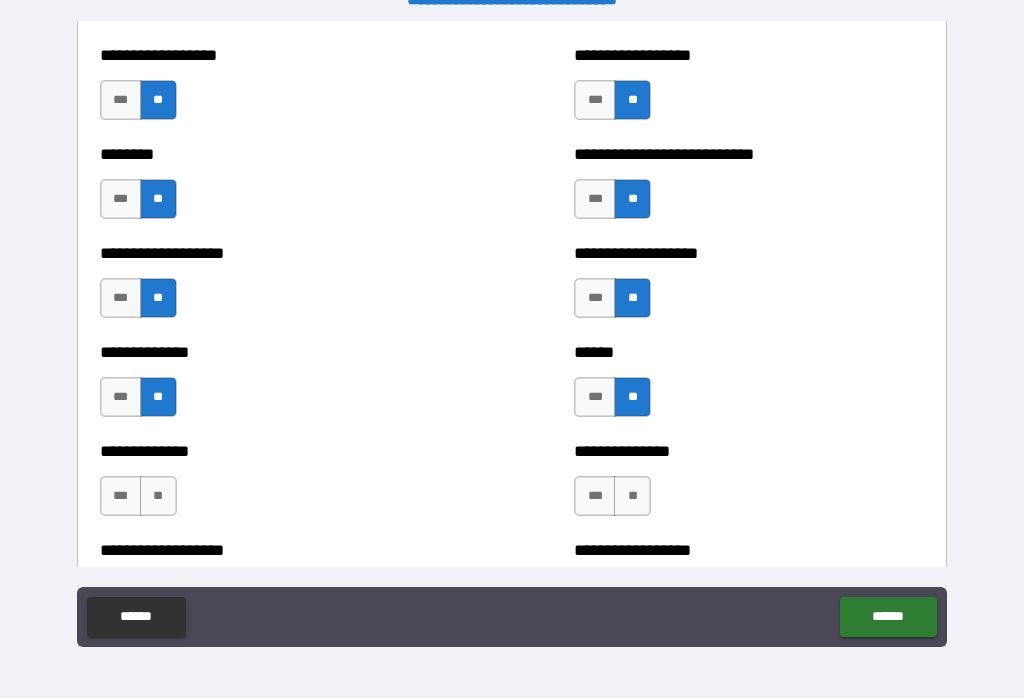 click on "**" at bounding box center (158, 496) 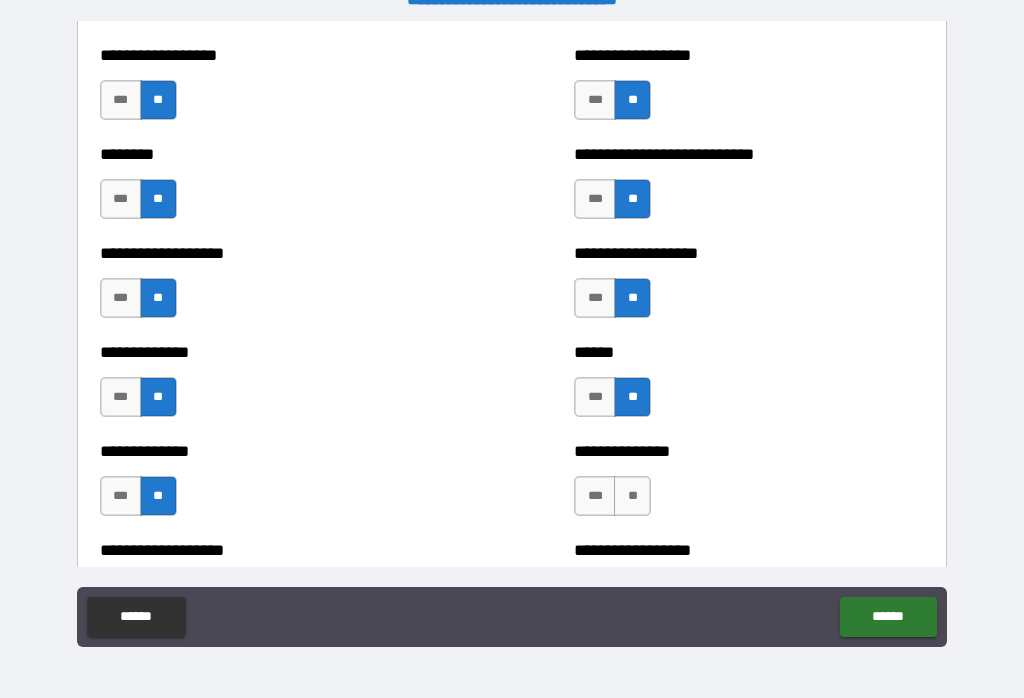 click on "**" at bounding box center (632, 496) 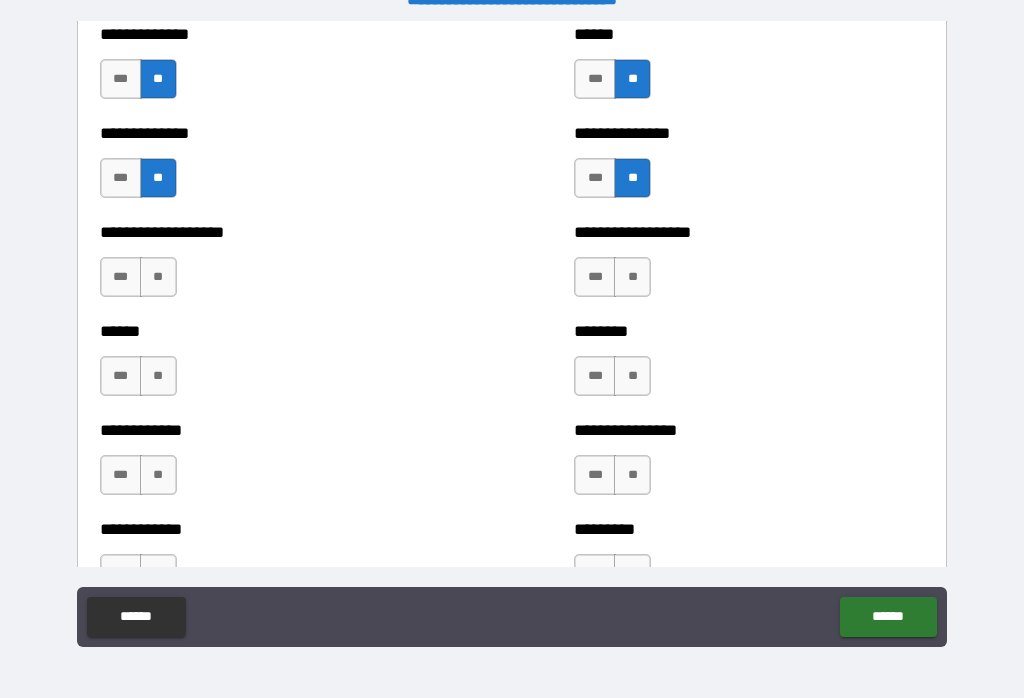 scroll, scrollTop: 4784, scrollLeft: 0, axis: vertical 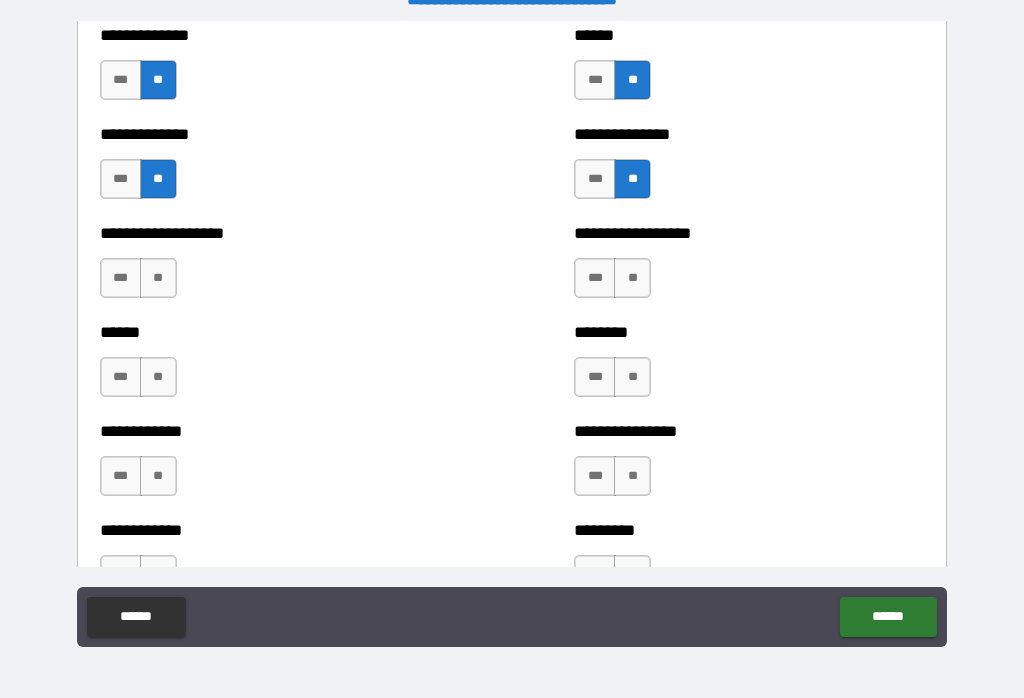 click on "**" at bounding box center [158, 278] 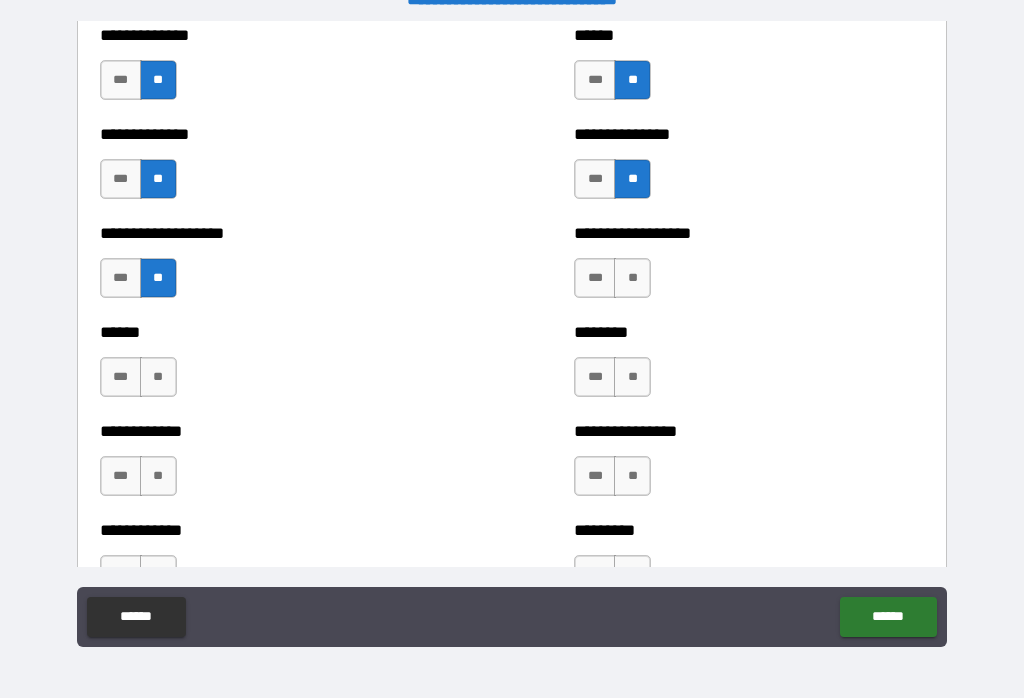 click on "**" at bounding box center [632, 278] 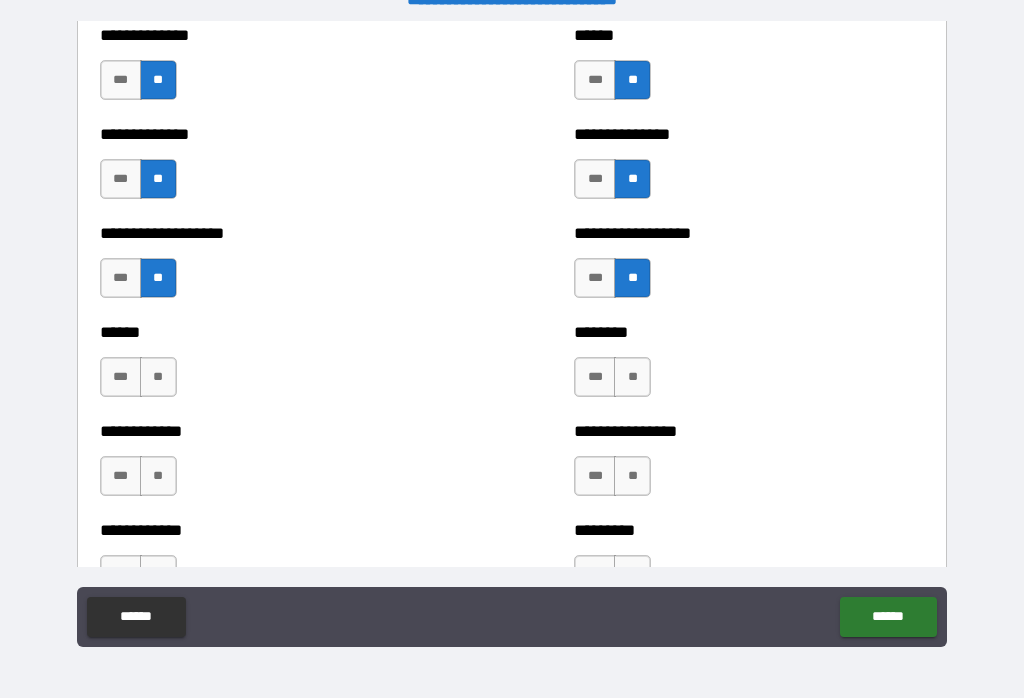 click on "**" at bounding box center [158, 377] 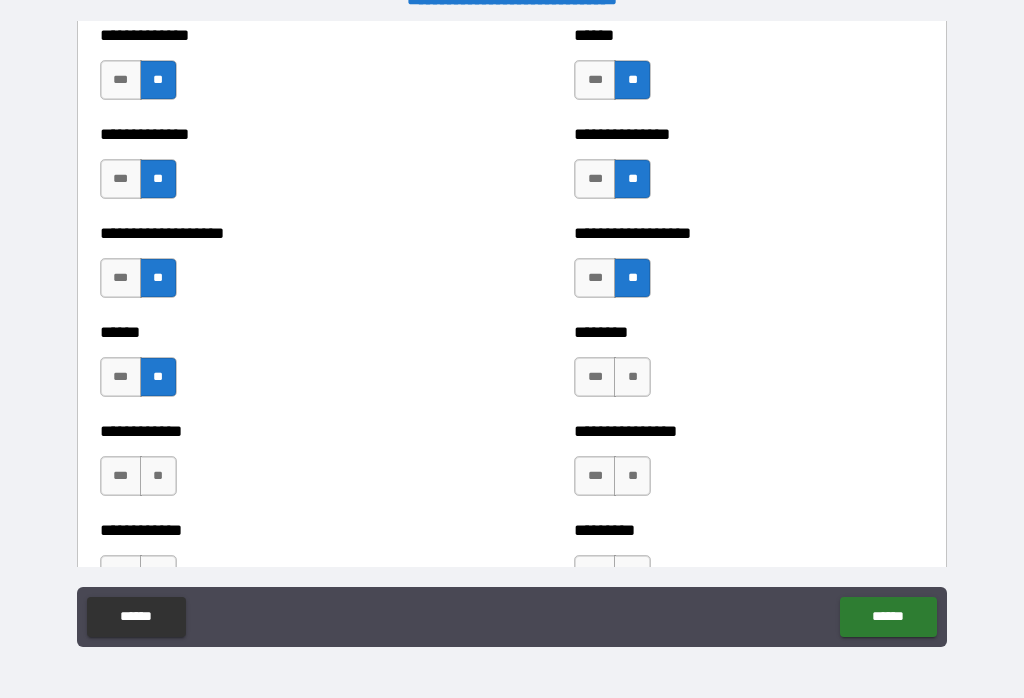 click on "**" at bounding box center (632, 377) 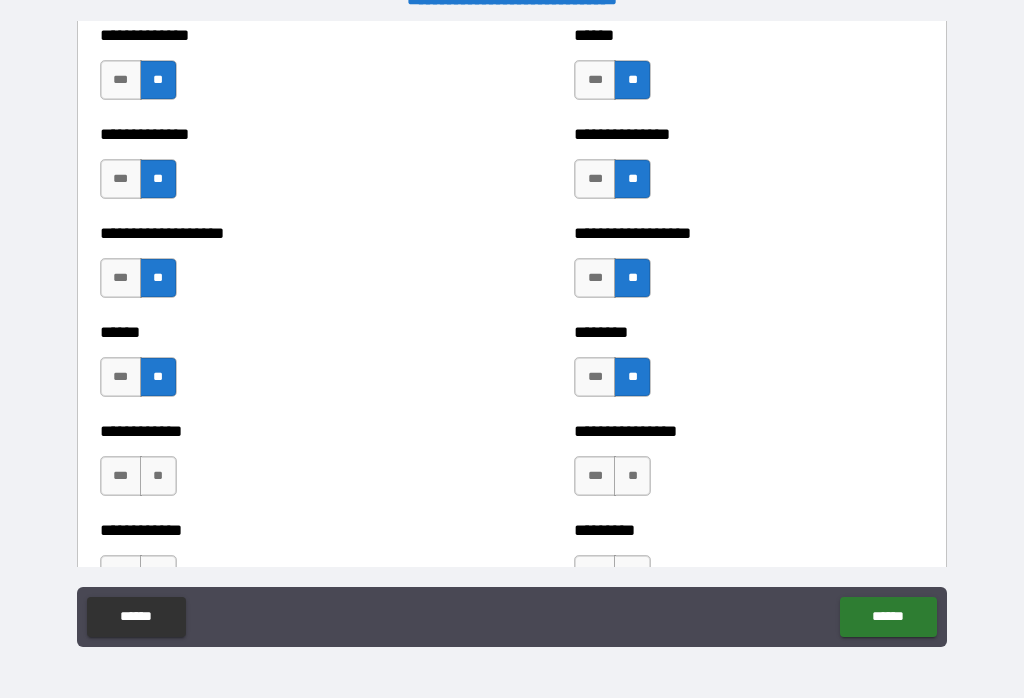 click on "**" at bounding box center [158, 476] 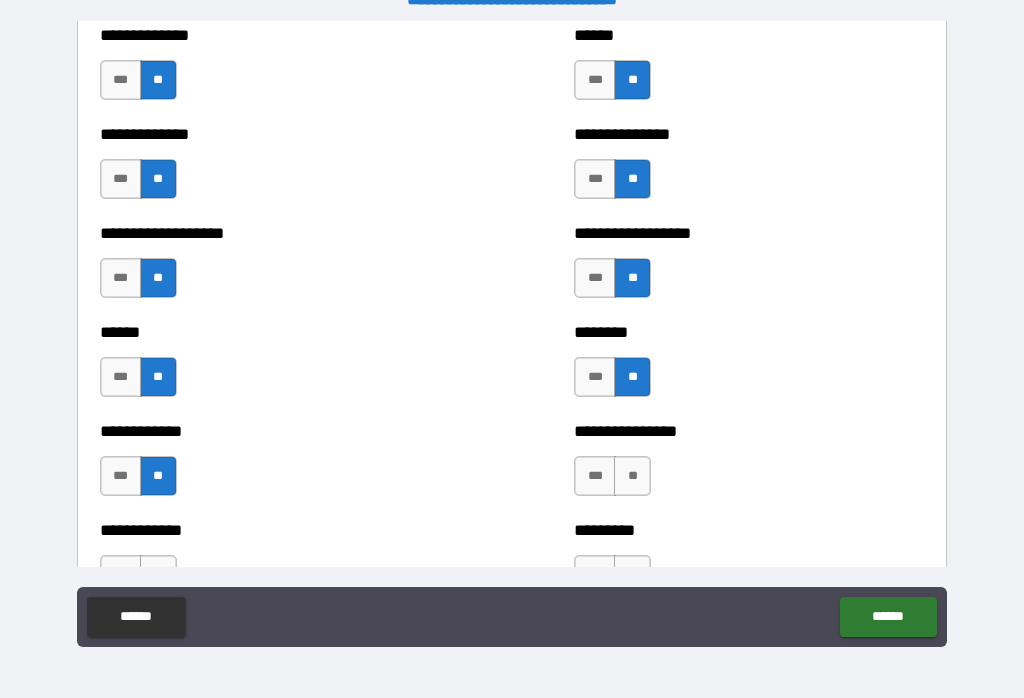 click on "**" at bounding box center (632, 476) 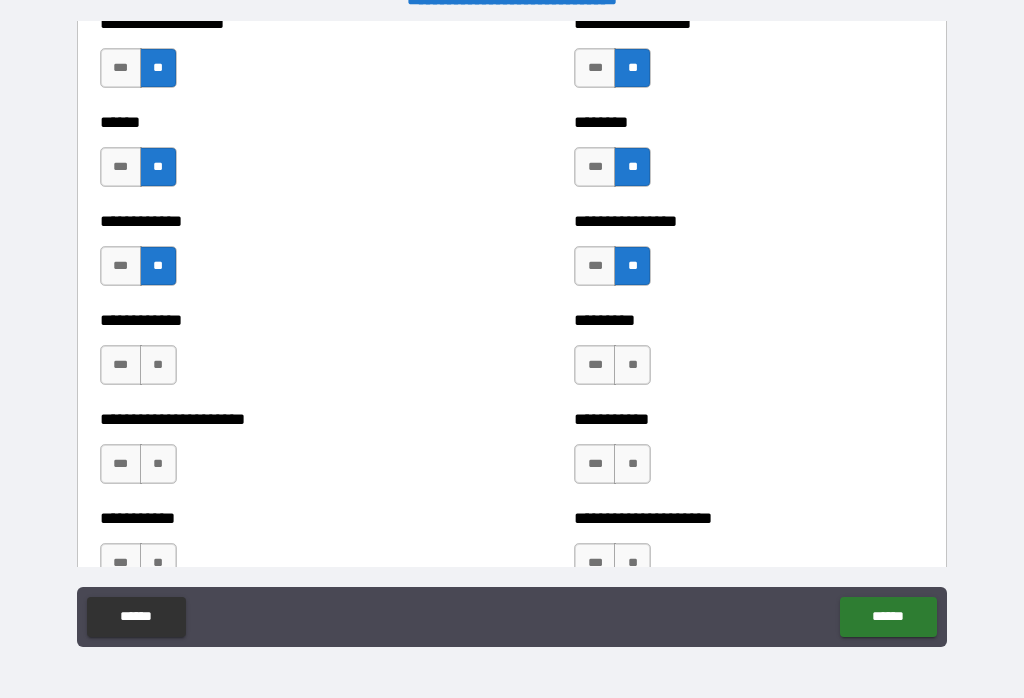 scroll, scrollTop: 4995, scrollLeft: 0, axis: vertical 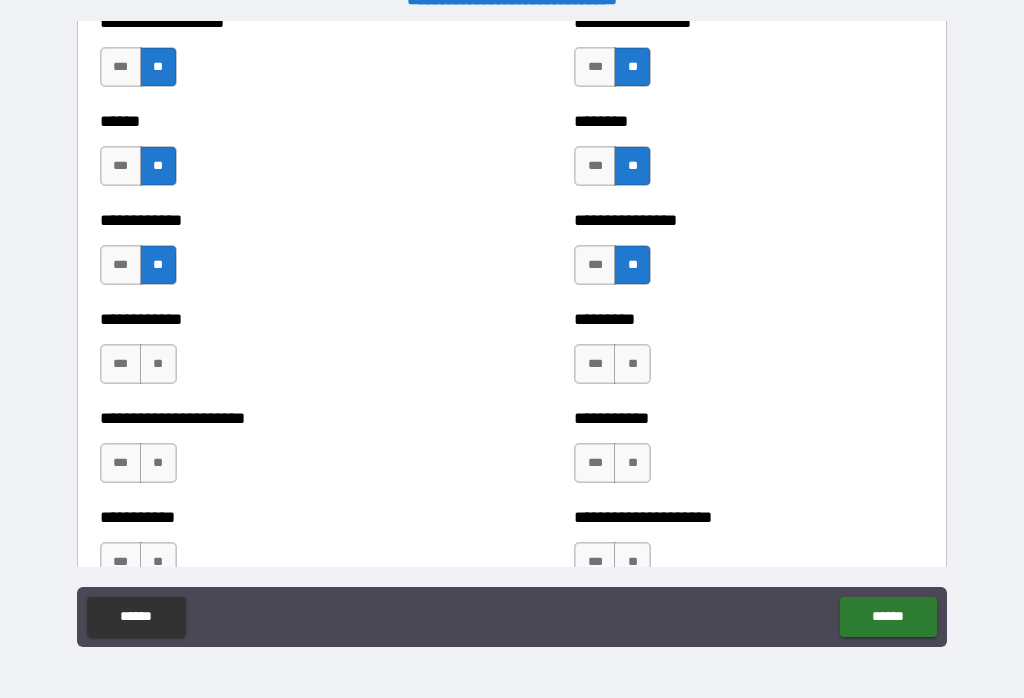 click on "**" at bounding box center [158, 364] 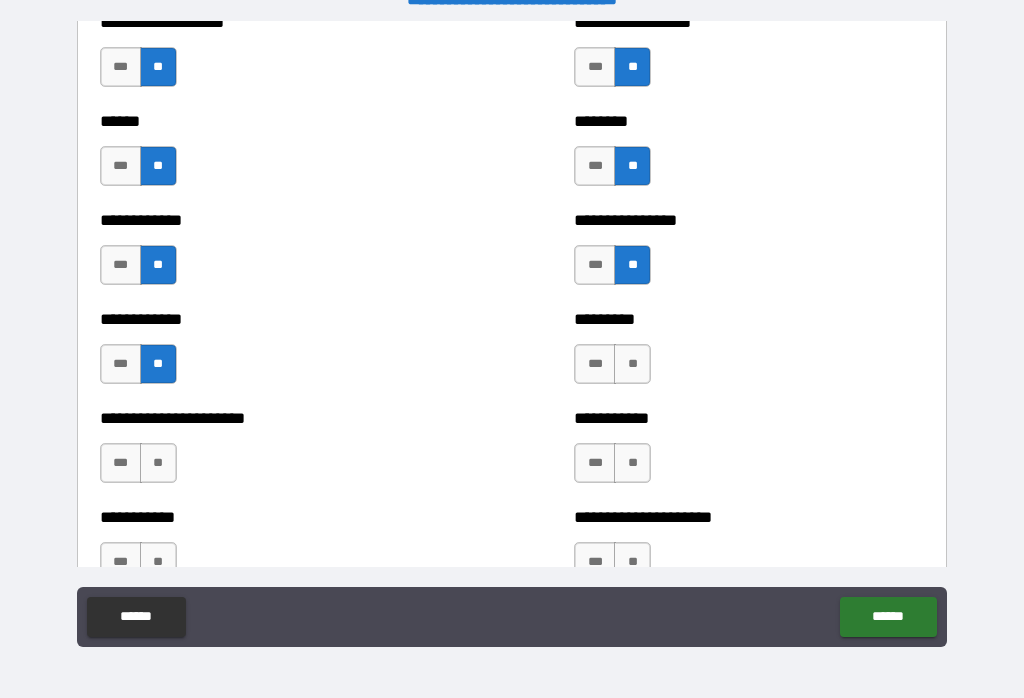 click on "**" at bounding box center [632, 364] 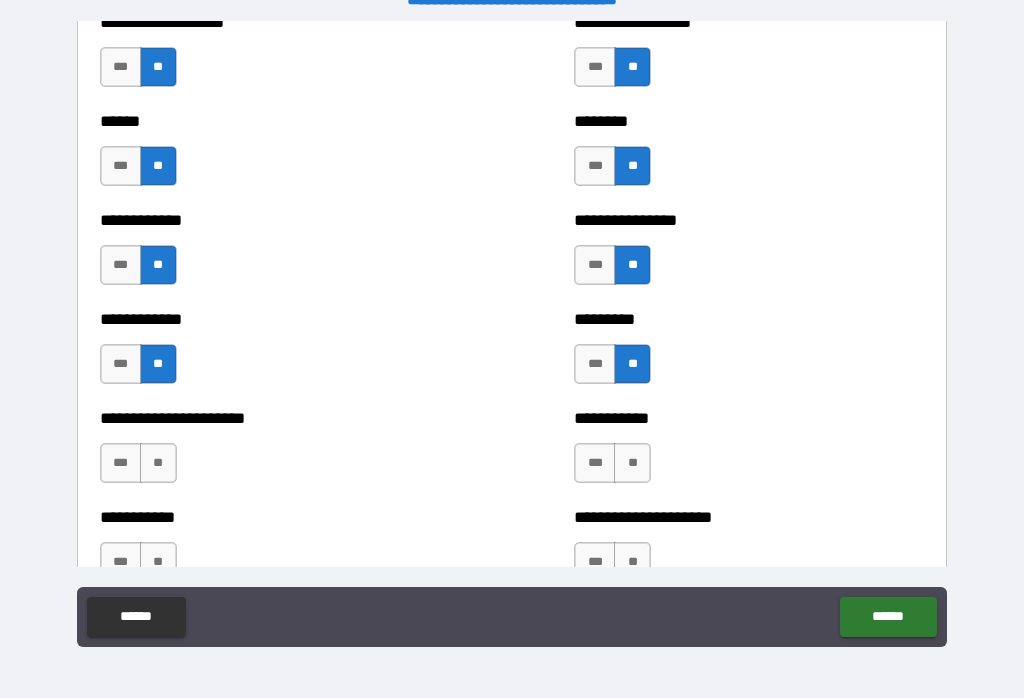 click on "**" at bounding box center [158, 463] 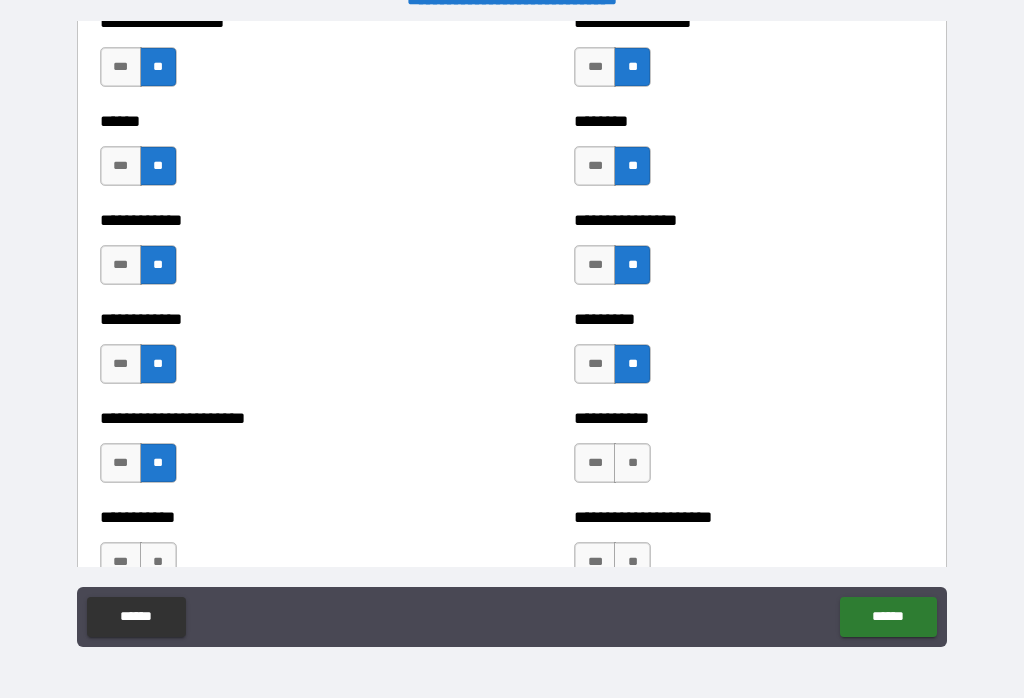 click on "**" at bounding box center (632, 463) 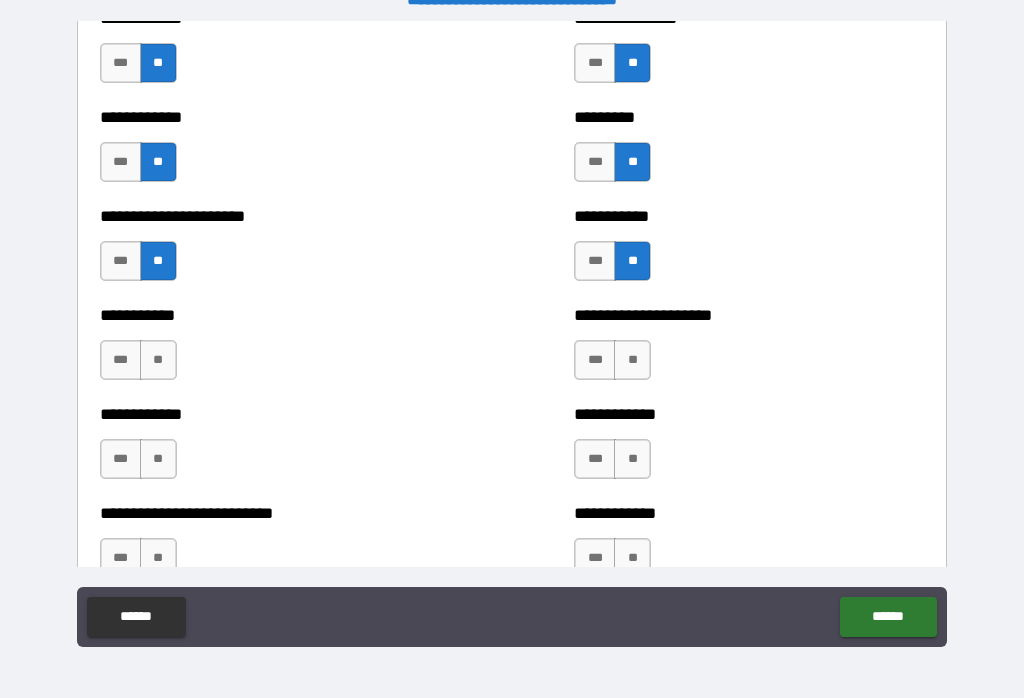 scroll, scrollTop: 5196, scrollLeft: 0, axis: vertical 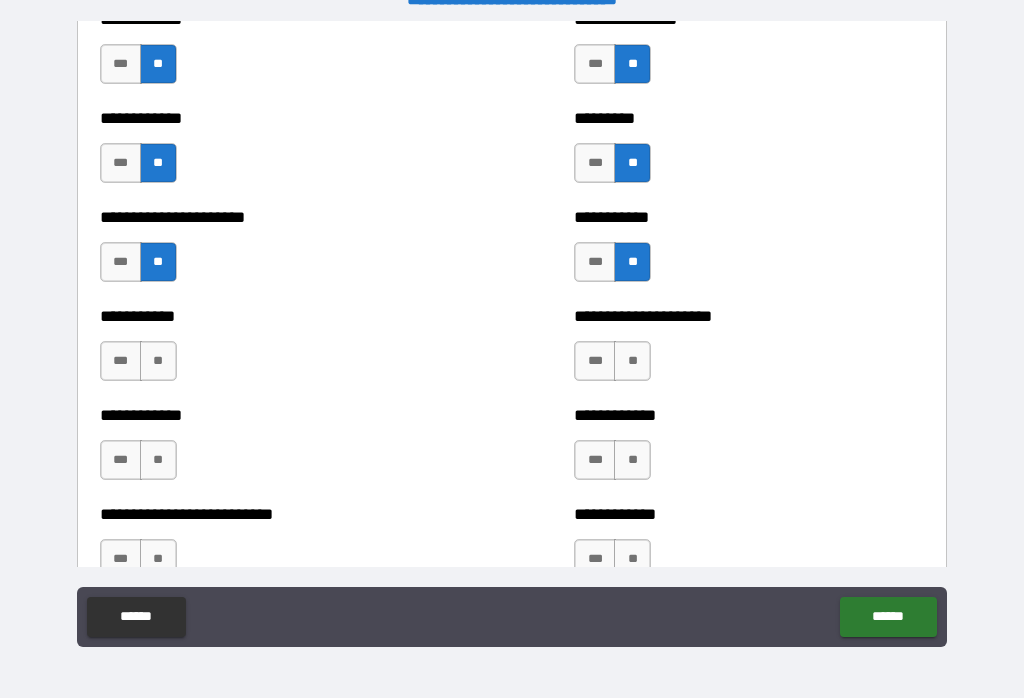 click on "**" at bounding box center [632, 361] 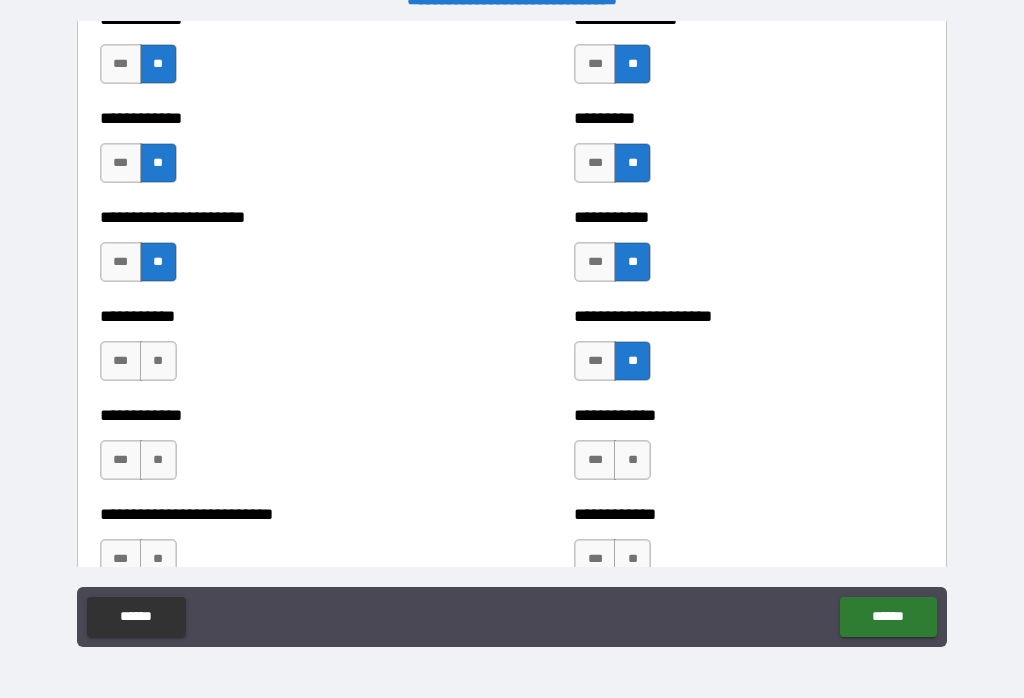 click on "**" at bounding box center [158, 361] 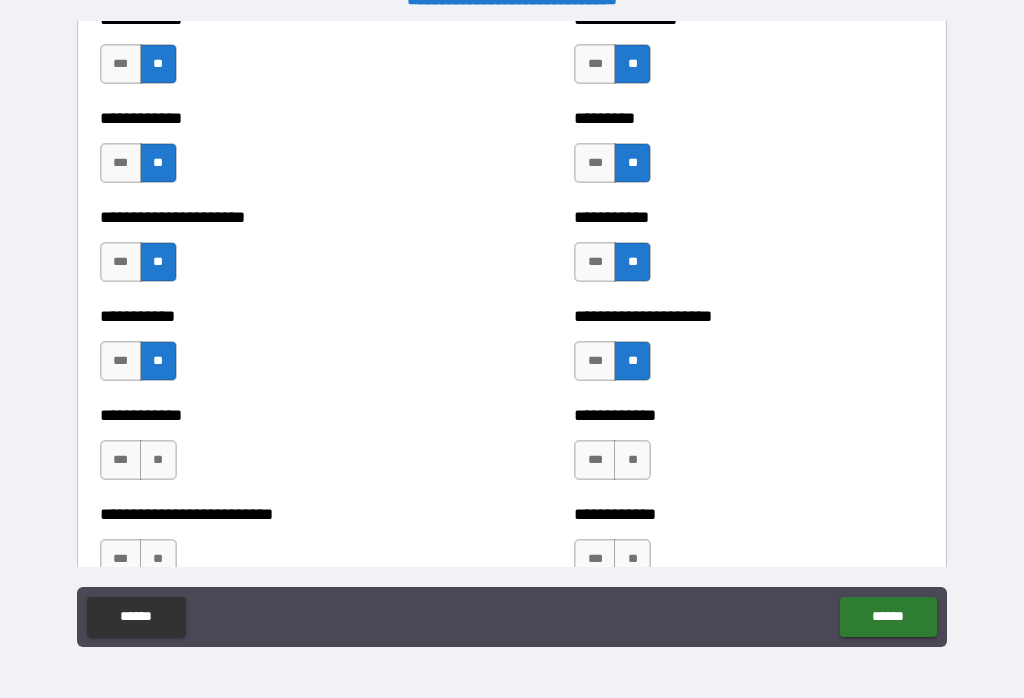 click on "**" at bounding box center (632, 460) 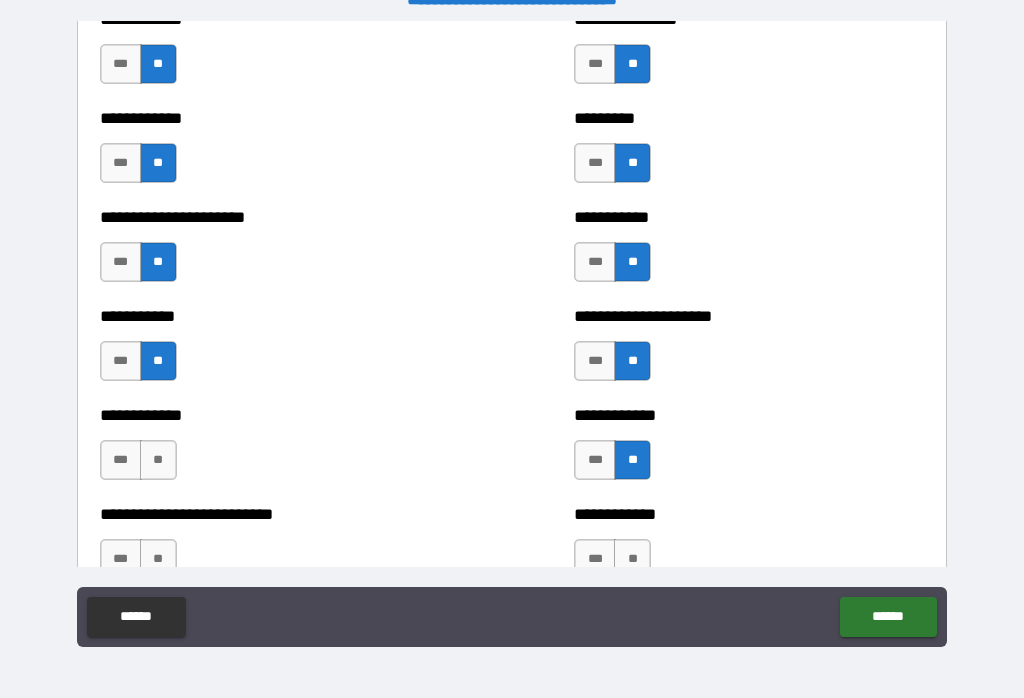 click on "**" at bounding box center [158, 460] 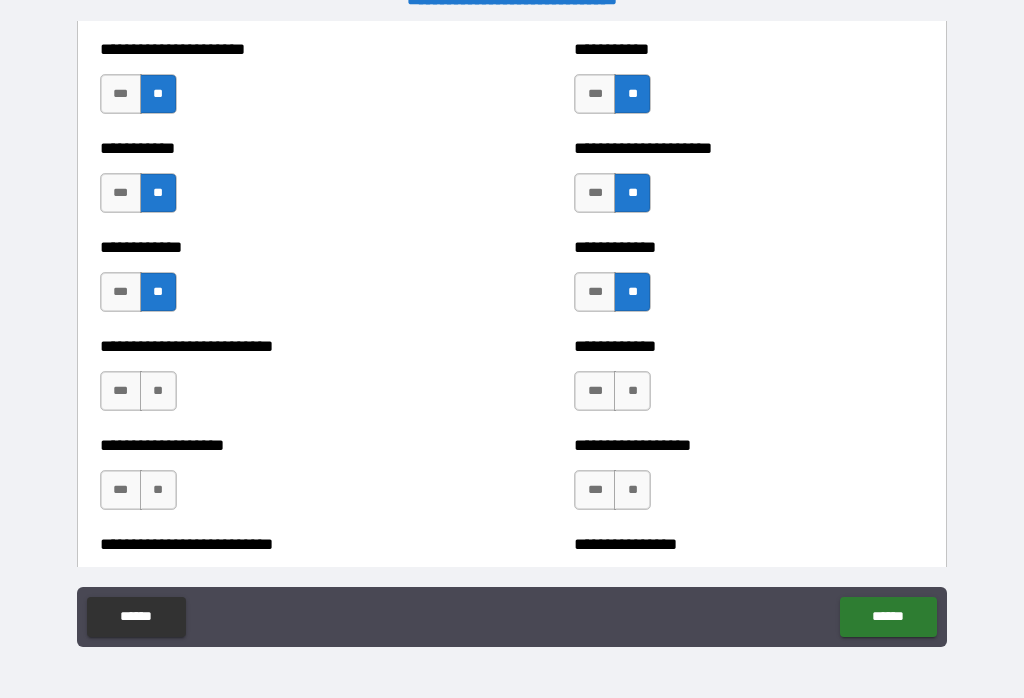 scroll, scrollTop: 5363, scrollLeft: 0, axis: vertical 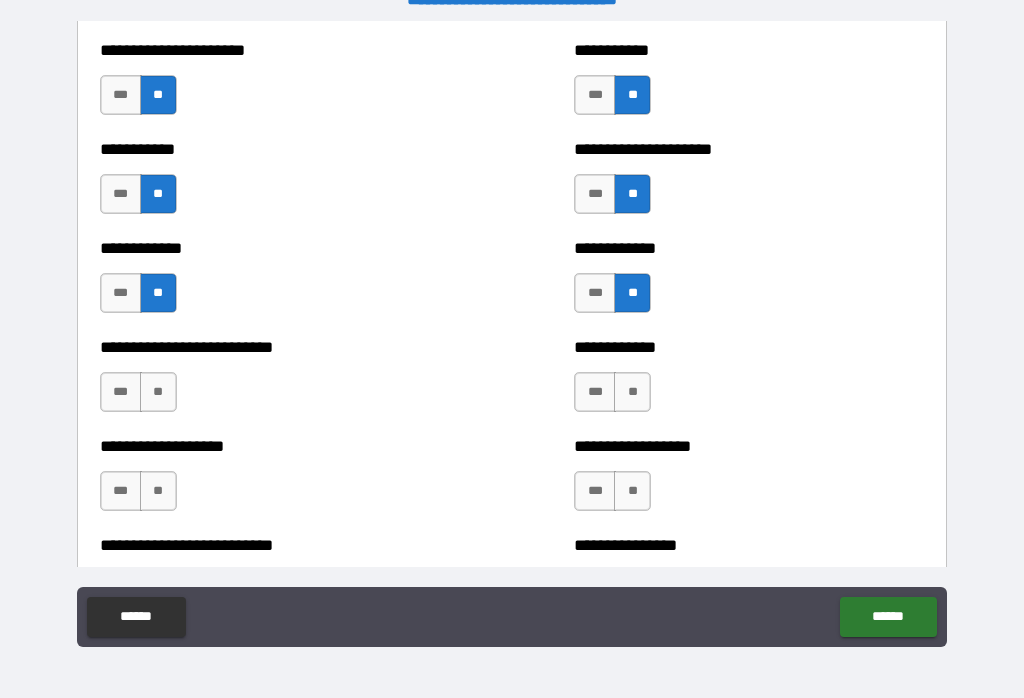 click on "**" at bounding box center (158, 392) 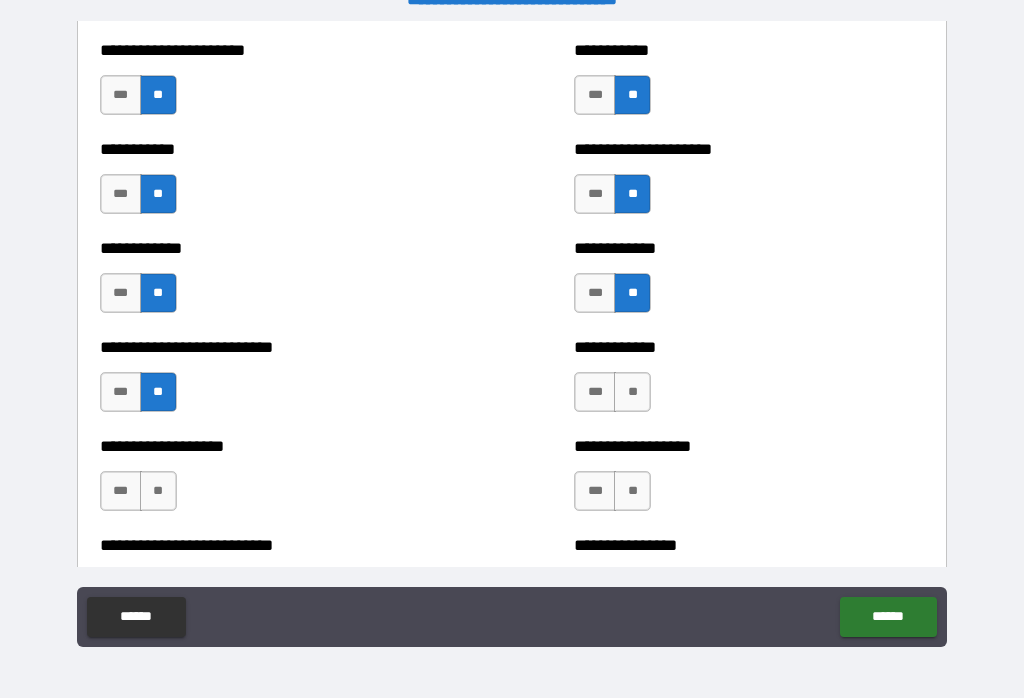 click on "**" at bounding box center [632, 392] 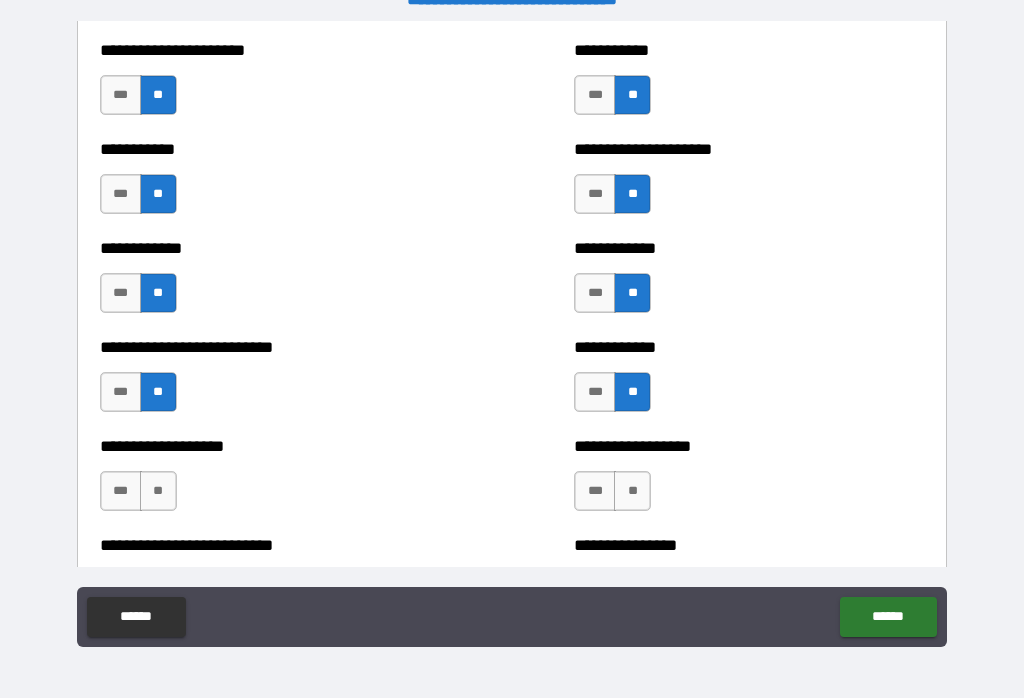 click on "**" at bounding box center (158, 491) 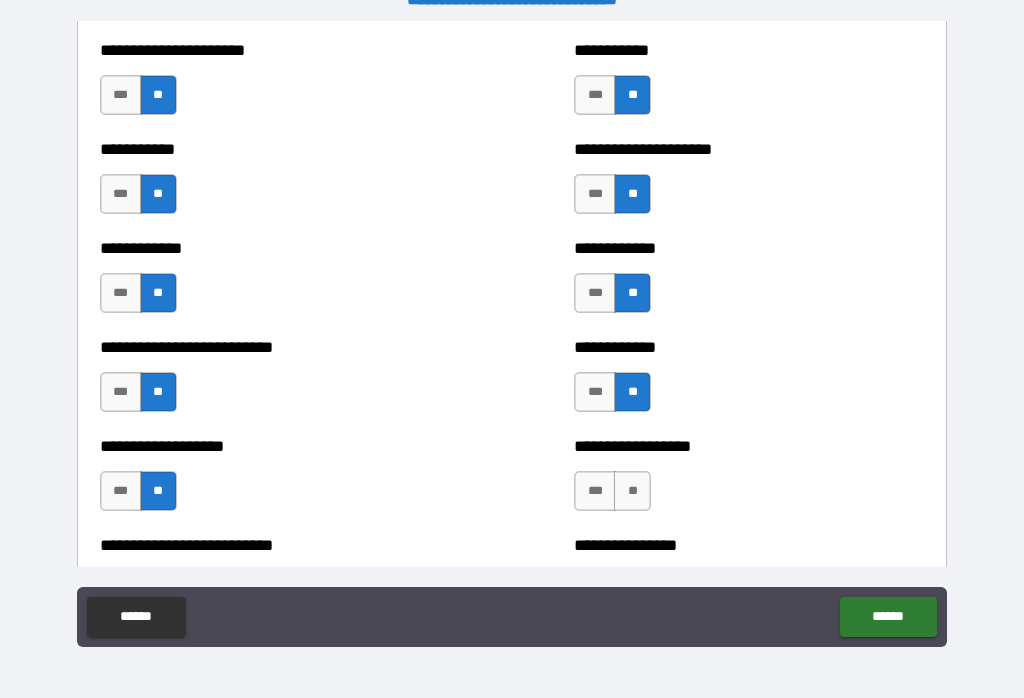 click on "**" at bounding box center [632, 491] 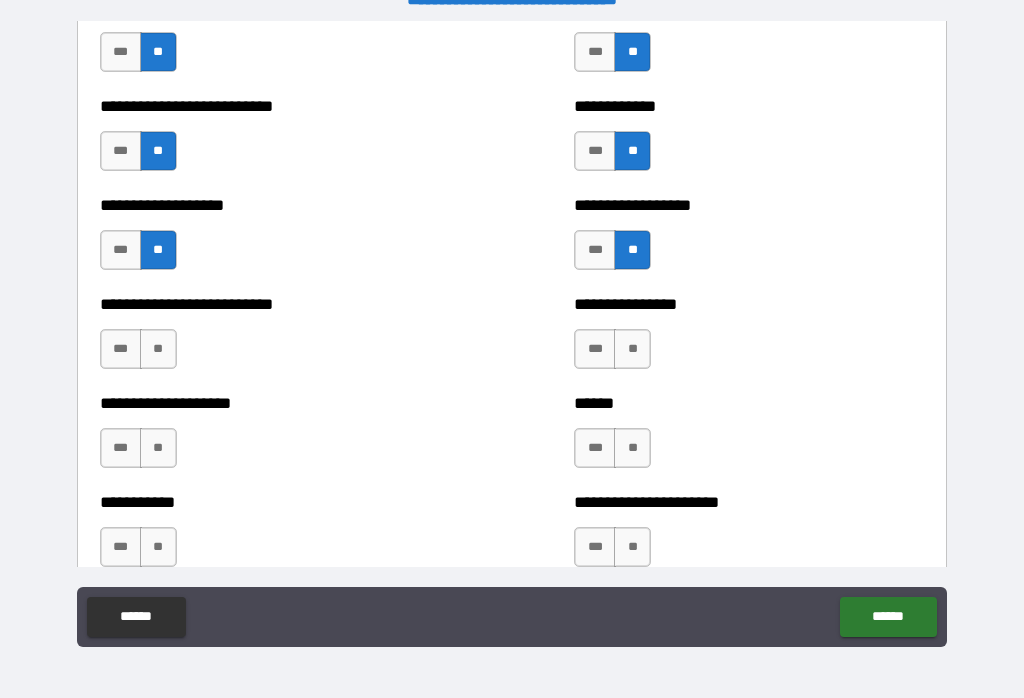 scroll, scrollTop: 5631, scrollLeft: 0, axis: vertical 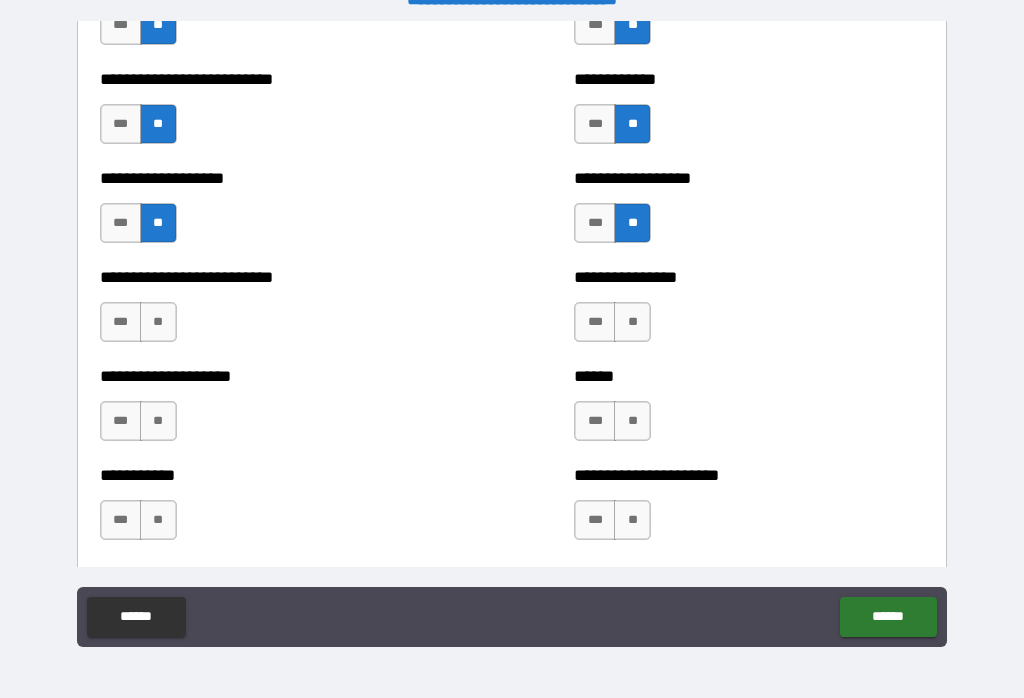 click on "**" at bounding box center [632, 322] 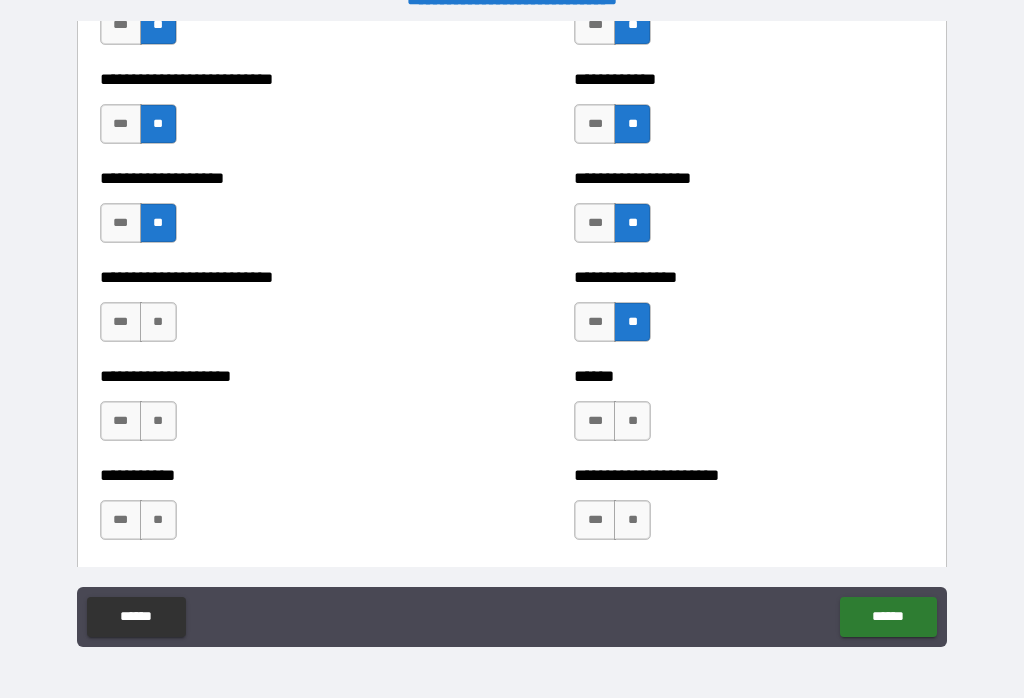 click on "**" at bounding box center (158, 322) 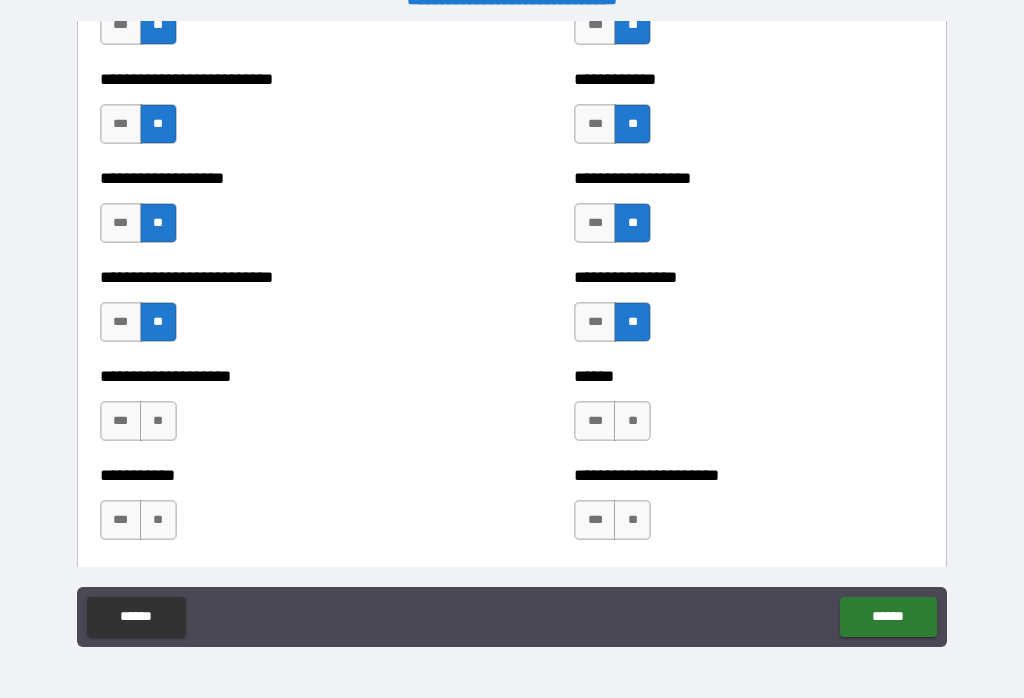 click on "**" at bounding box center (158, 421) 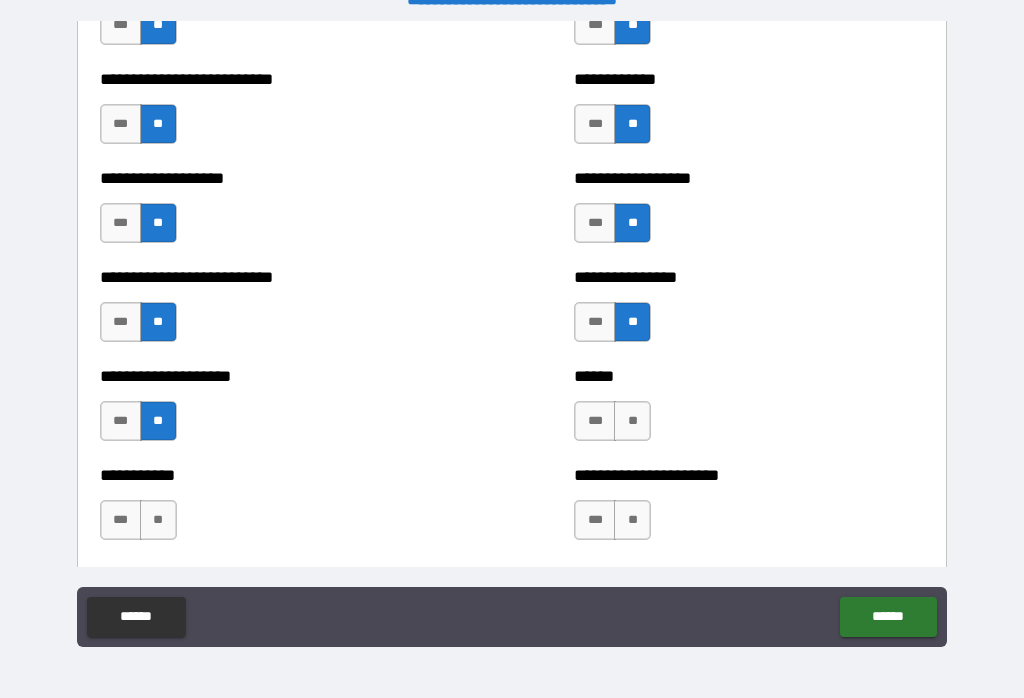 click on "**" at bounding box center [632, 421] 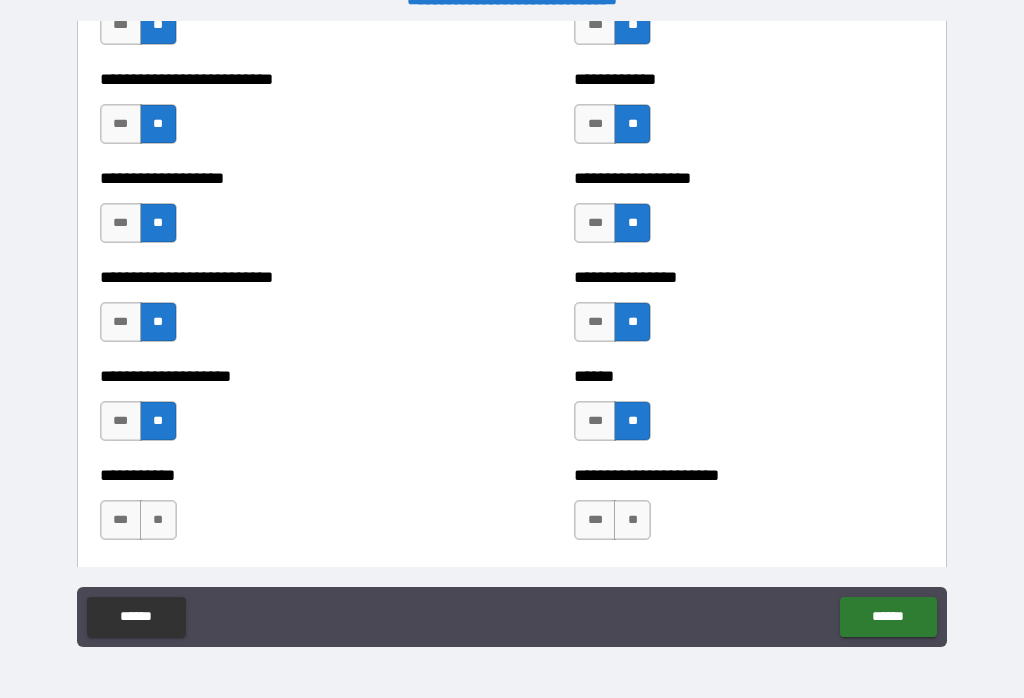 click on "**" at bounding box center (632, 520) 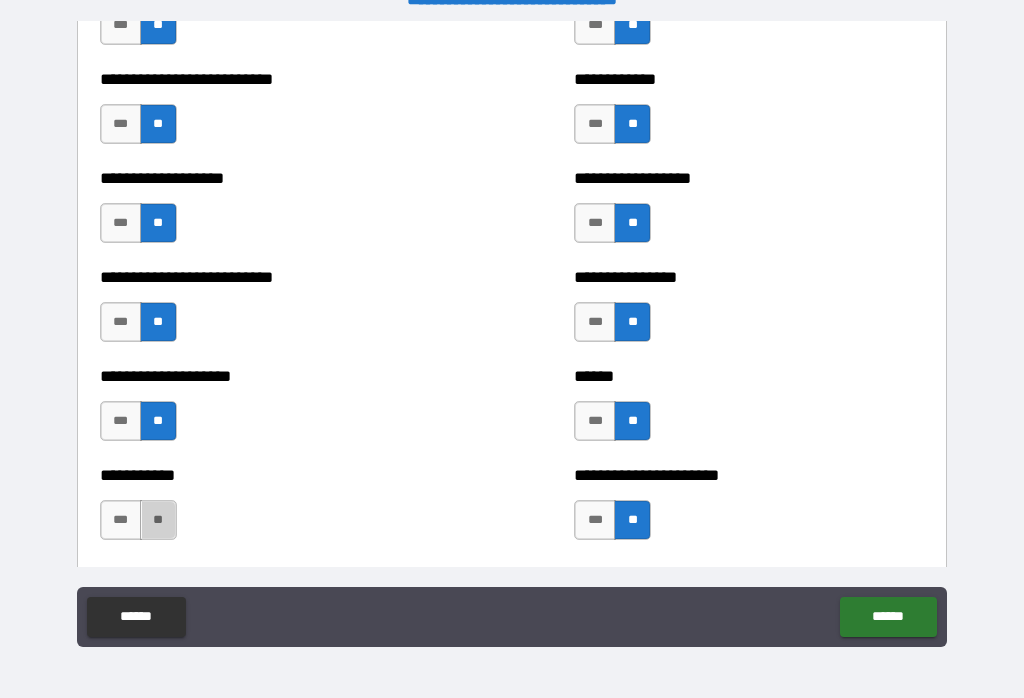 click on "**" at bounding box center [158, 520] 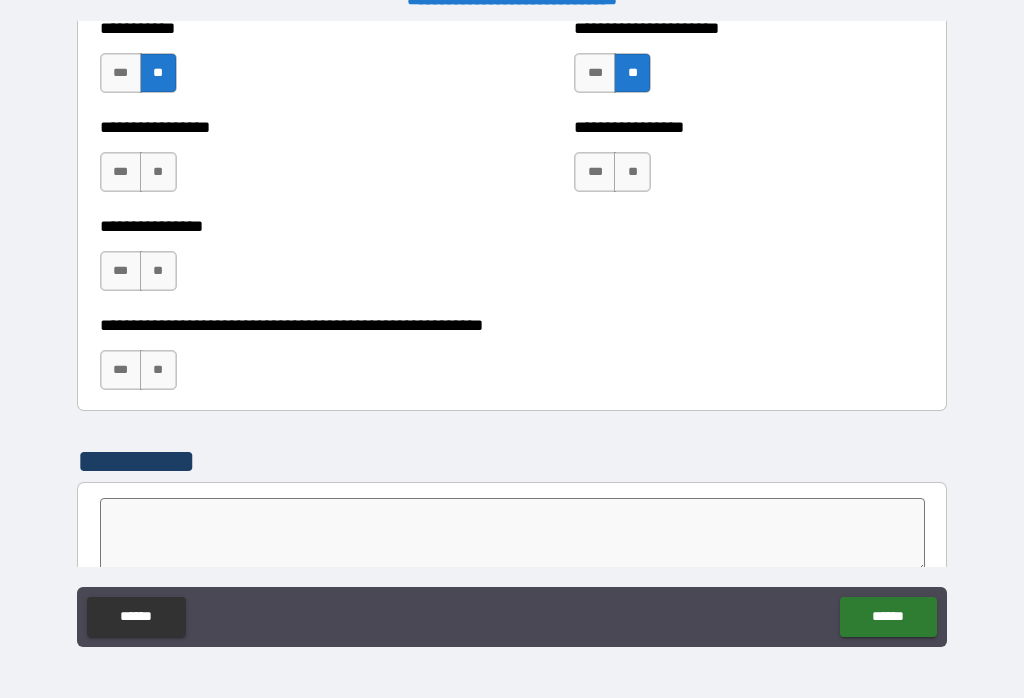 scroll, scrollTop: 6011, scrollLeft: 0, axis: vertical 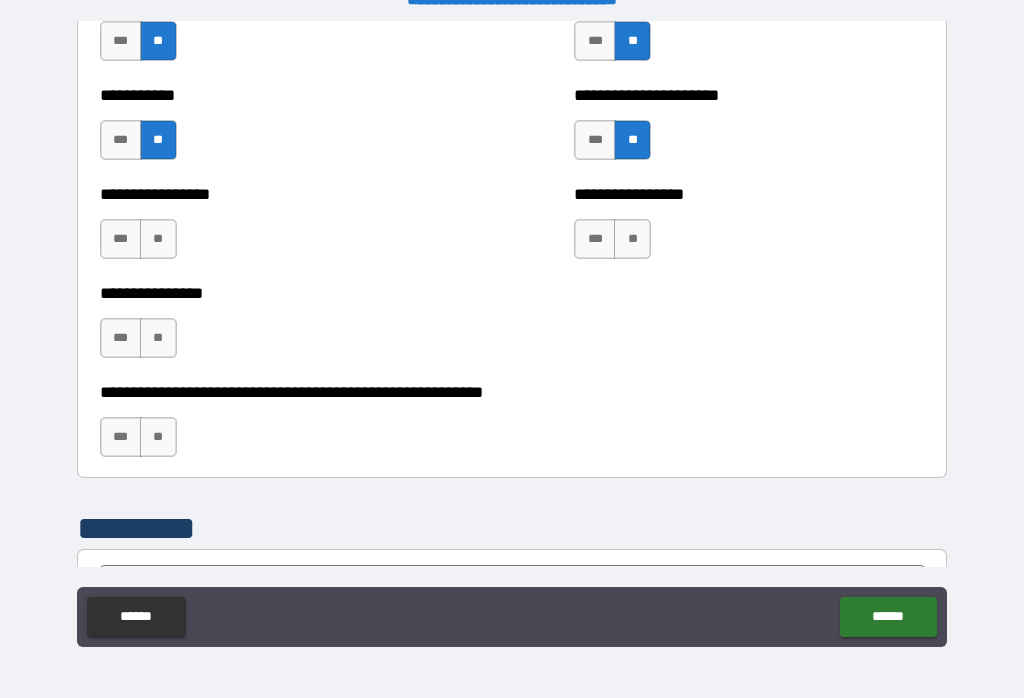 click on "**" at bounding box center (632, 239) 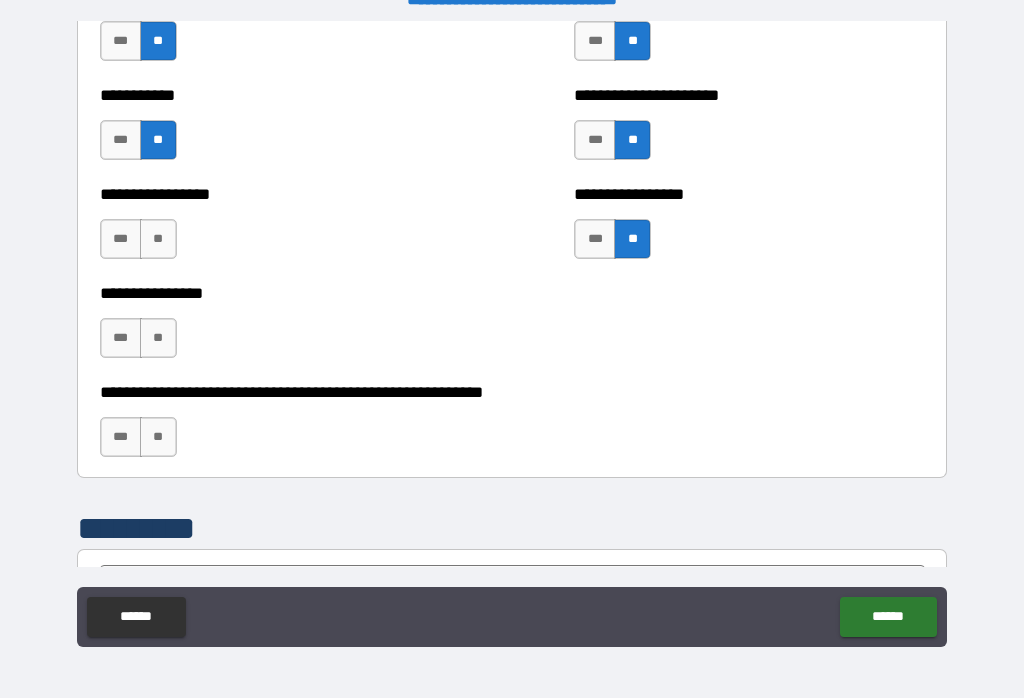 click on "**" at bounding box center (158, 239) 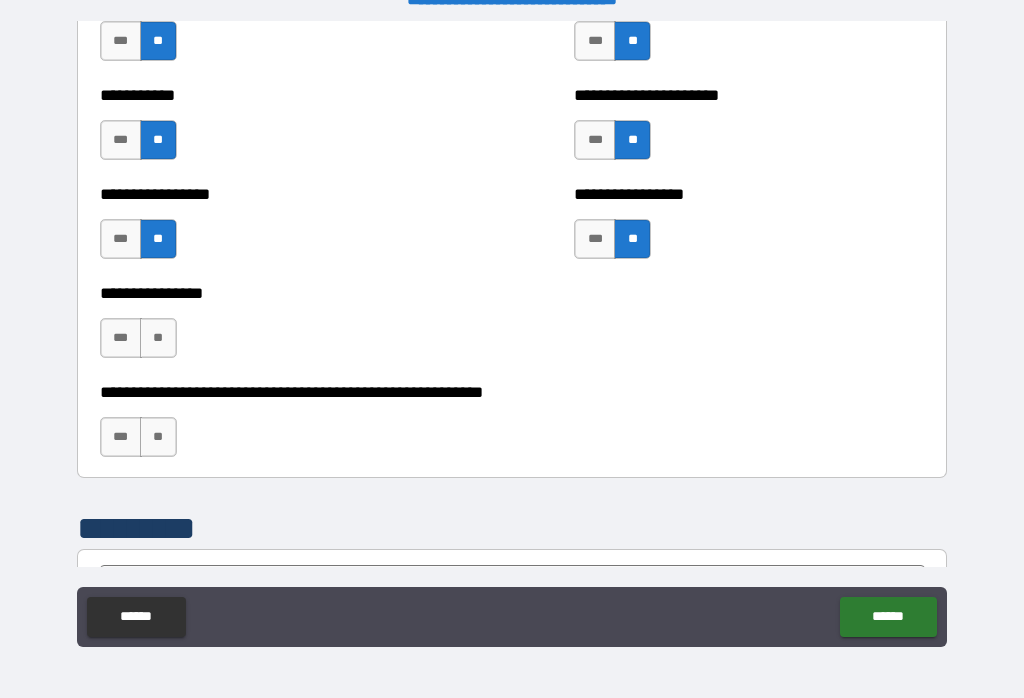 click on "**" at bounding box center [158, 338] 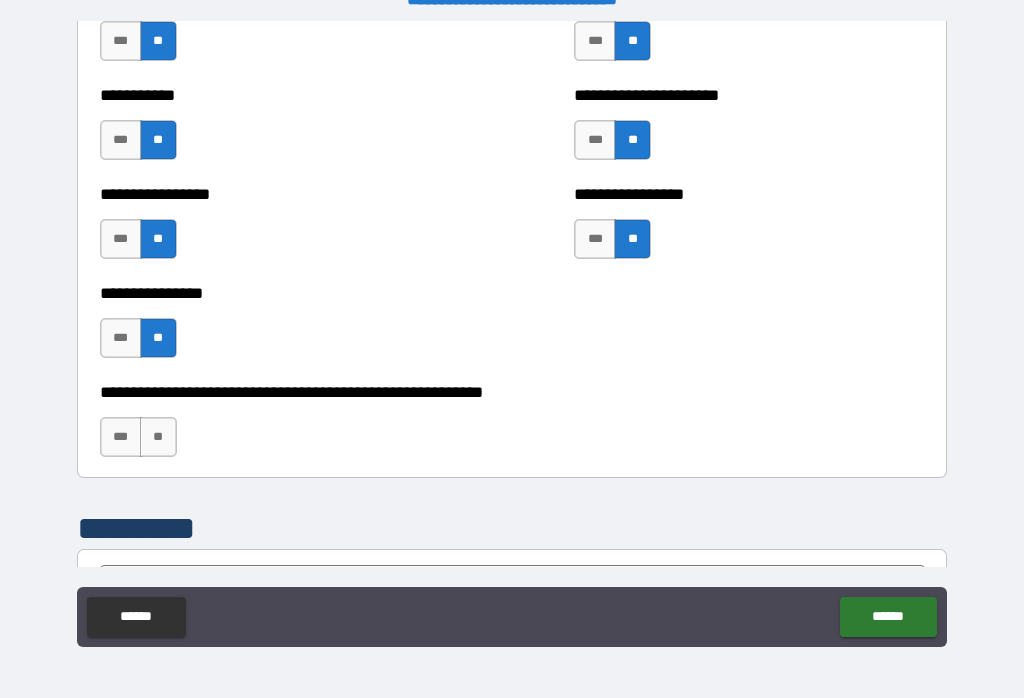 click on "**" at bounding box center [158, 437] 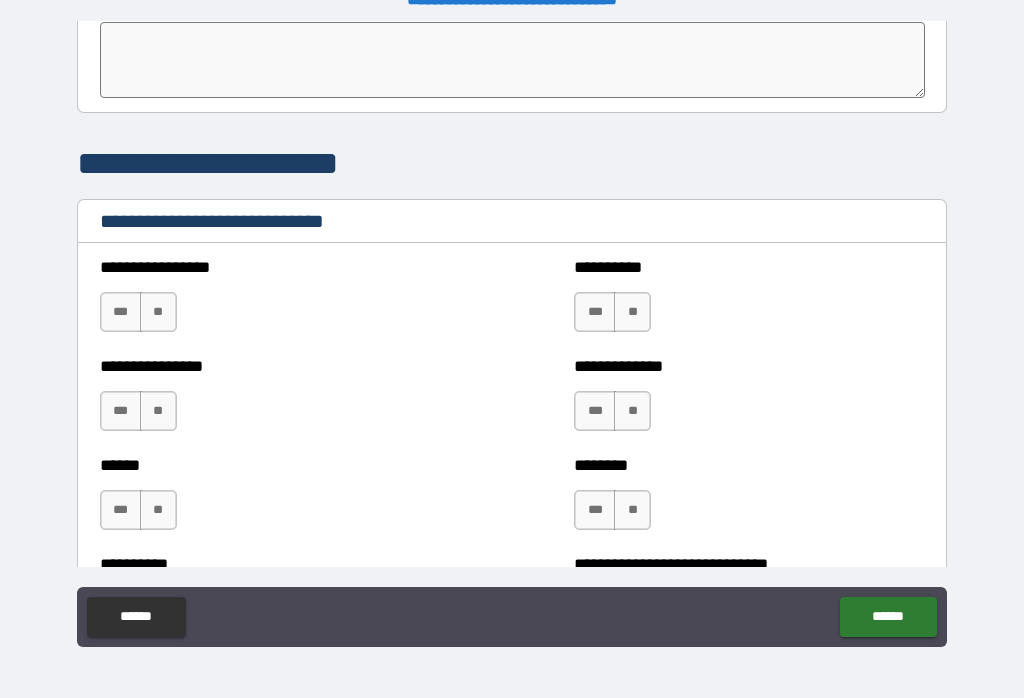 scroll, scrollTop: 6586, scrollLeft: 0, axis: vertical 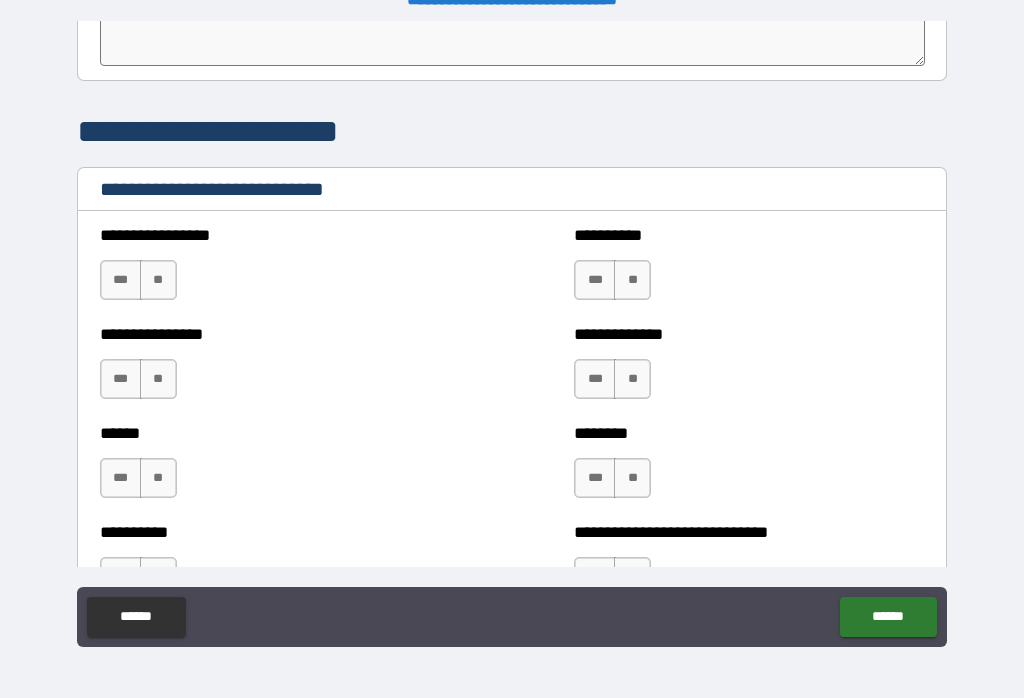 click on "**" at bounding box center (632, 280) 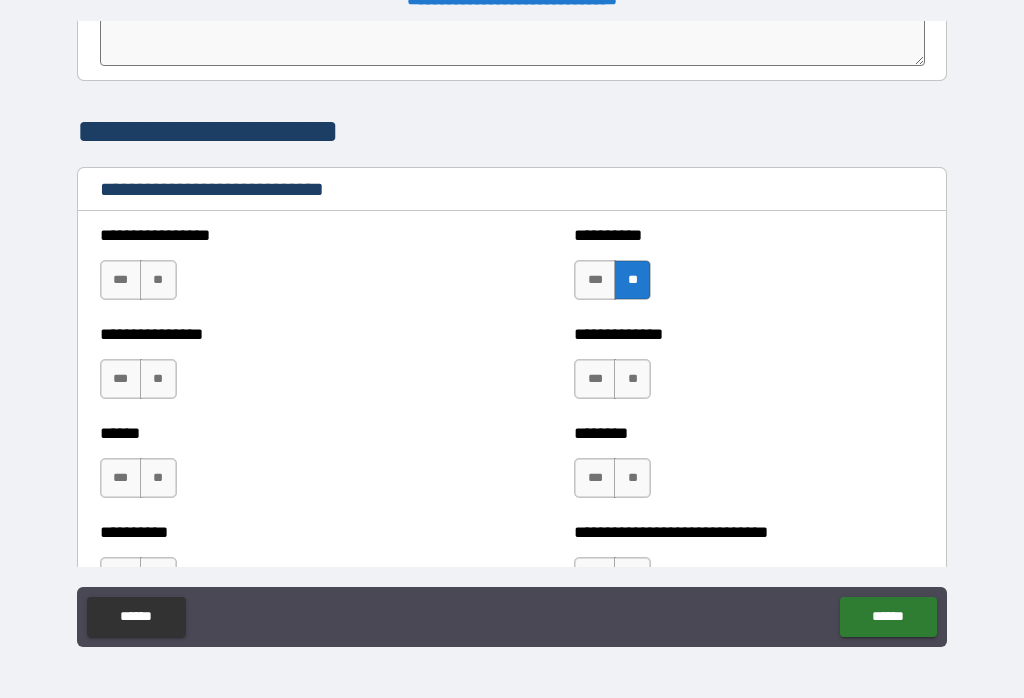 click on "**" at bounding box center [632, 379] 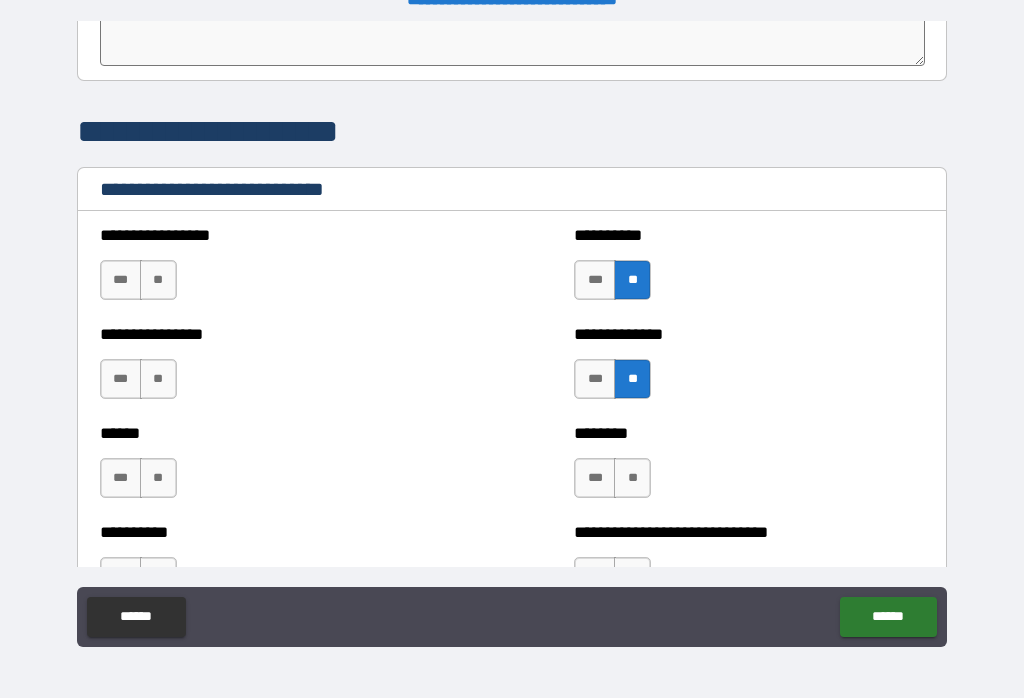 click on "***" at bounding box center (595, 478) 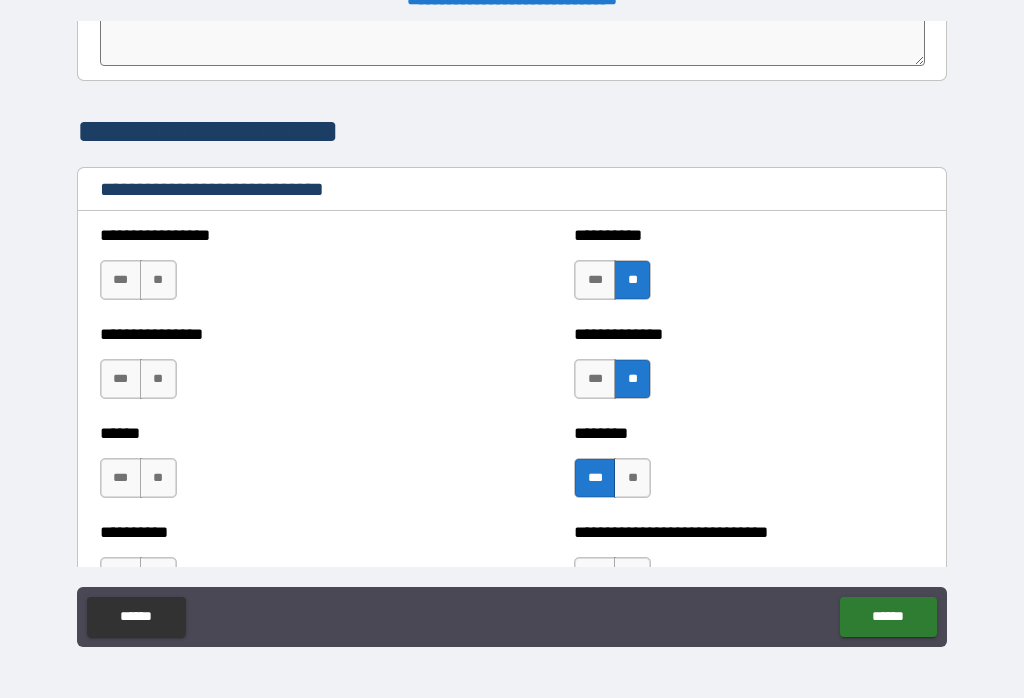 click on "**" at bounding box center [158, 478] 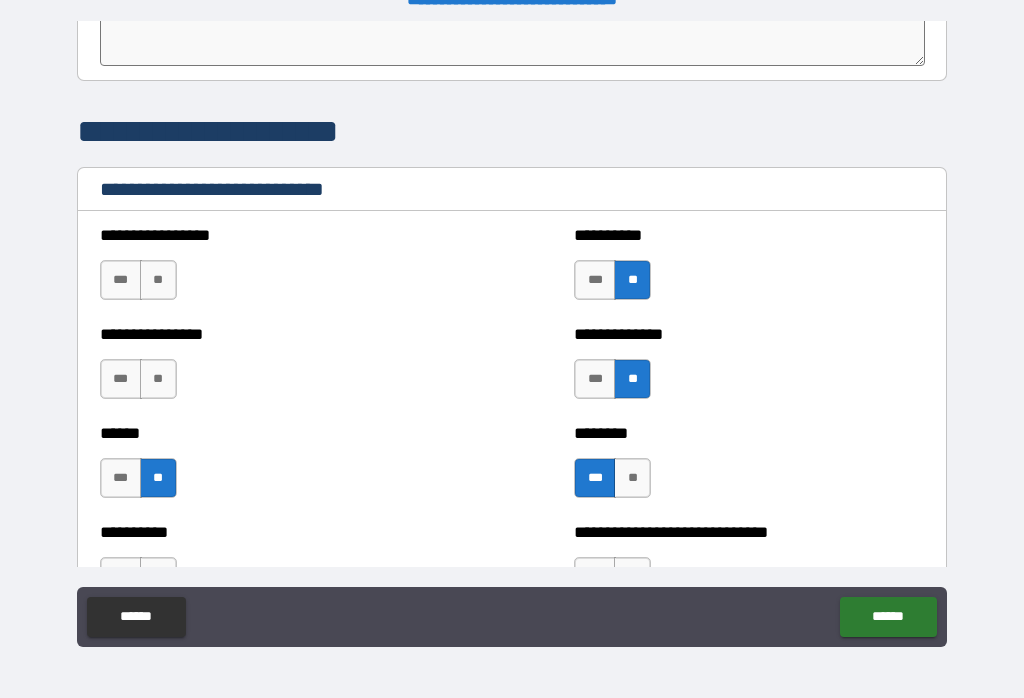 click on "**" at bounding box center (158, 379) 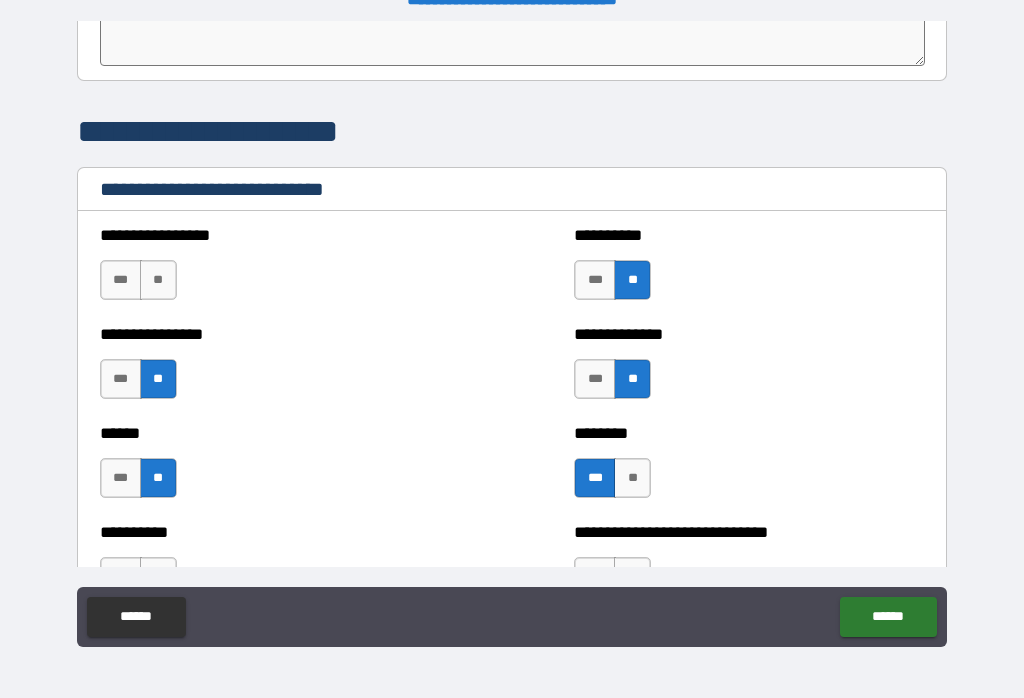 click on "**" at bounding box center [158, 280] 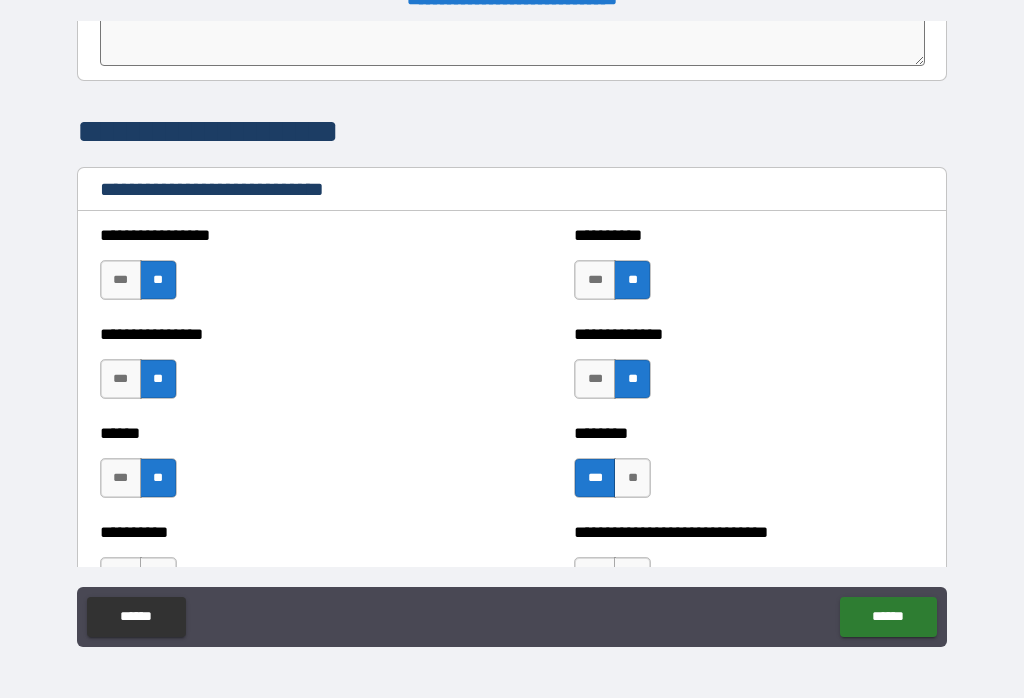 scroll, scrollTop: 6821, scrollLeft: 0, axis: vertical 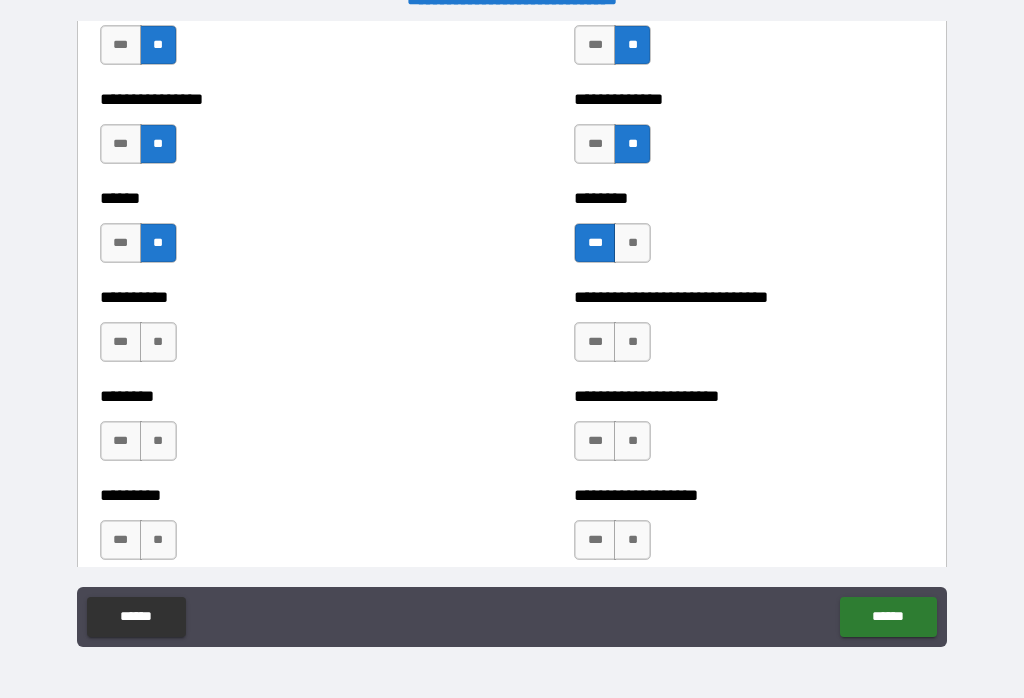 click on "***" at bounding box center (595, 342) 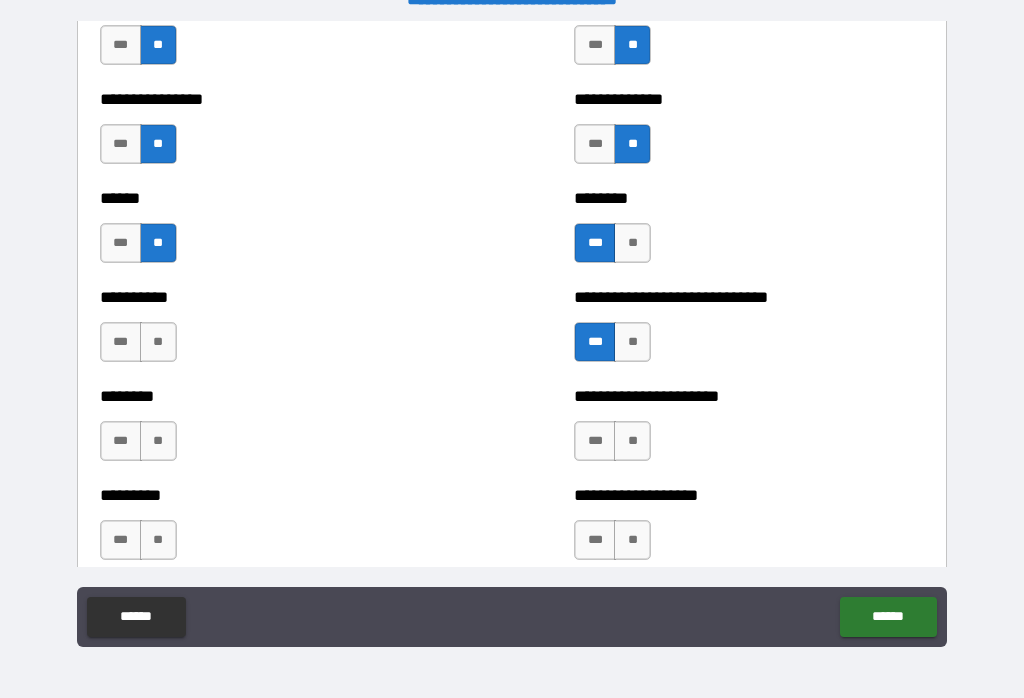 click on "**" at bounding box center [632, 441] 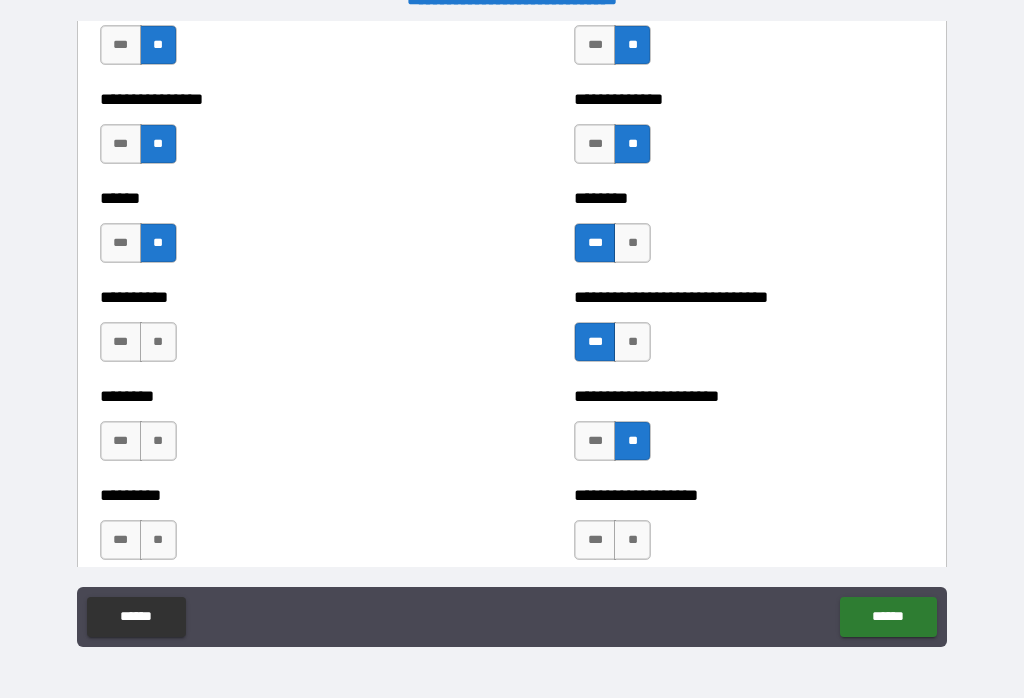 click on "**" at bounding box center [632, 540] 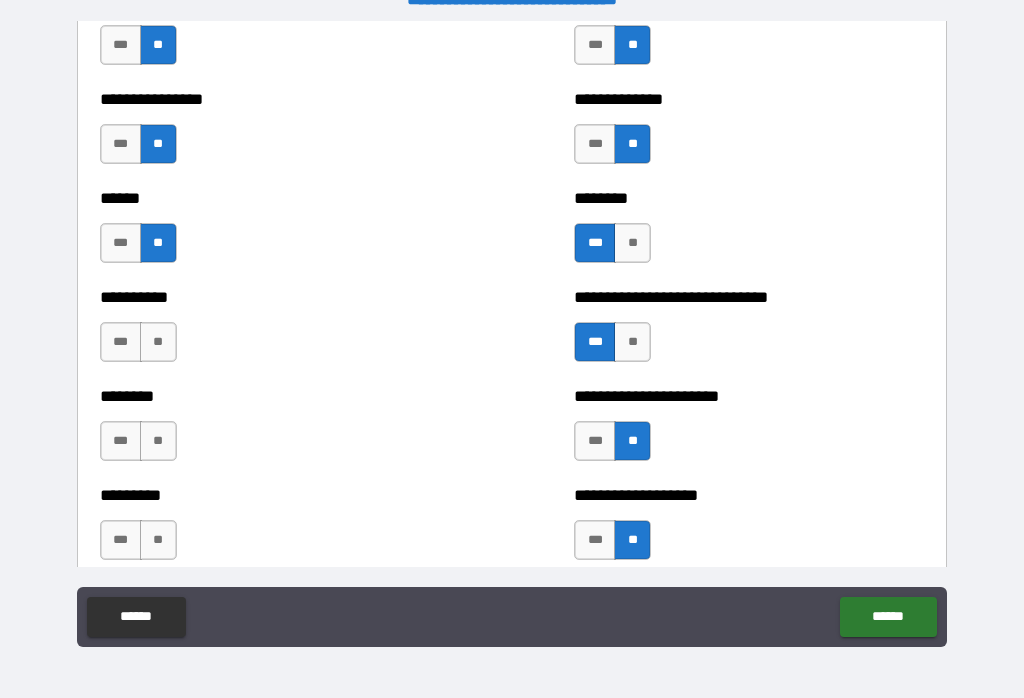 scroll, scrollTop: 6887, scrollLeft: 0, axis: vertical 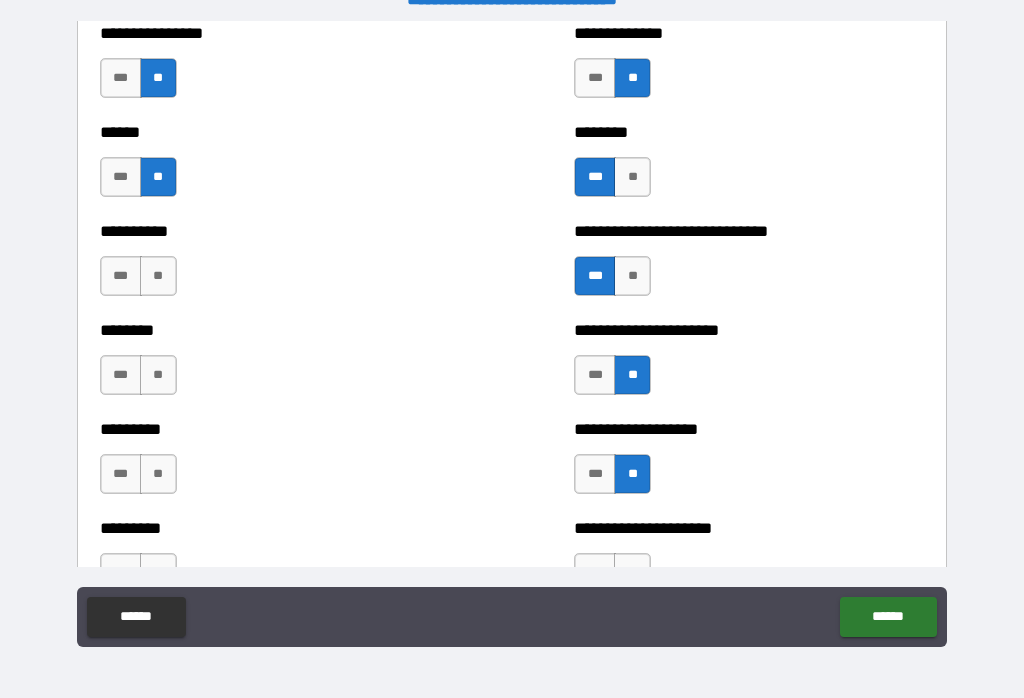 click on "**" at bounding box center (158, 276) 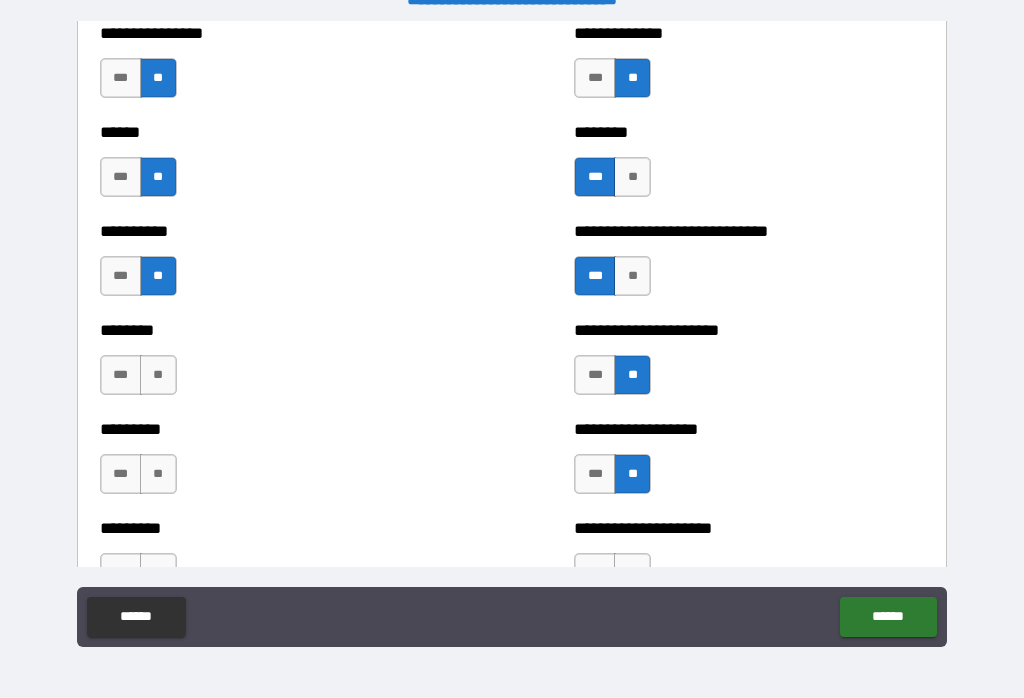 click on "**" at bounding box center [158, 375] 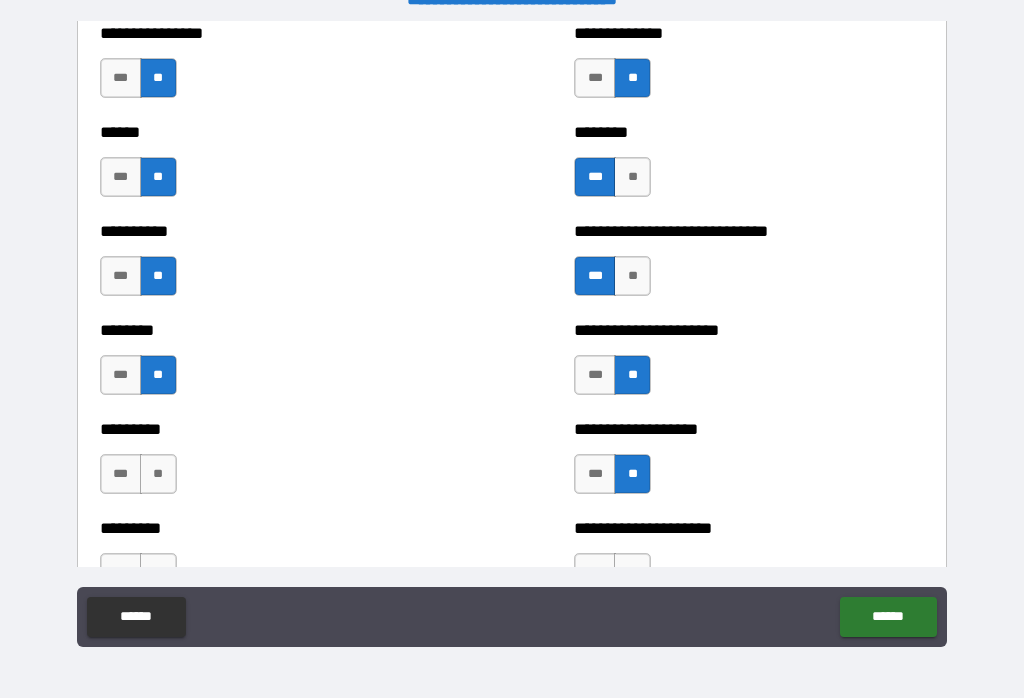 click on "**" at bounding box center [158, 474] 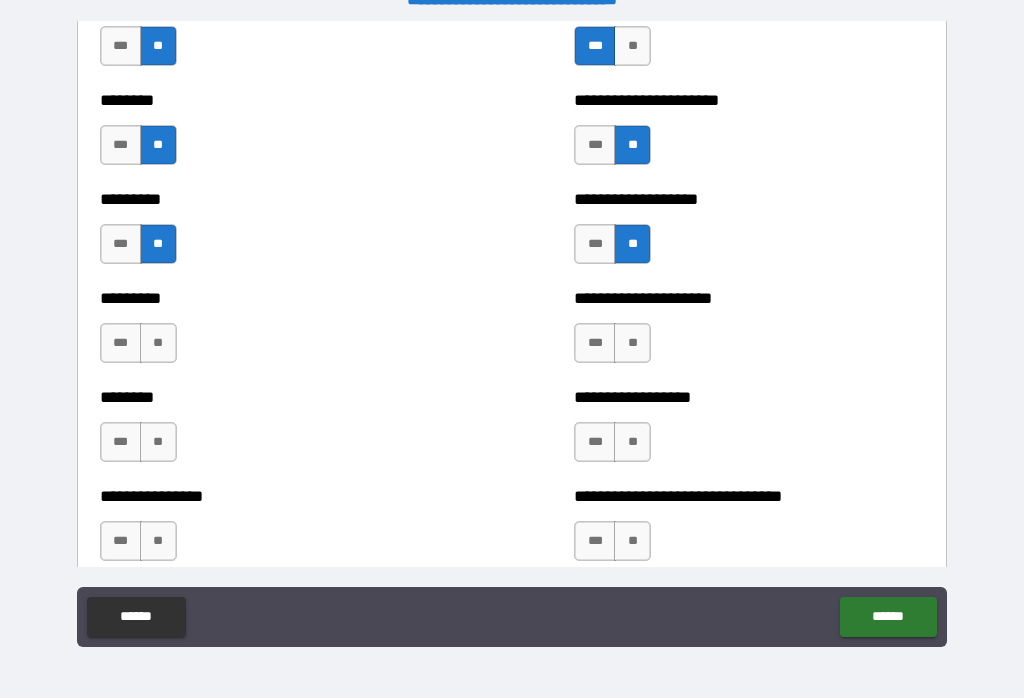 scroll, scrollTop: 7116, scrollLeft: 0, axis: vertical 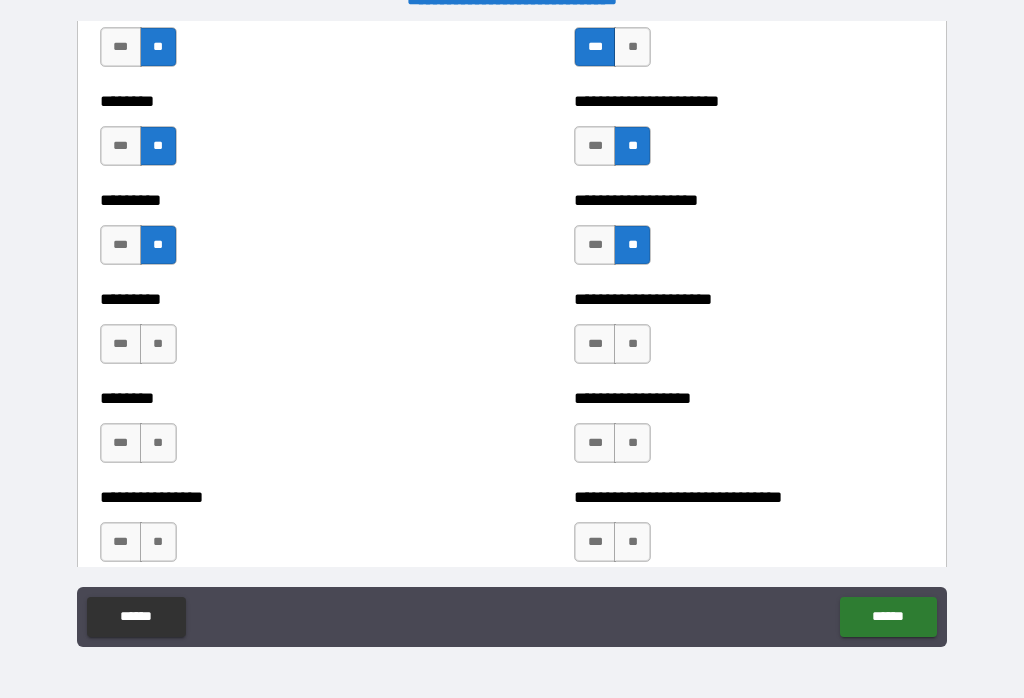 click on "**" at bounding box center [632, 344] 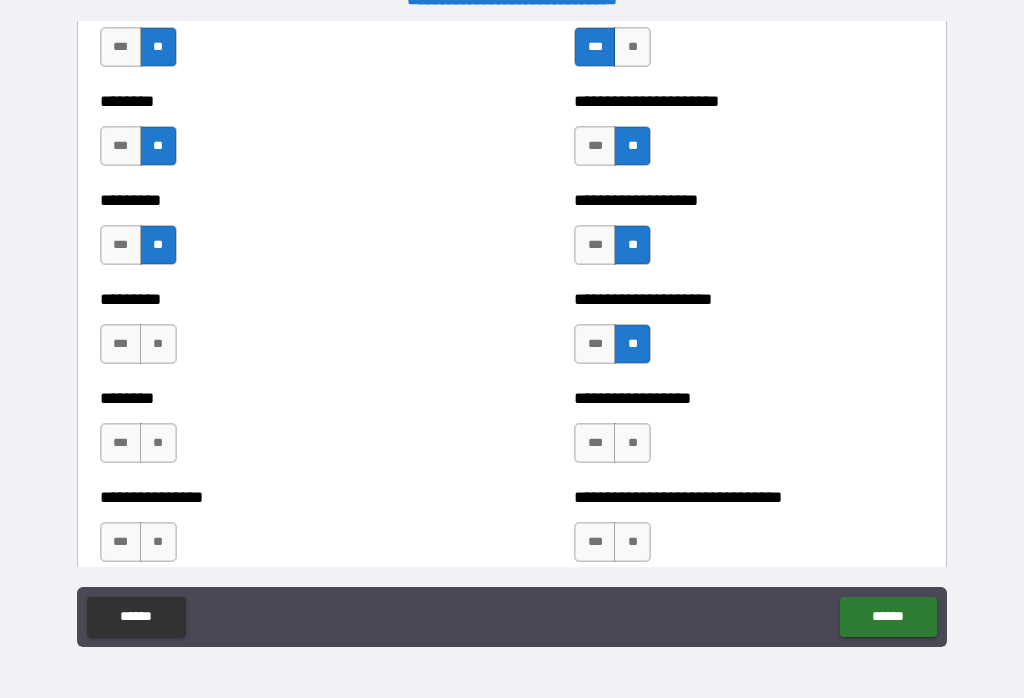 click on "**" at bounding box center (632, 443) 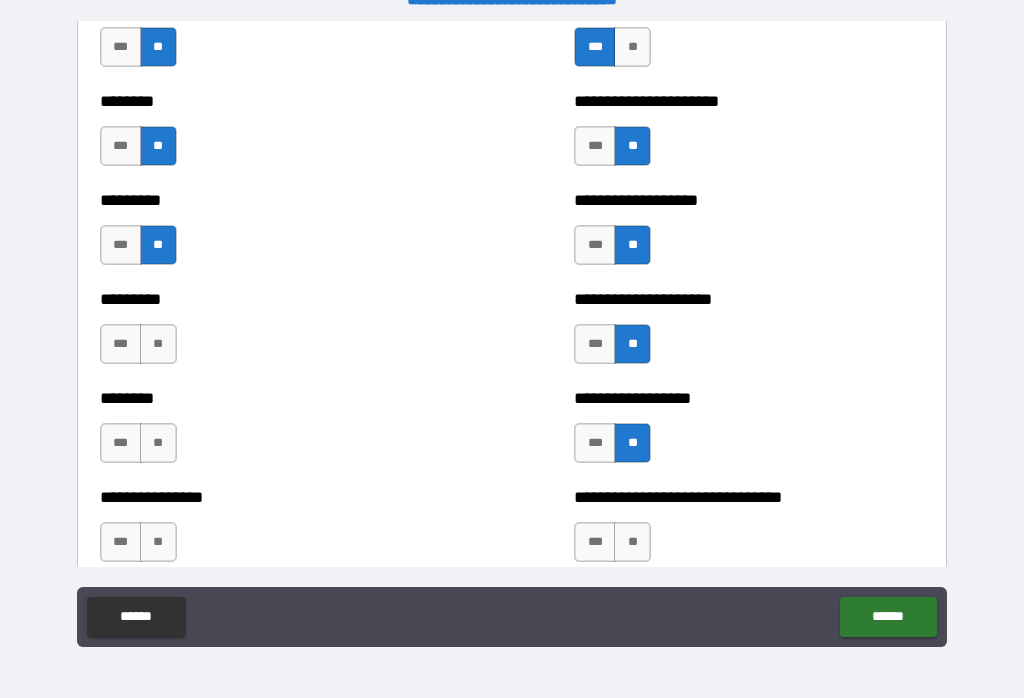 click on "**" at bounding box center (158, 344) 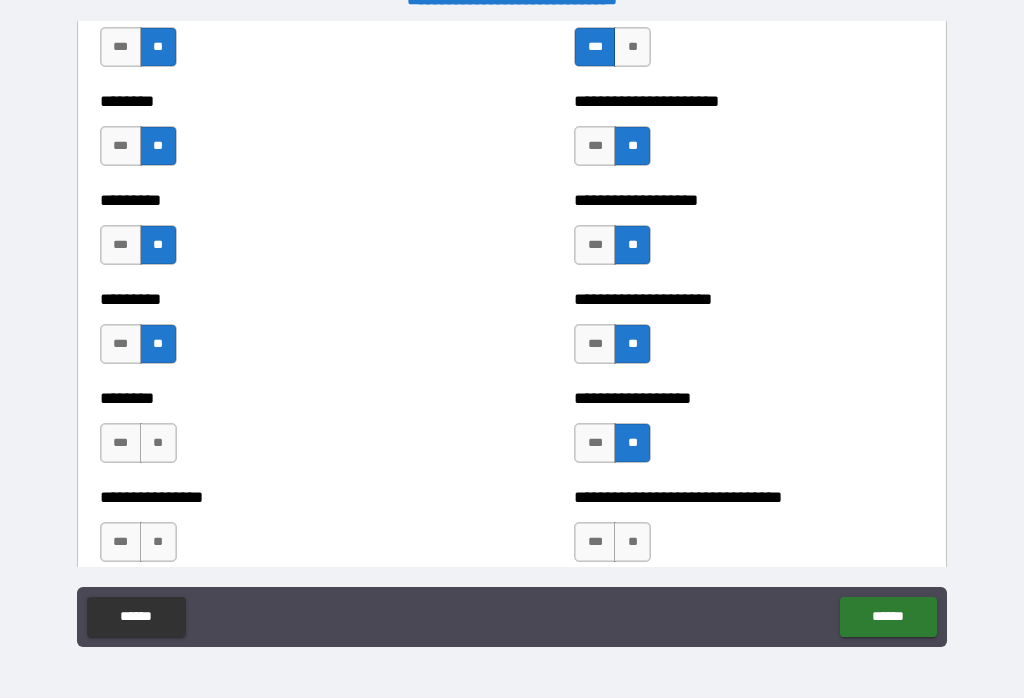 click on "**" at bounding box center [158, 443] 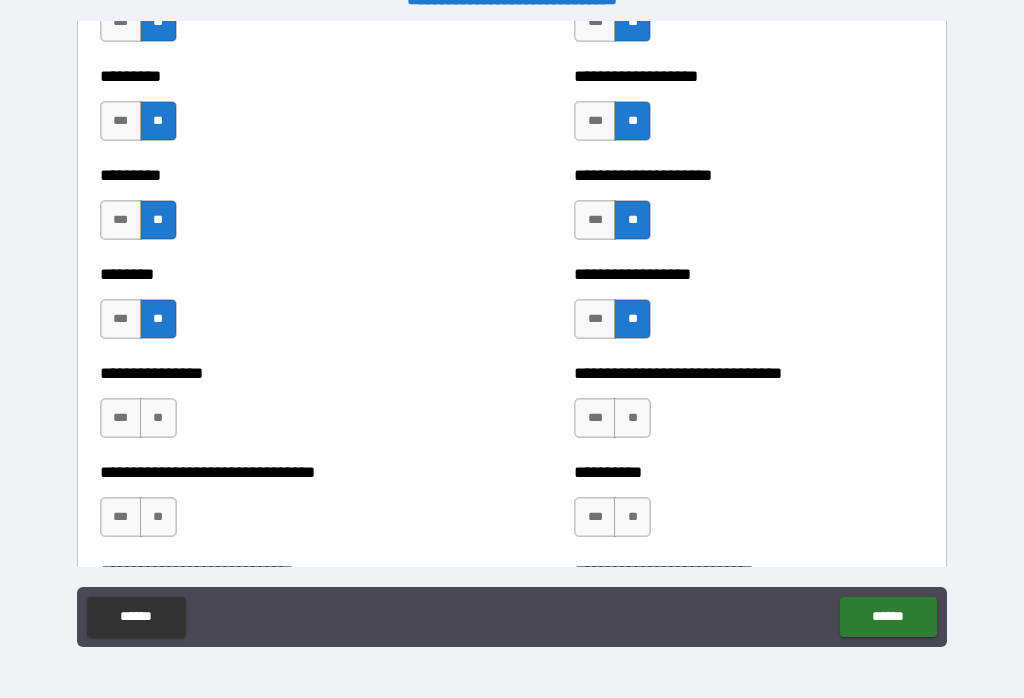 scroll, scrollTop: 7241, scrollLeft: 0, axis: vertical 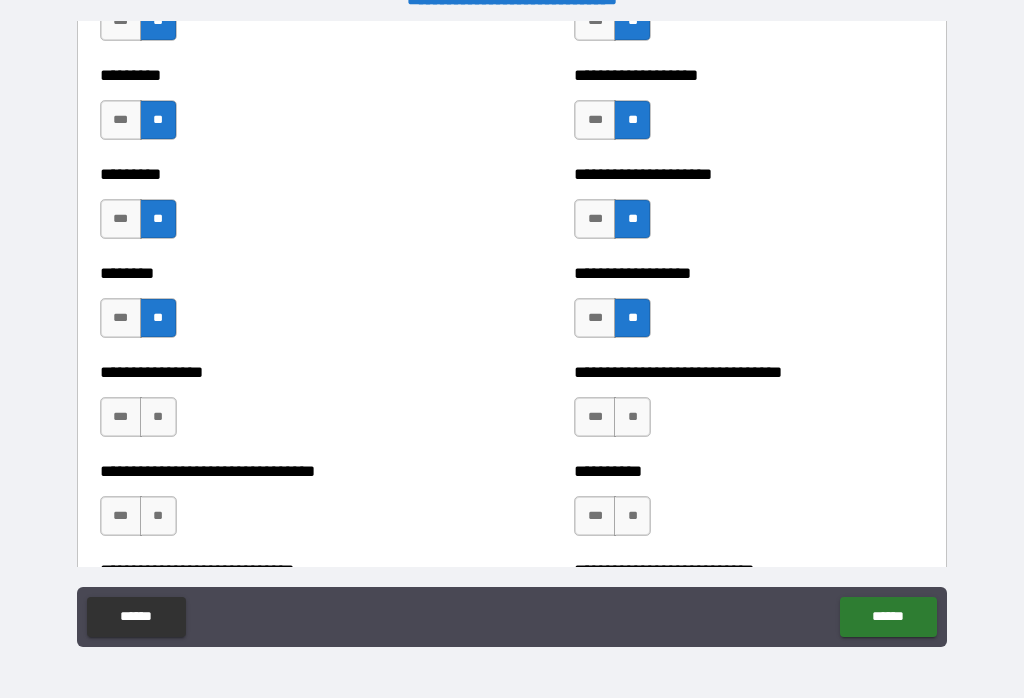 click on "**" at bounding box center [632, 417] 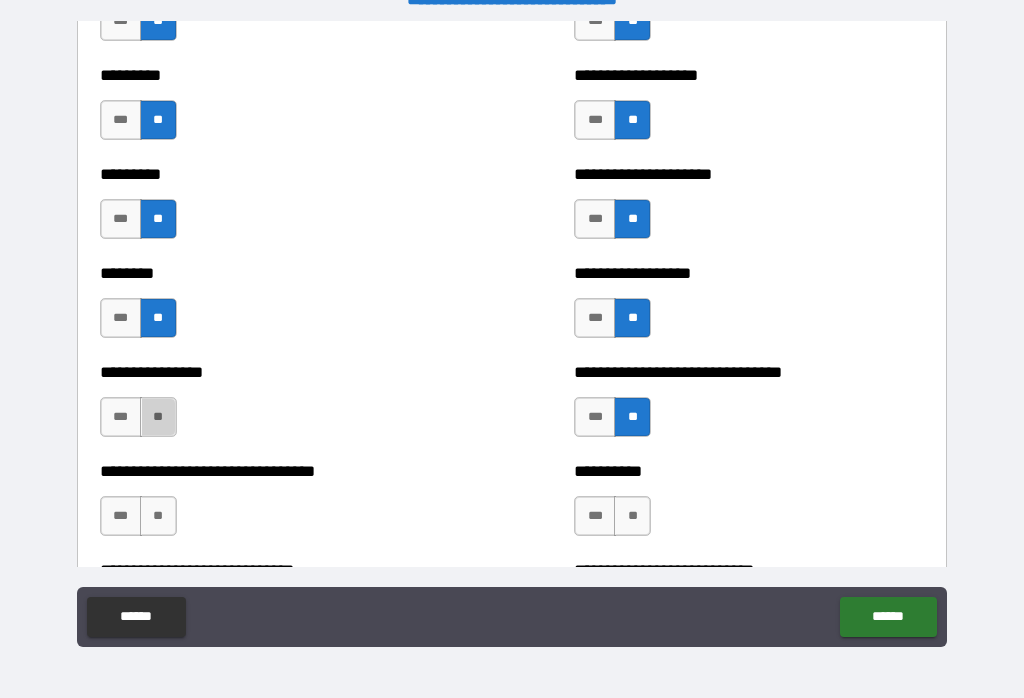 click on "**" at bounding box center (158, 417) 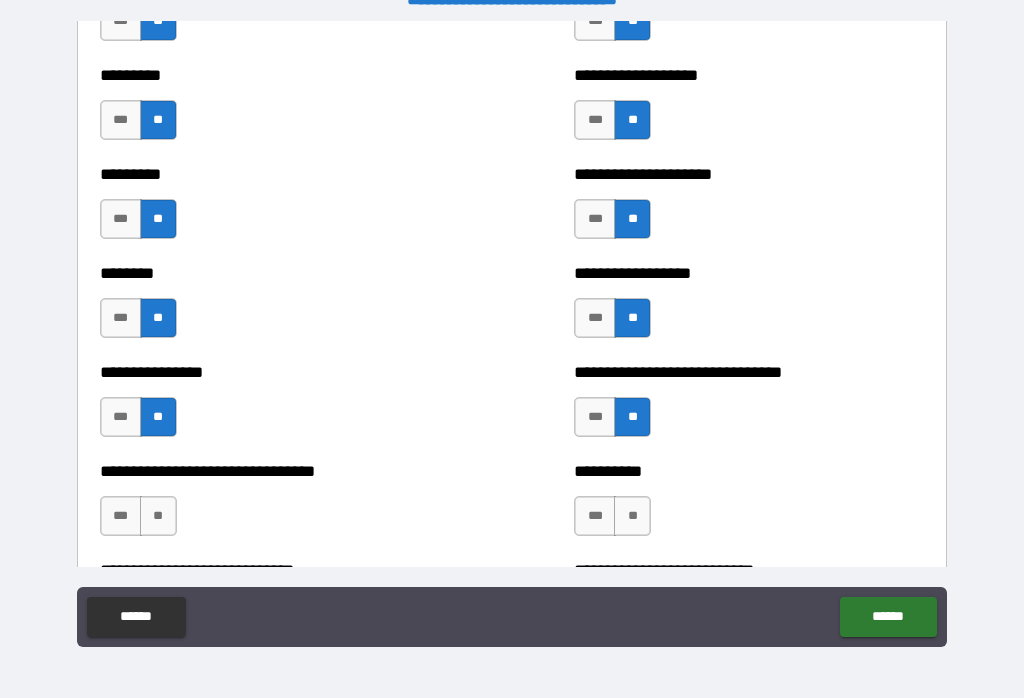 click on "**" at bounding box center (158, 516) 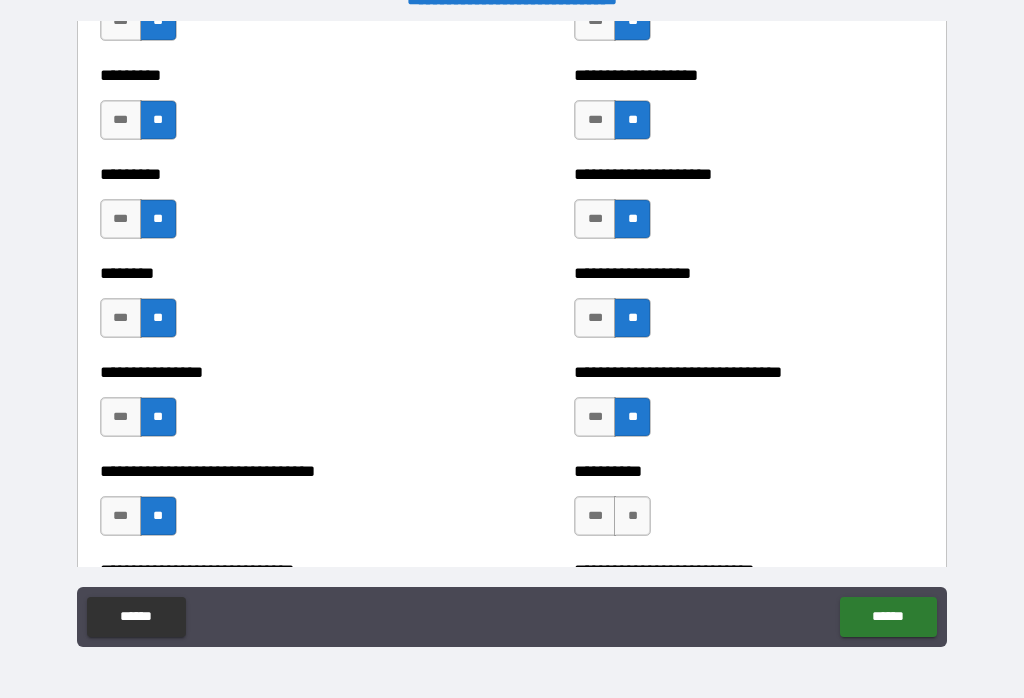 click on "**" at bounding box center (632, 516) 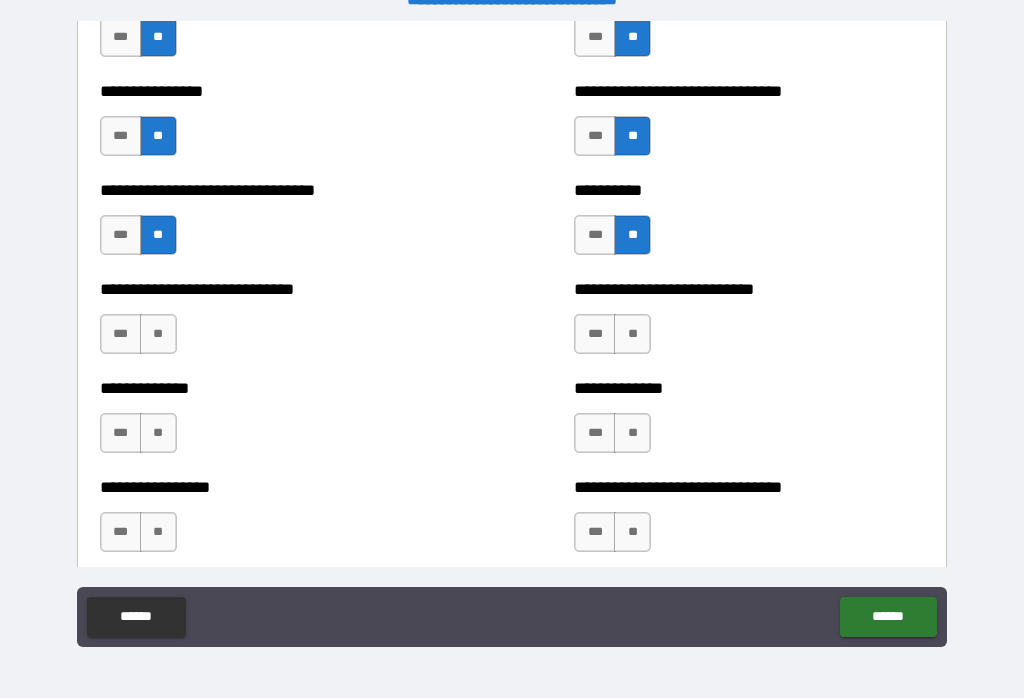scroll, scrollTop: 7535, scrollLeft: 0, axis: vertical 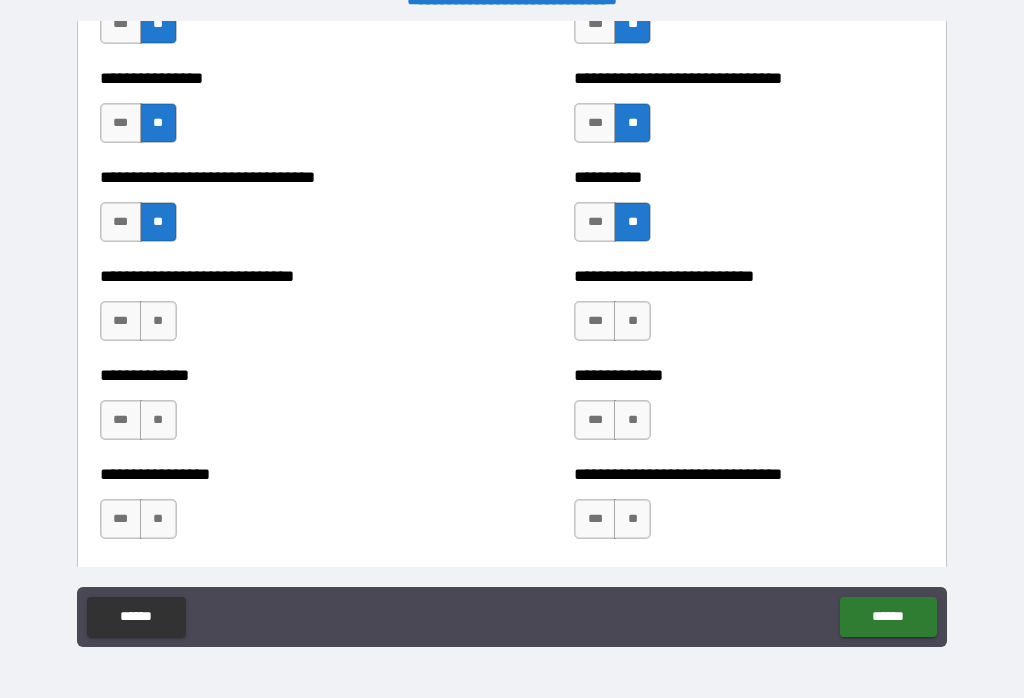 click on "***" at bounding box center [121, 222] 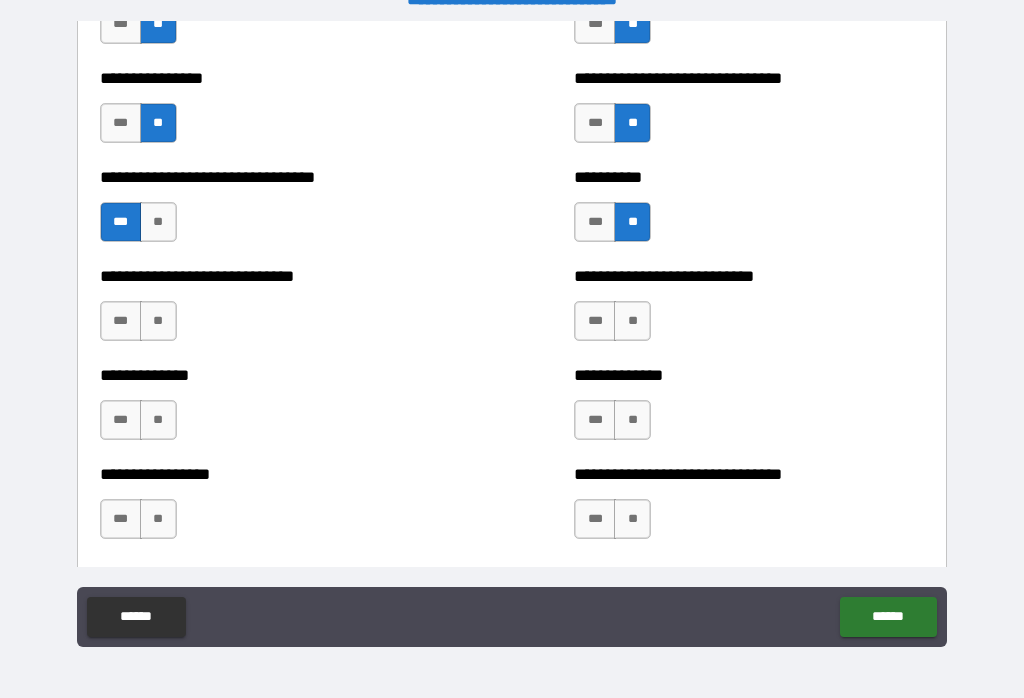 click on "**" at bounding box center (158, 321) 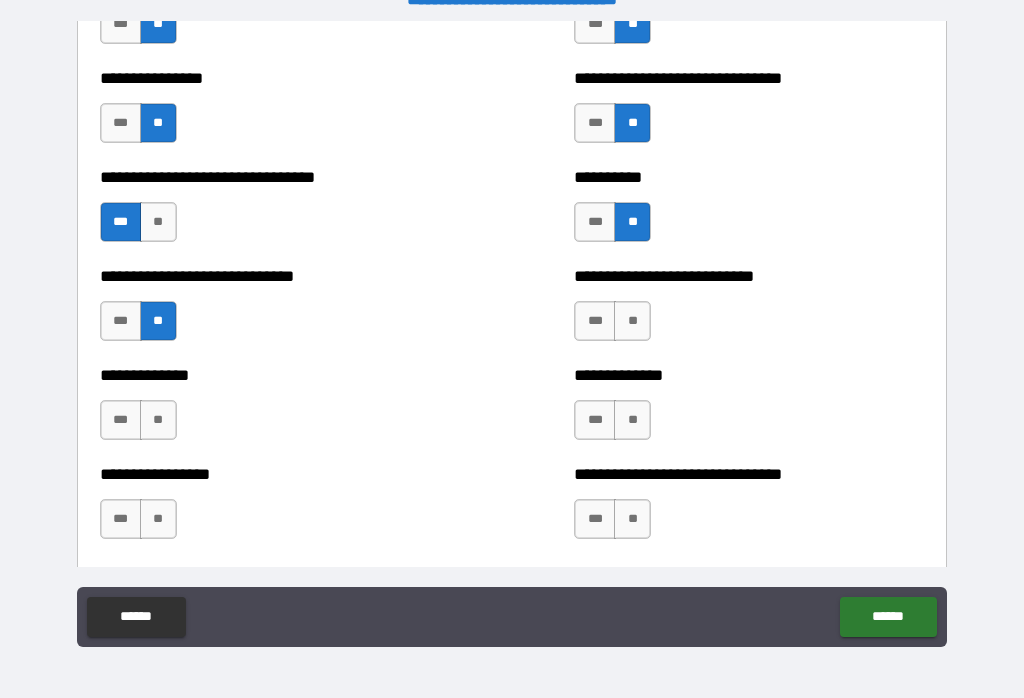 click on "**" at bounding box center [632, 321] 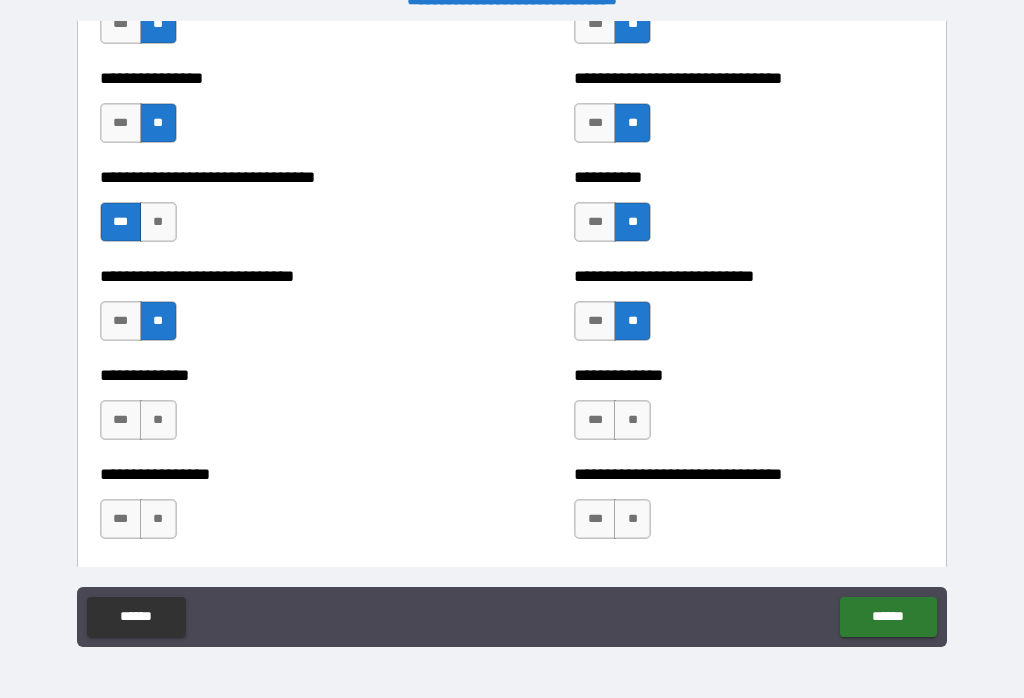 click on "**" at bounding box center (632, 420) 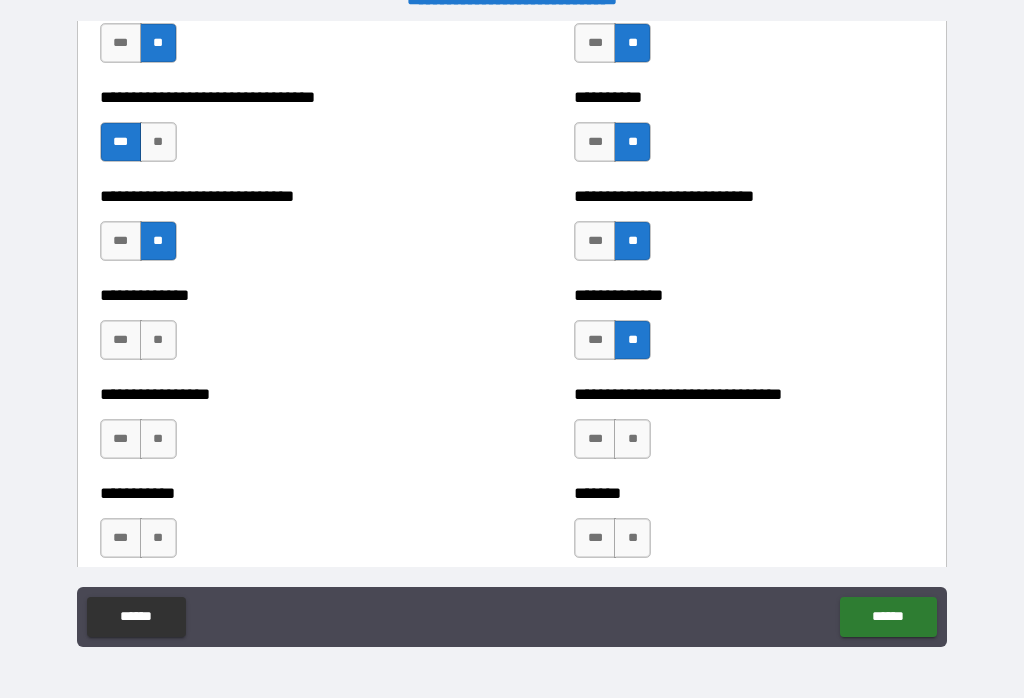 scroll, scrollTop: 7616, scrollLeft: 0, axis: vertical 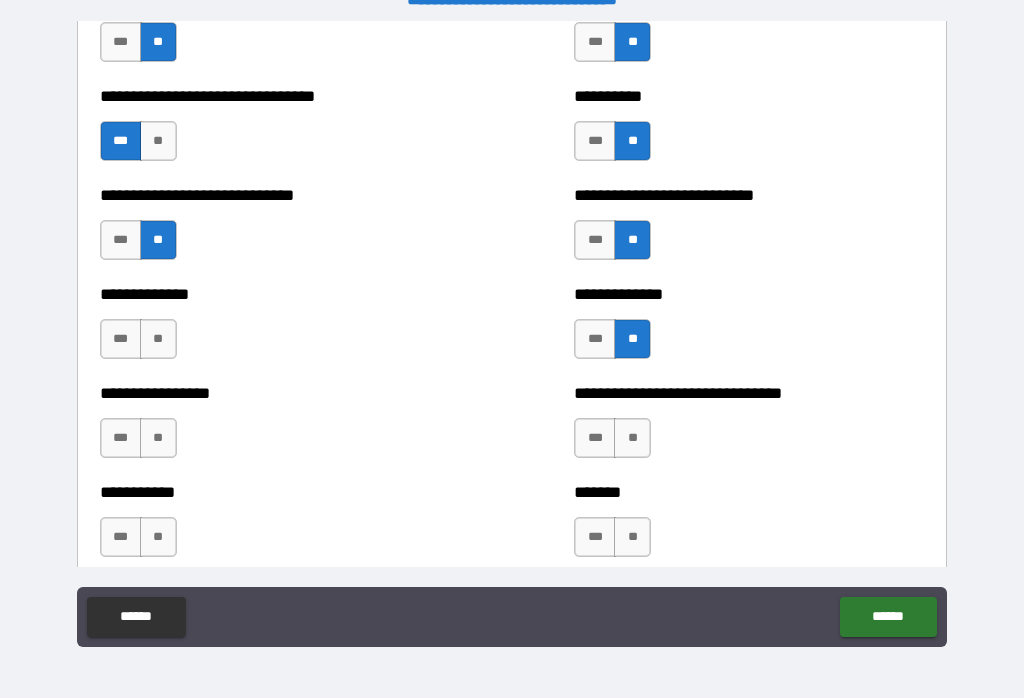 click on "**" at bounding box center (158, 339) 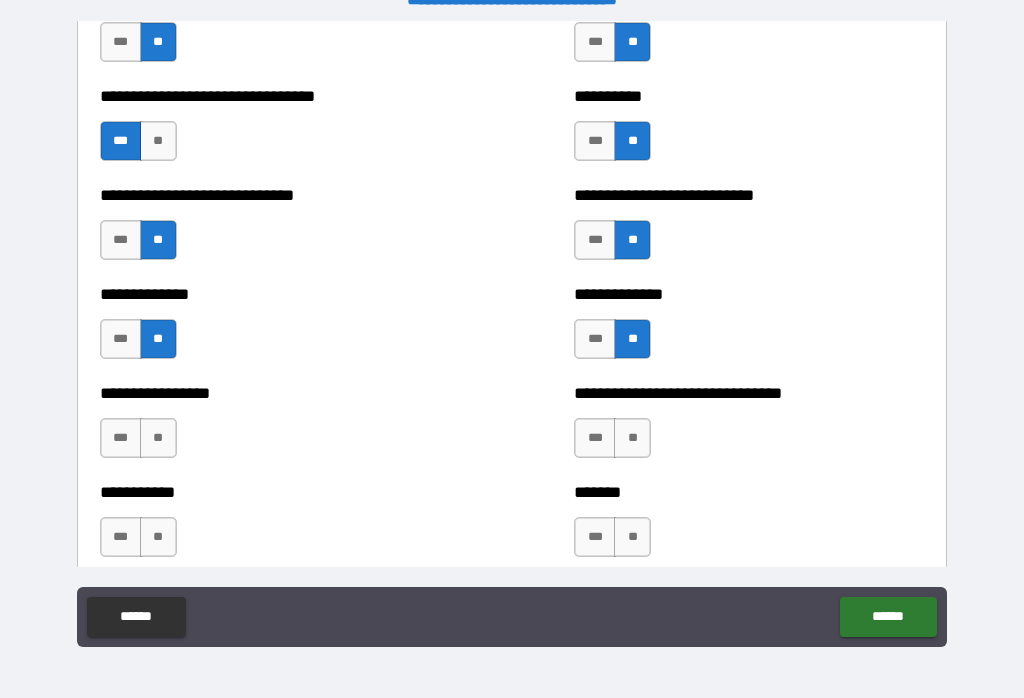 click on "**" at bounding box center [158, 438] 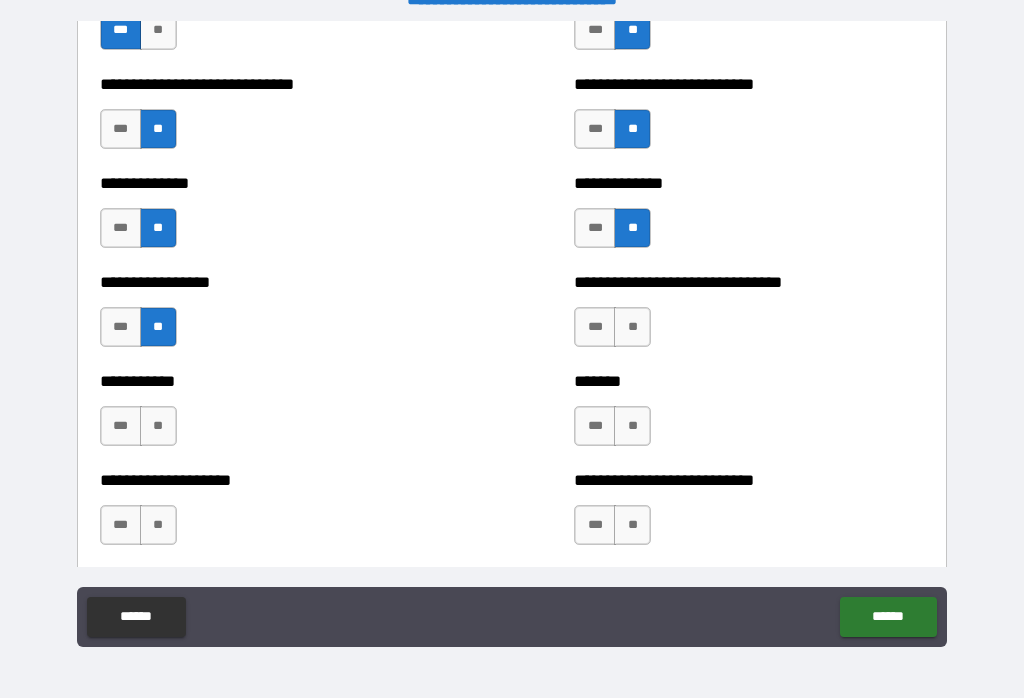scroll, scrollTop: 7730, scrollLeft: 0, axis: vertical 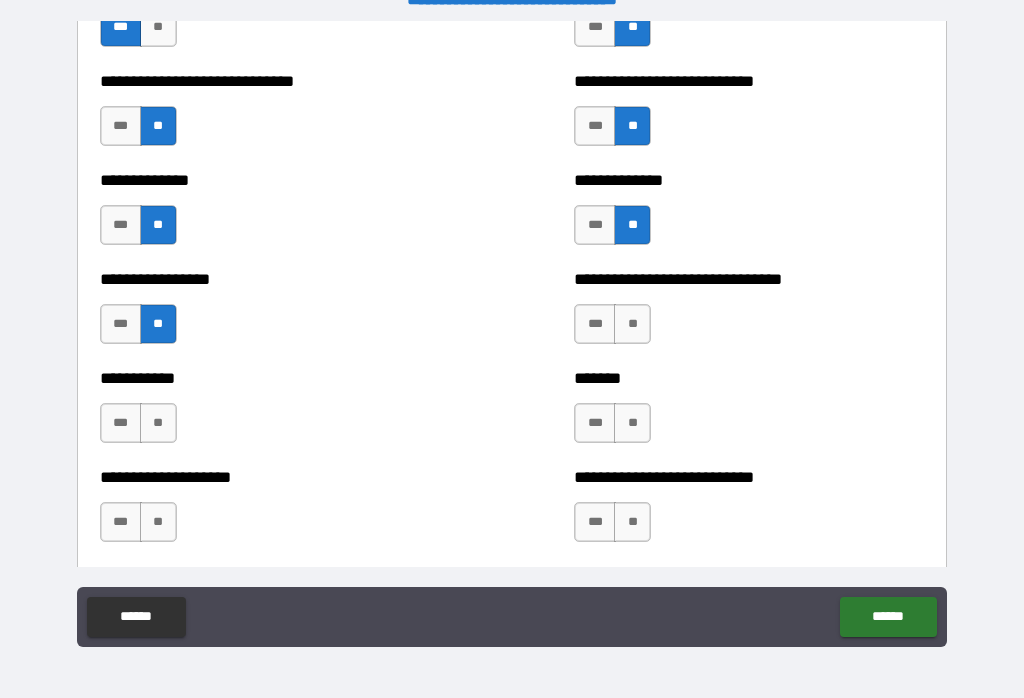 click on "**" at bounding box center [632, 324] 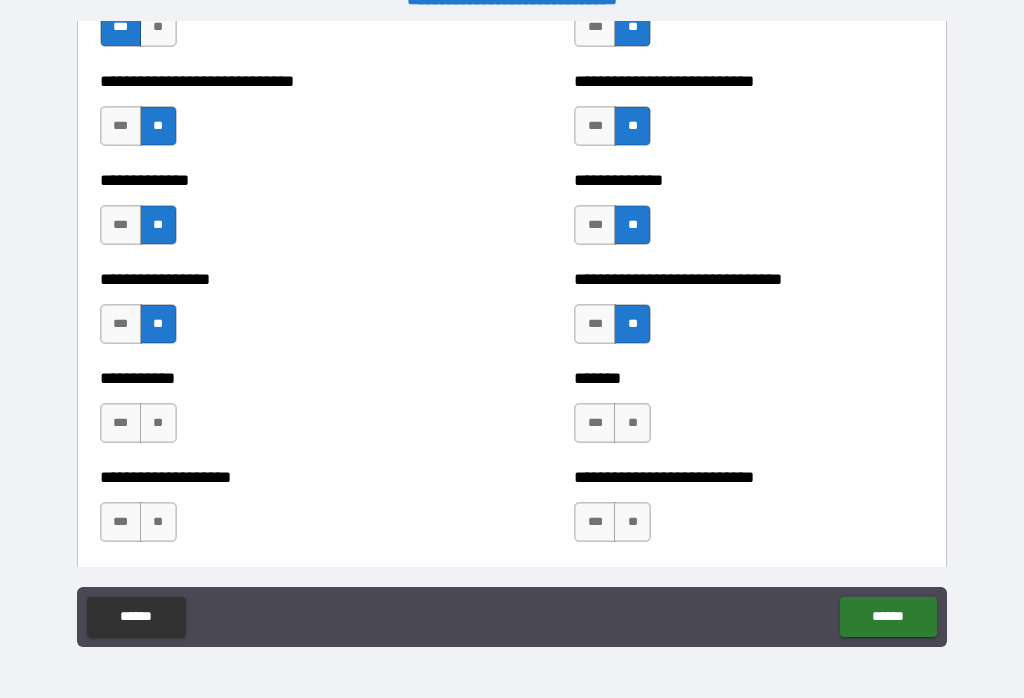 click on "**" at bounding box center [632, 423] 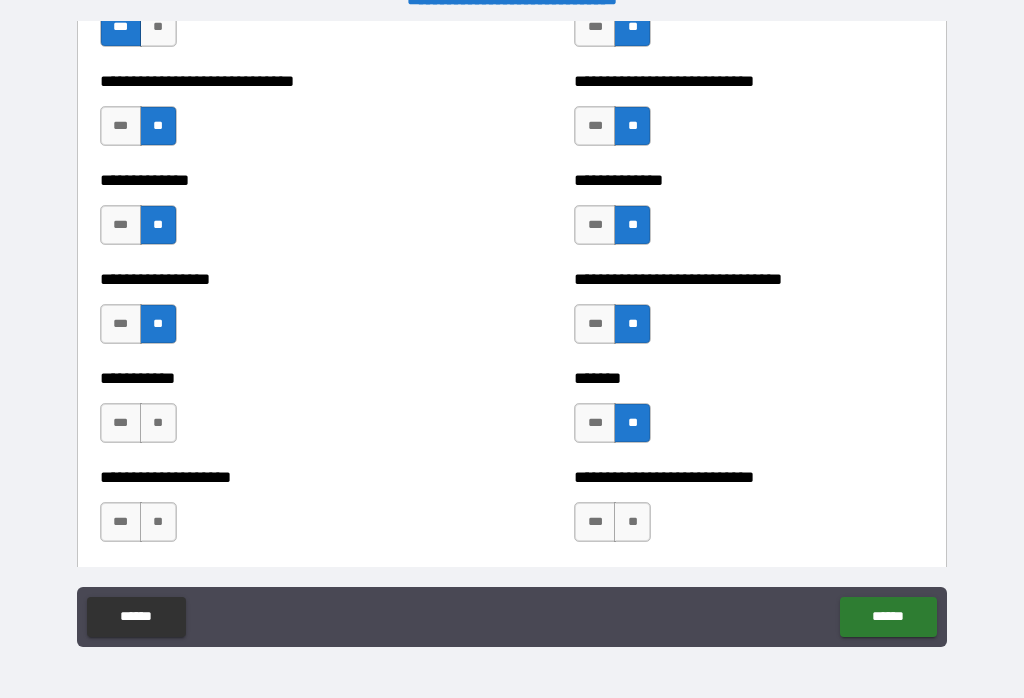 click on "**" at bounding box center [158, 423] 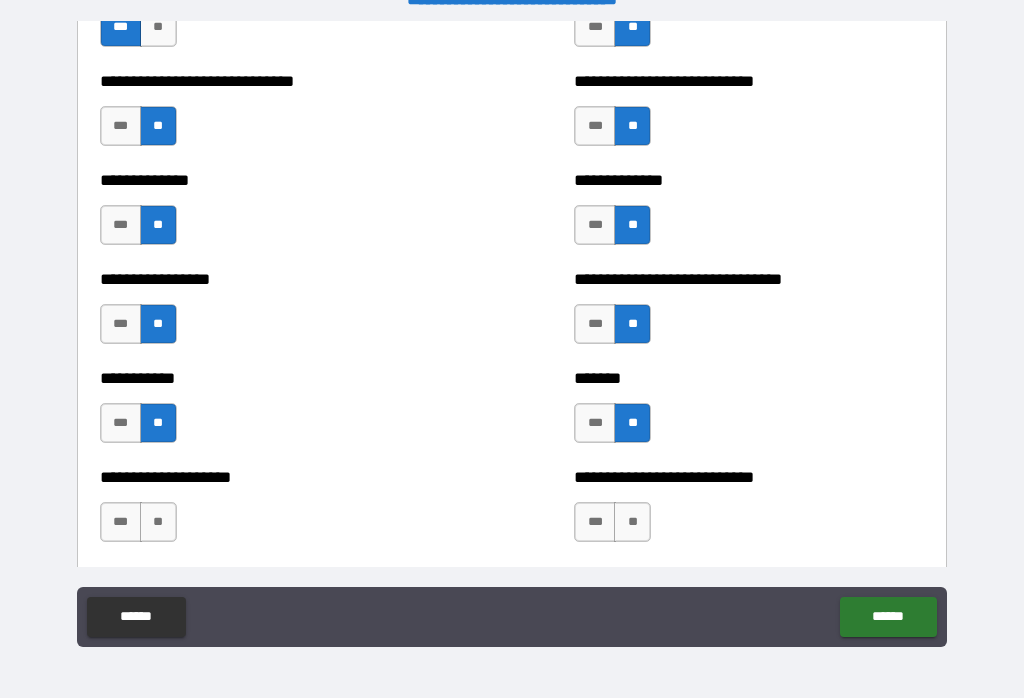 click on "**" at bounding box center (158, 522) 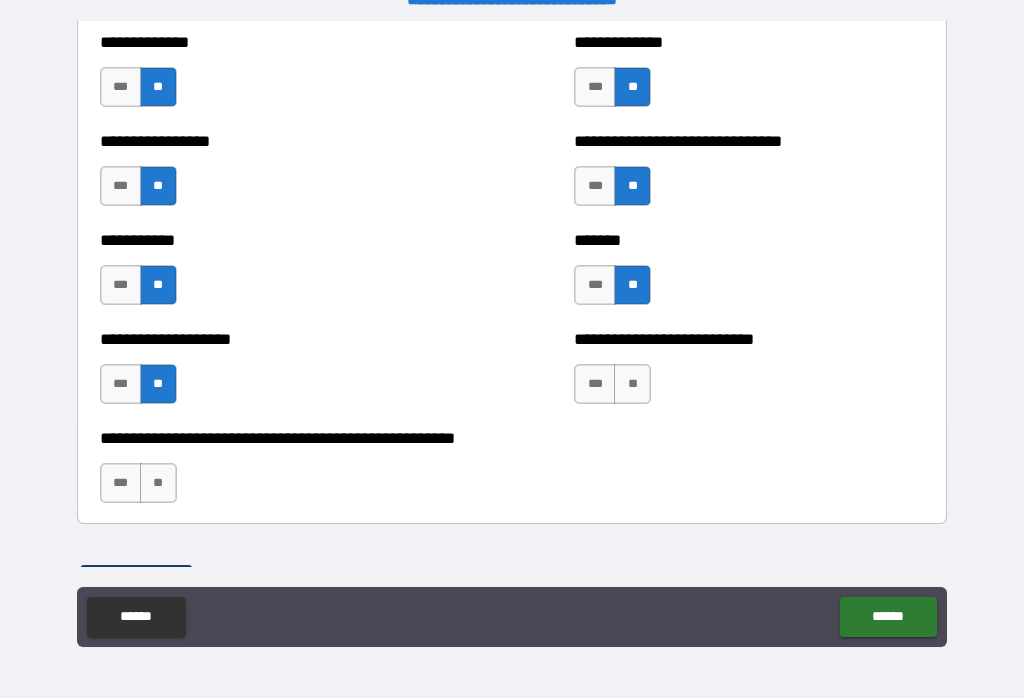 scroll, scrollTop: 7868, scrollLeft: 0, axis: vertical 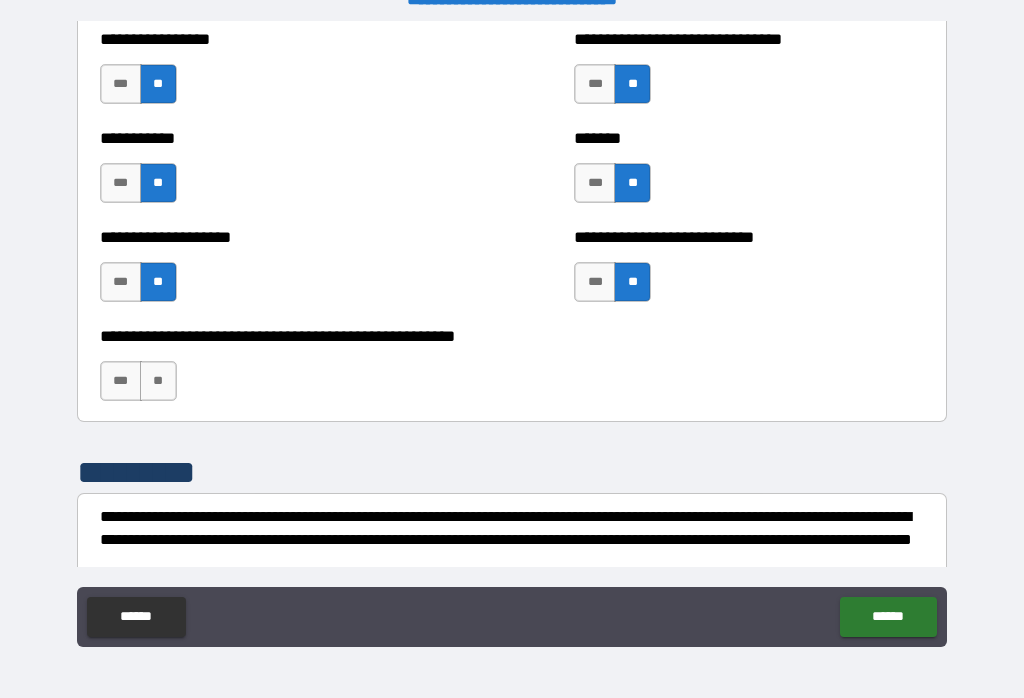 click on "***" at bounding box center [121, 381] 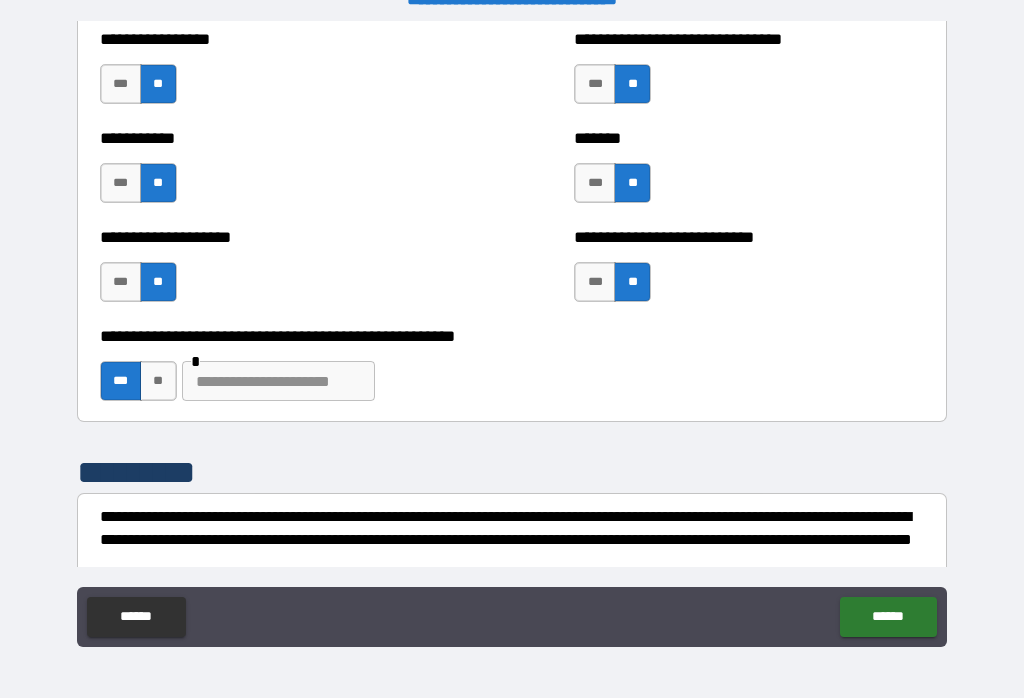 click at bounding box center [278, 381] 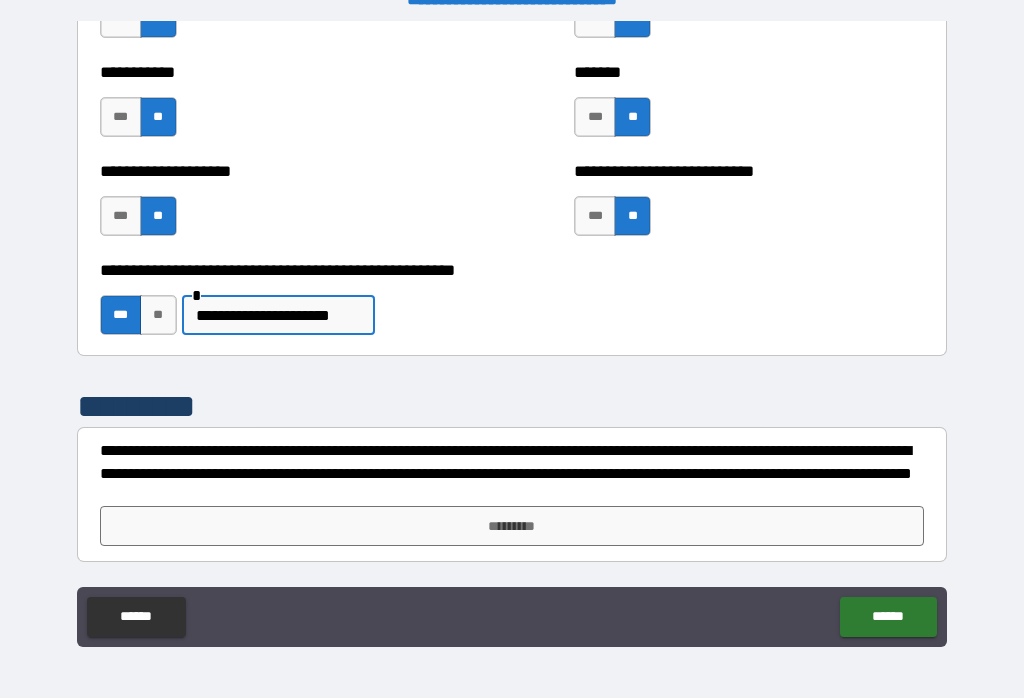 scroll, scrollTop: 8036, scrollLeft: 0, axis: vertical 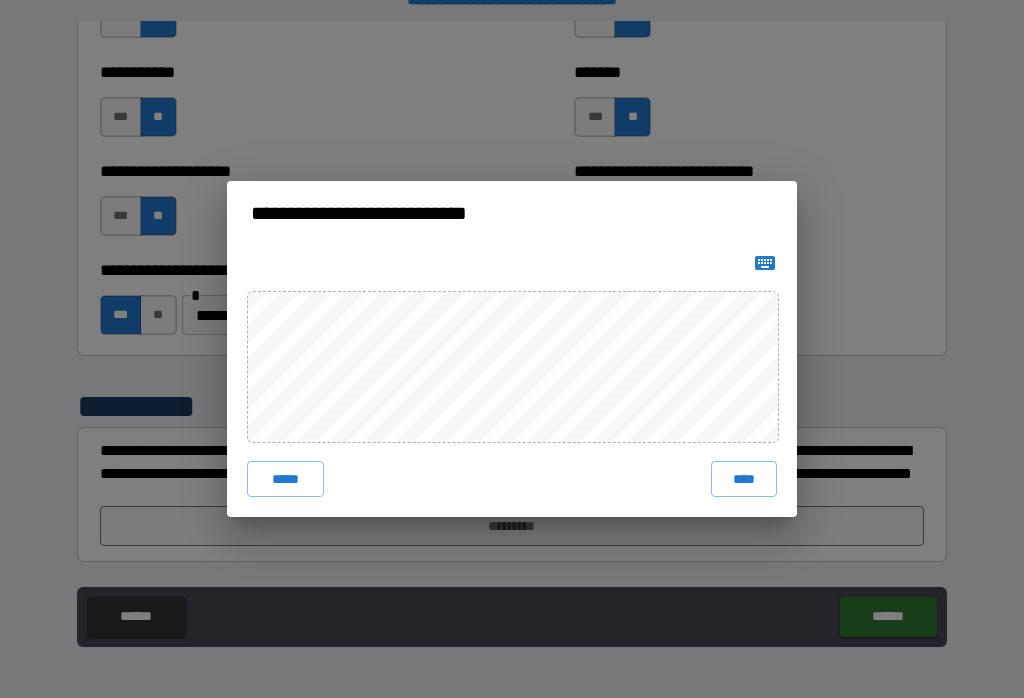 click on "****" at bounding box center (744, 479) 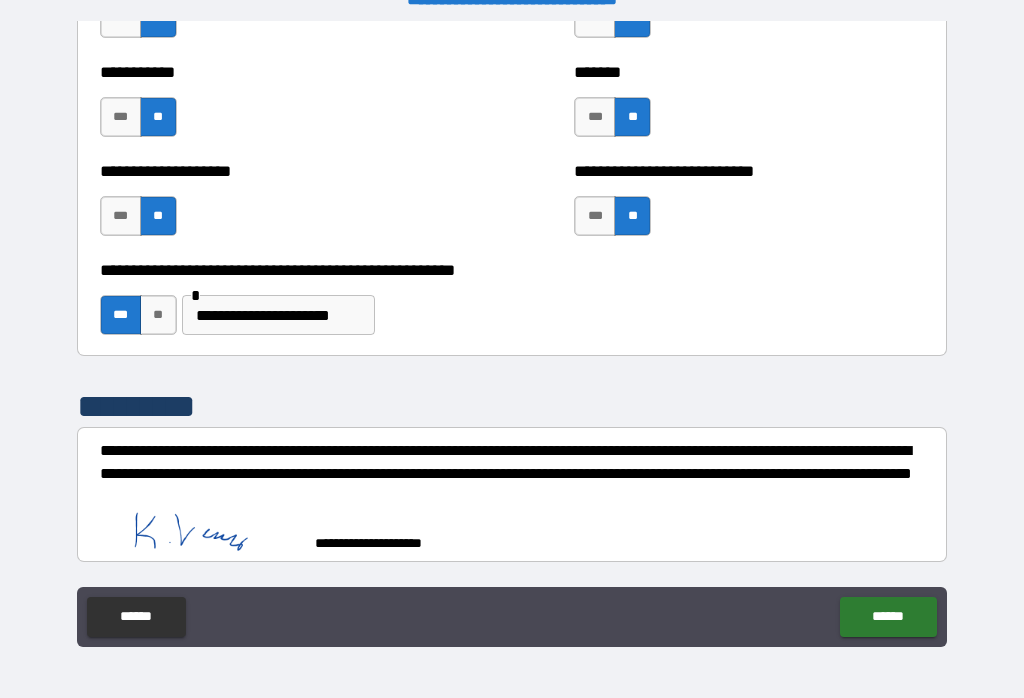 scroll, scrollTop: 8026, scrollLeft: 0, axis: vertical 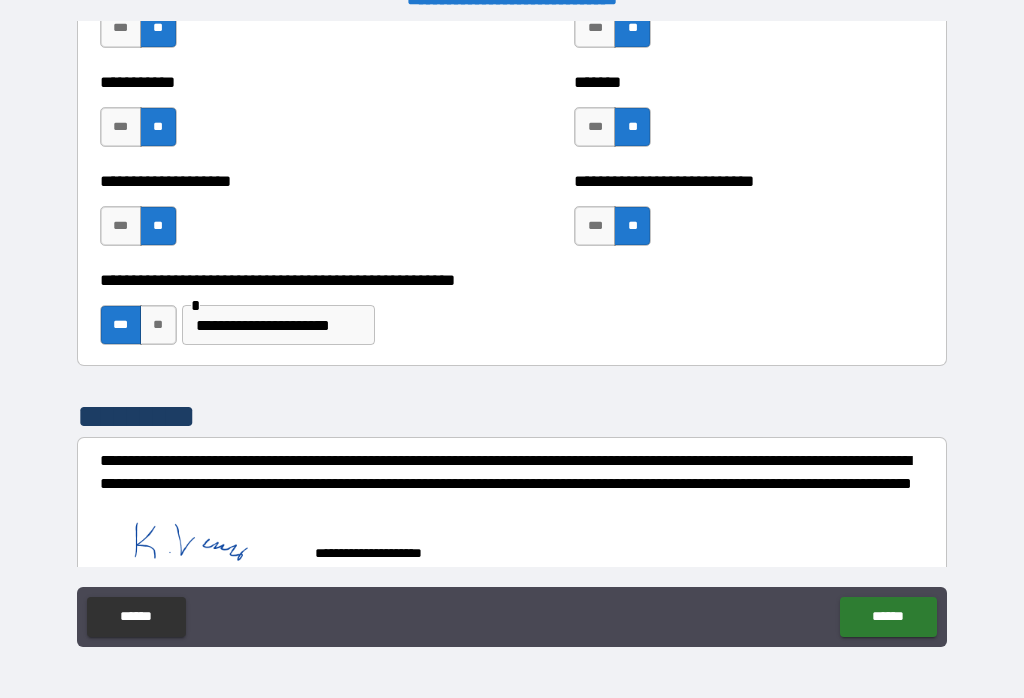 click on "******" at bounding box center [888, 617] 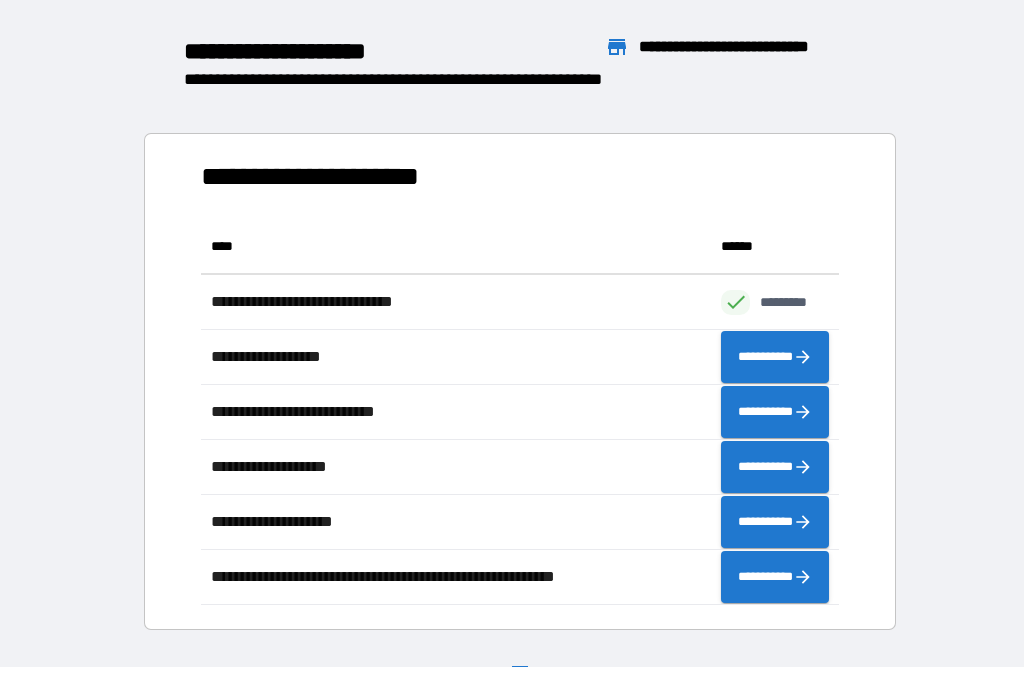 scroll, scrollTop: 1, scrollLeft: 1, axis: both 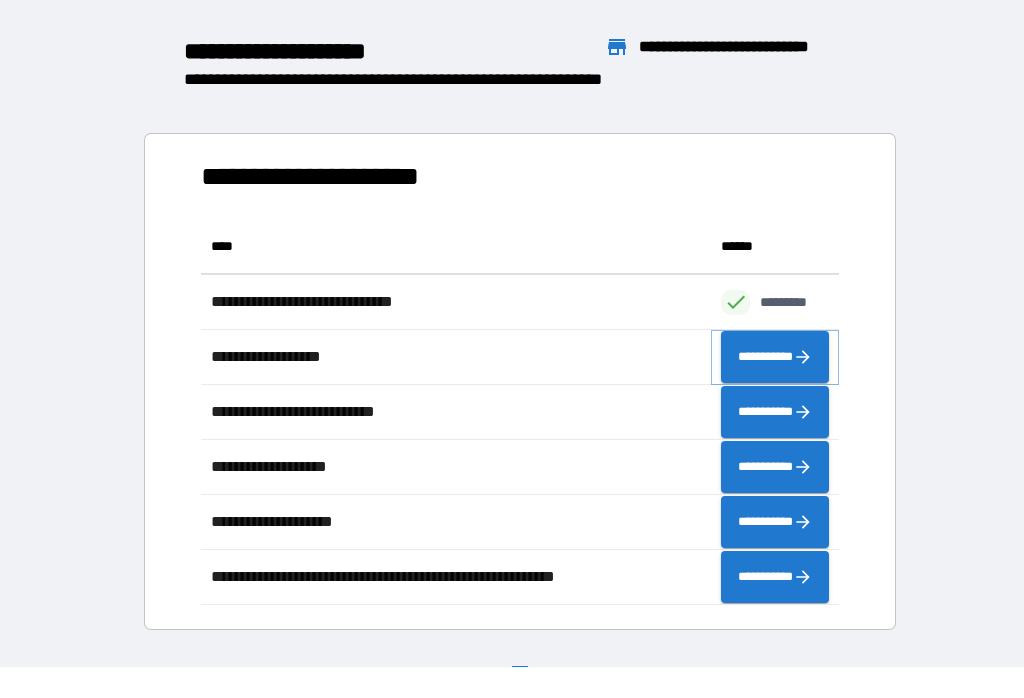 click 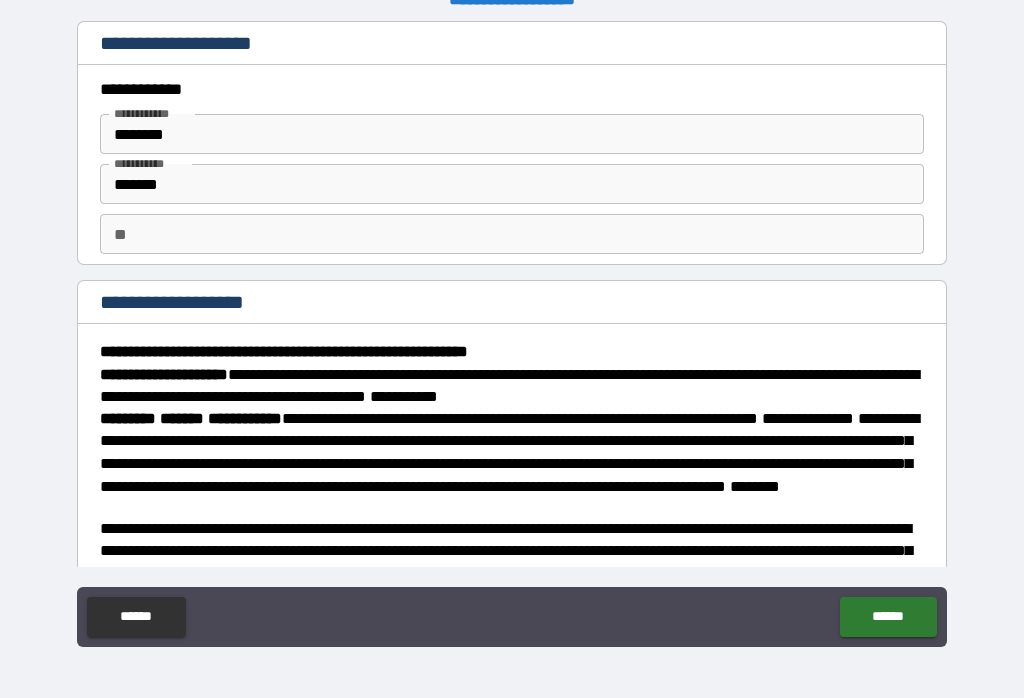 click on "**" at bounding box center [512, 234] 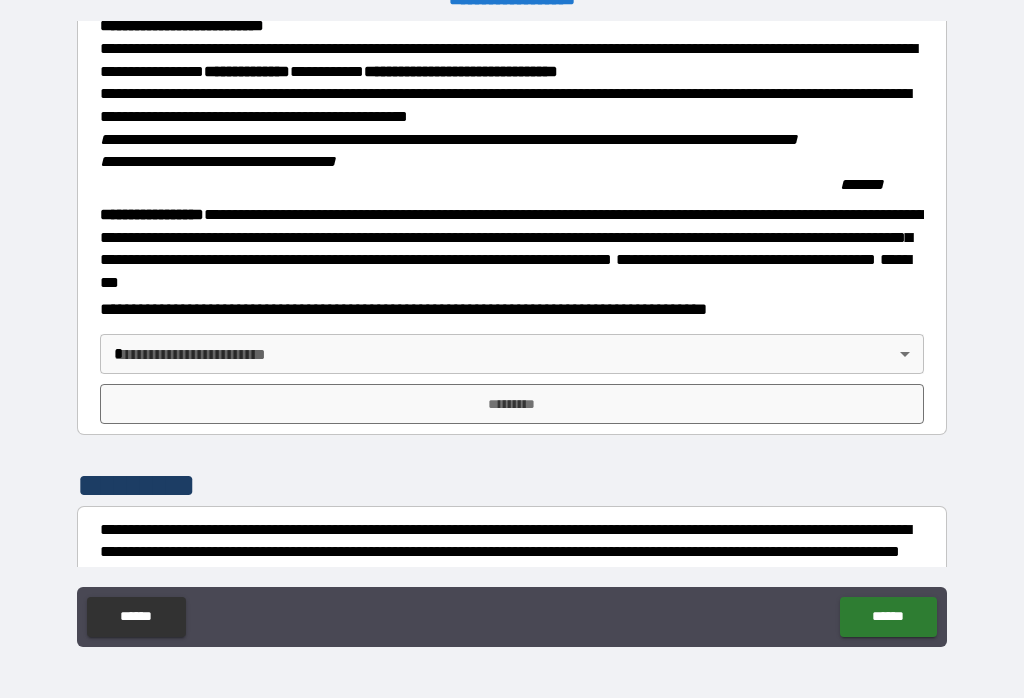scroll, scrollTop: 1990, scrollLeft: 0, axis: vertical 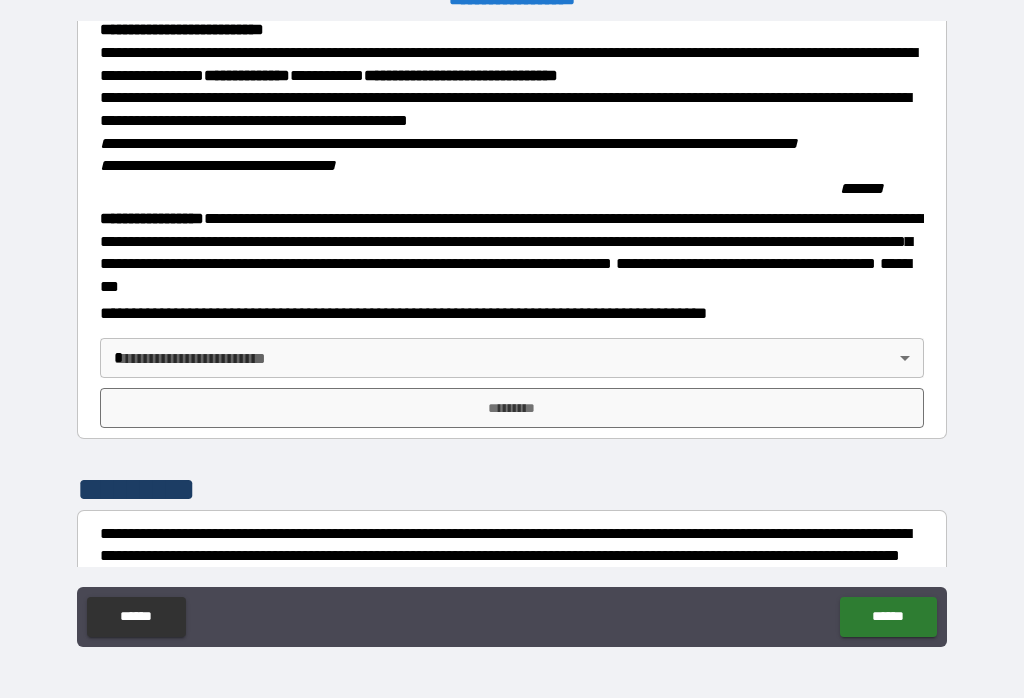 type on "*" 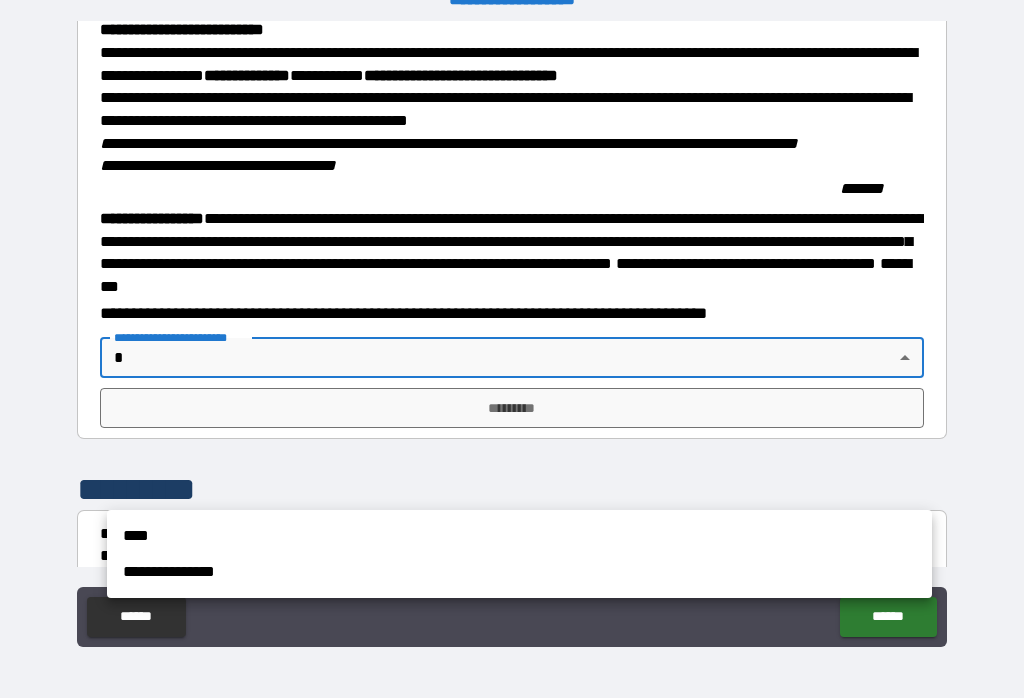 click on "****" at bounding box center [519, 536] 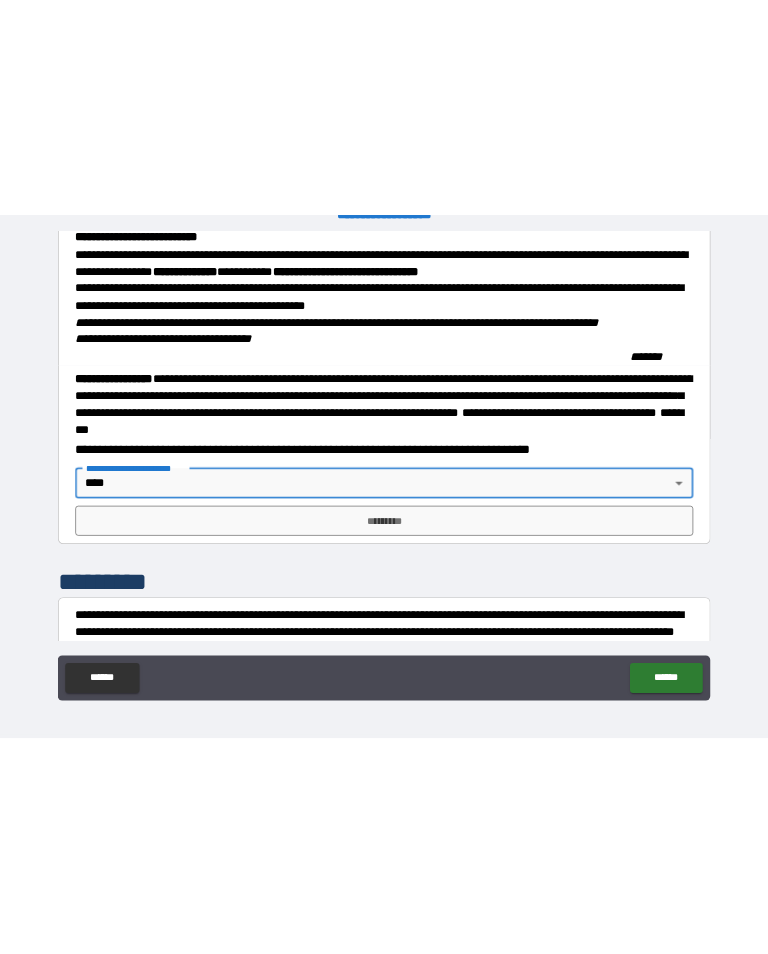 scroll, scrollTop: 0, scrollLeft: 0, axis: both 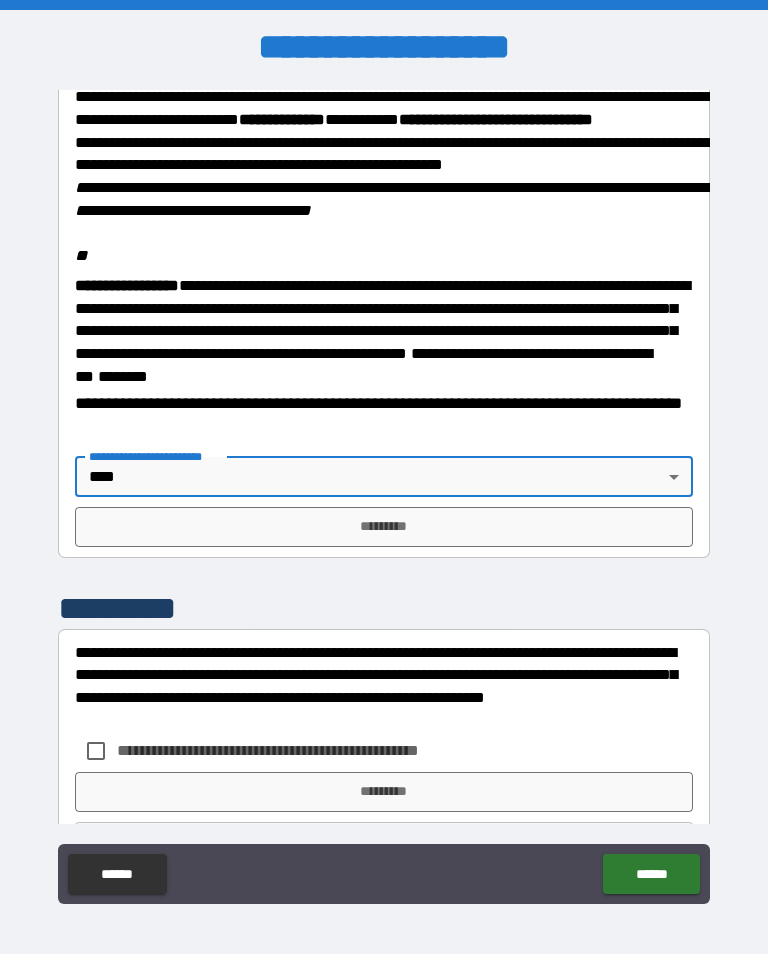 click on "*********" at bounding box center [384, 527] 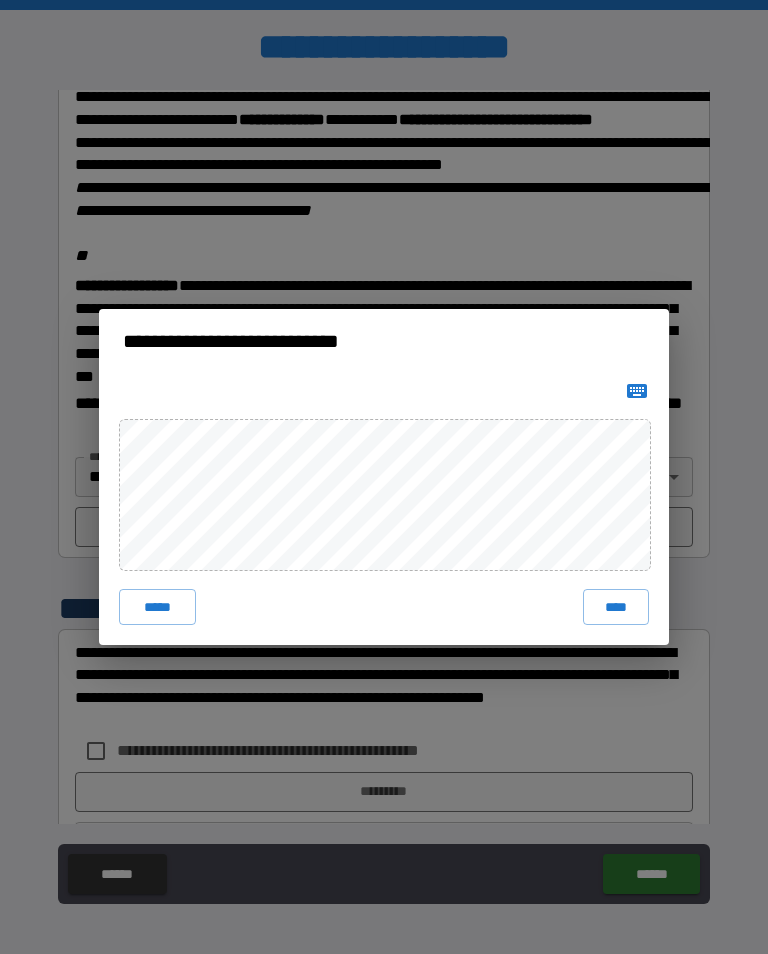 click on "****" at bounding box center (616, 607) 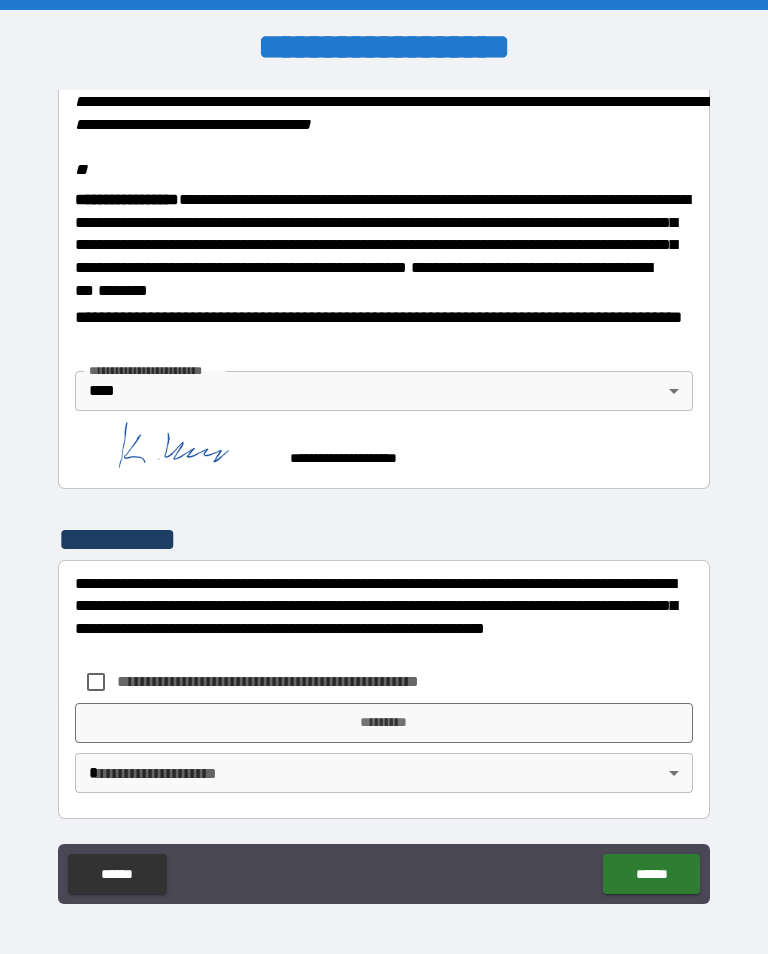 scroll, scrollTop: 2465, scrollLeft: 0, axis: vertical 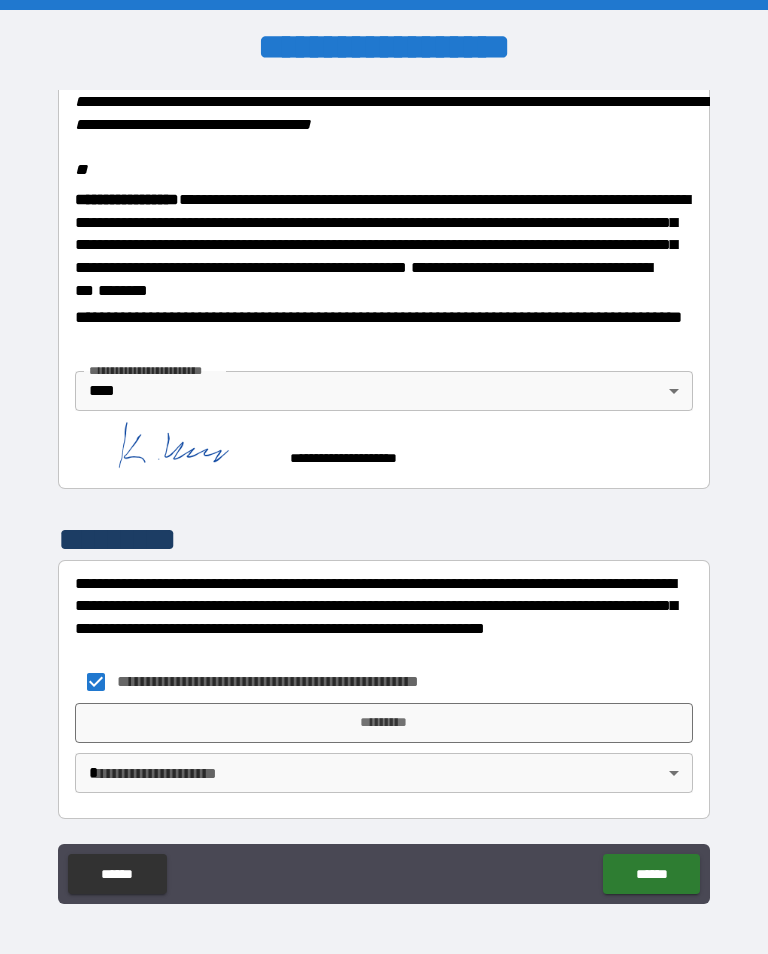 click on "*********" at bounding box center (384, 723) 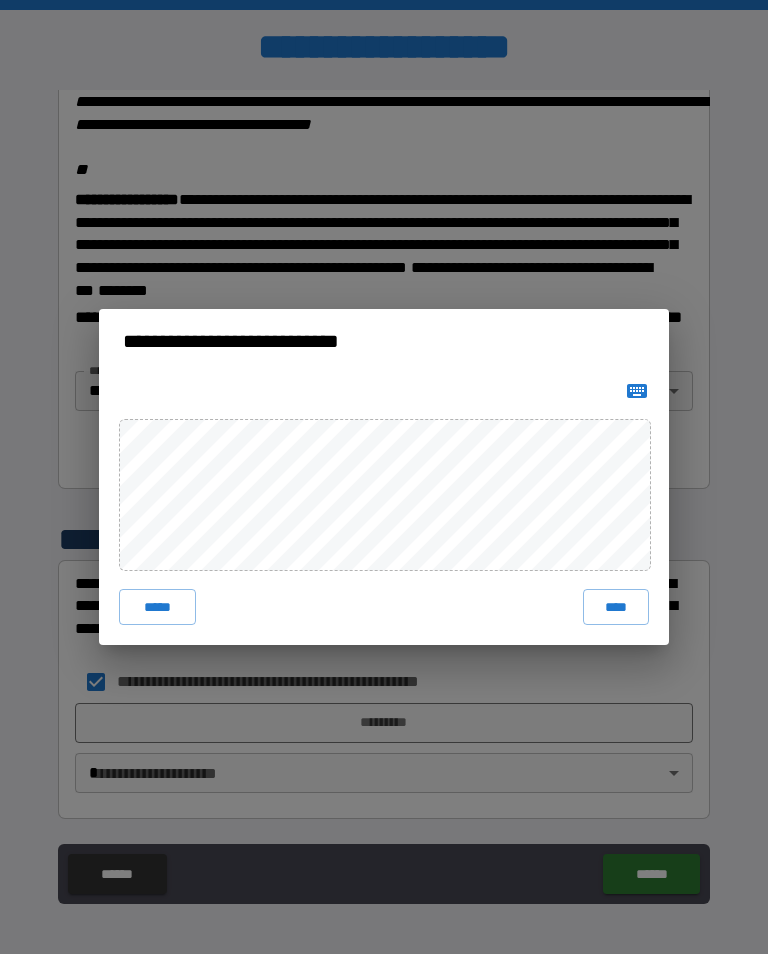 click on "****" at bounding box center [616, 607] 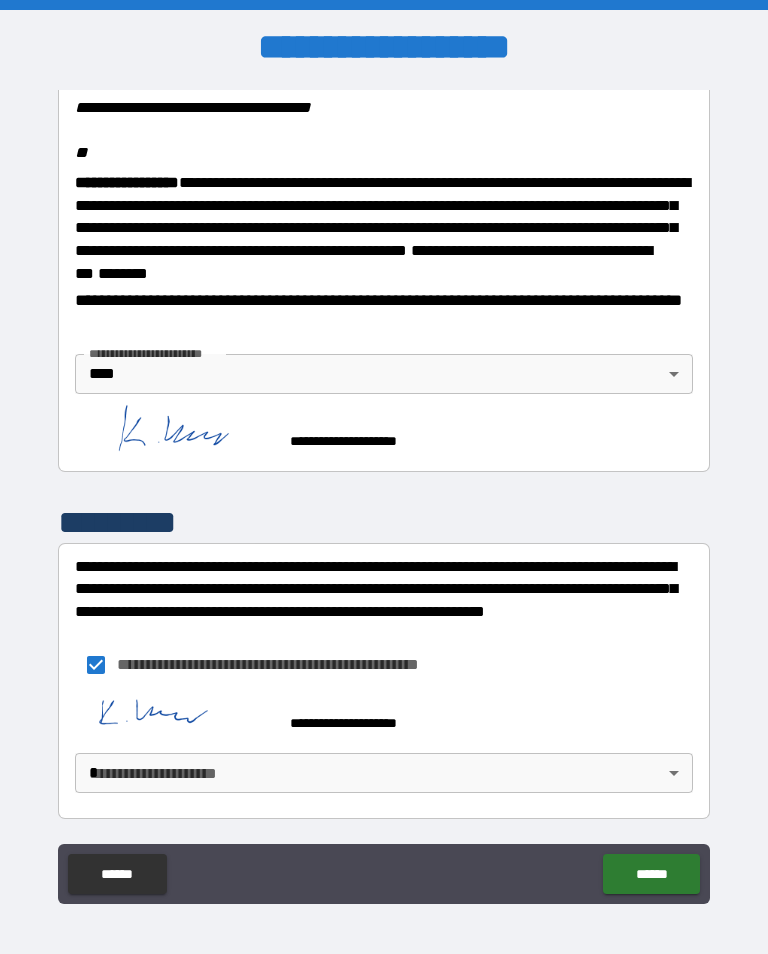 click on "**********" at bounding box center [384, 492] 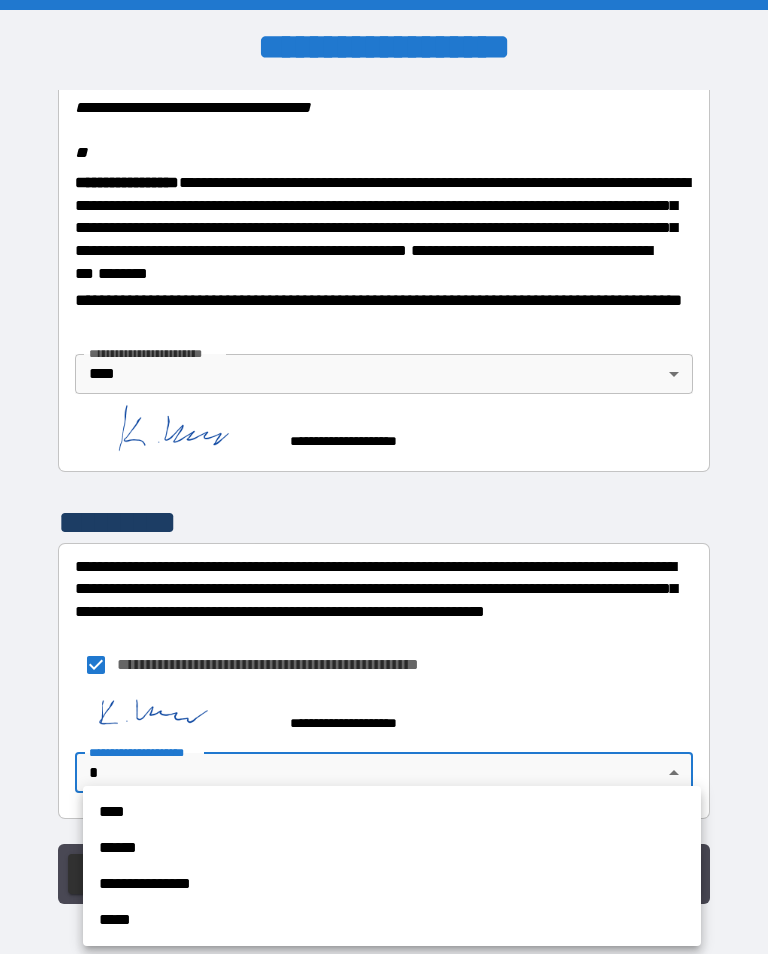 click on "****" at bounding box center [392, 812] 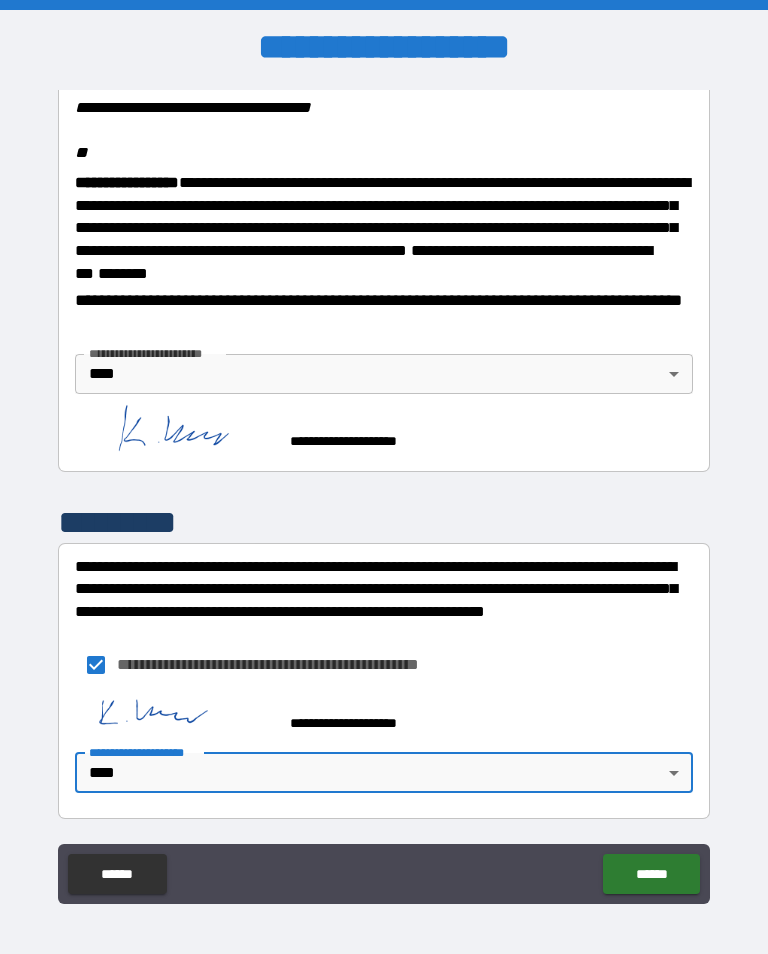 click on "******" at bounding box center [651, 874] 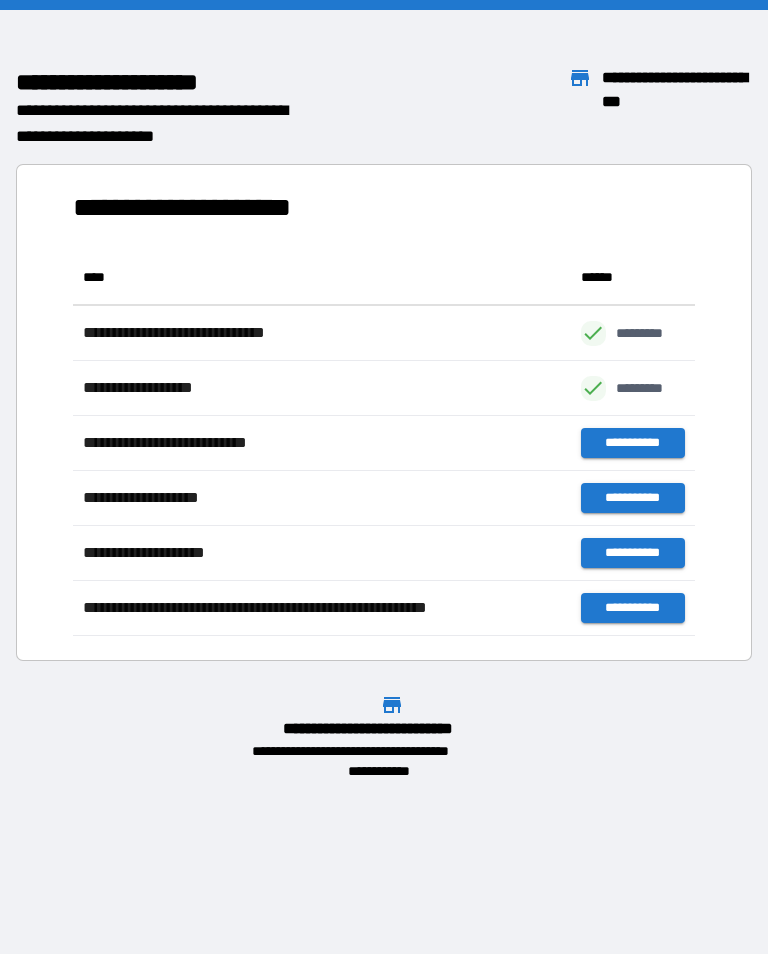 scroll, scrollTop: 386, scrollLeft: 622, axis: both 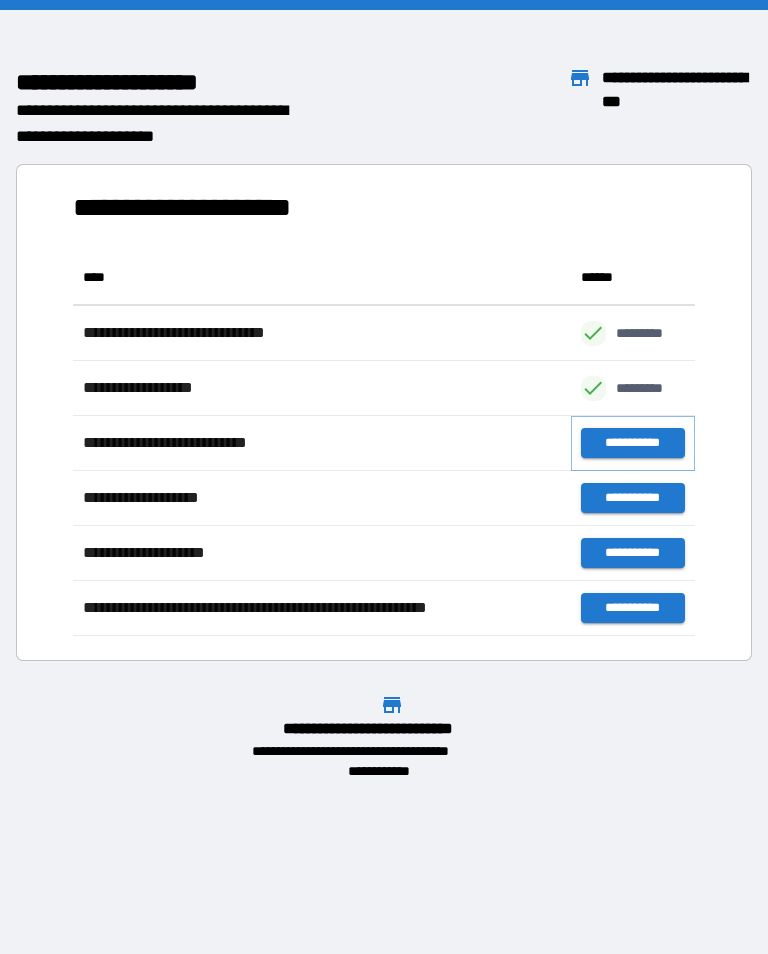 click on "**********" at bounding box center [633, 443] 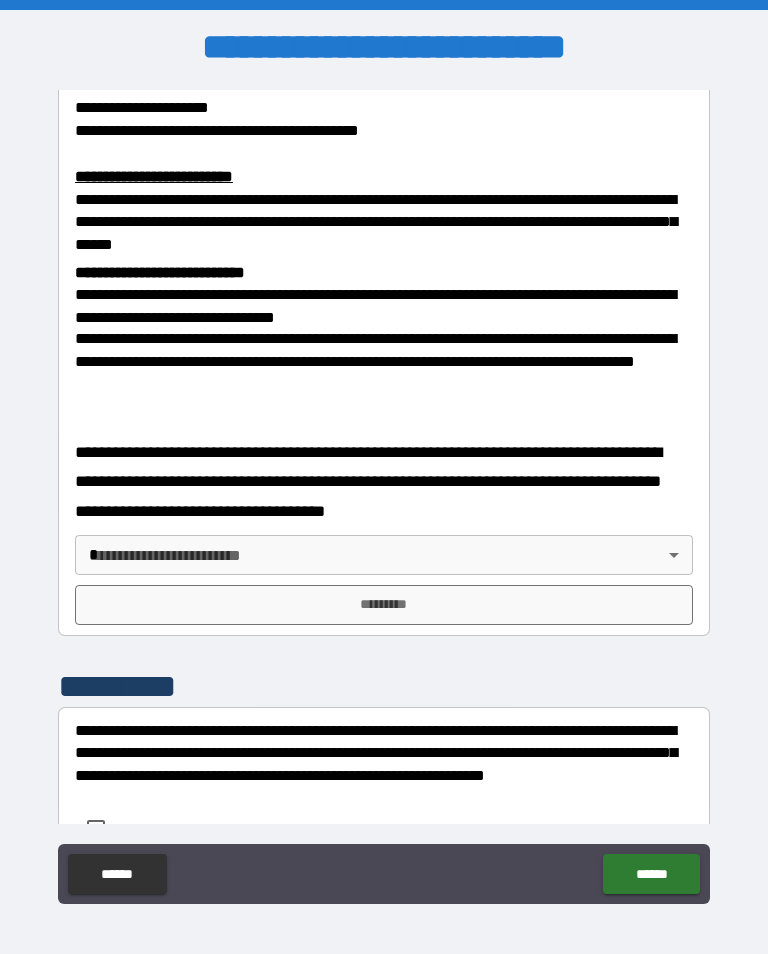 scroll, scrollTop: 635, scrollLeft: 0, axis: vertical 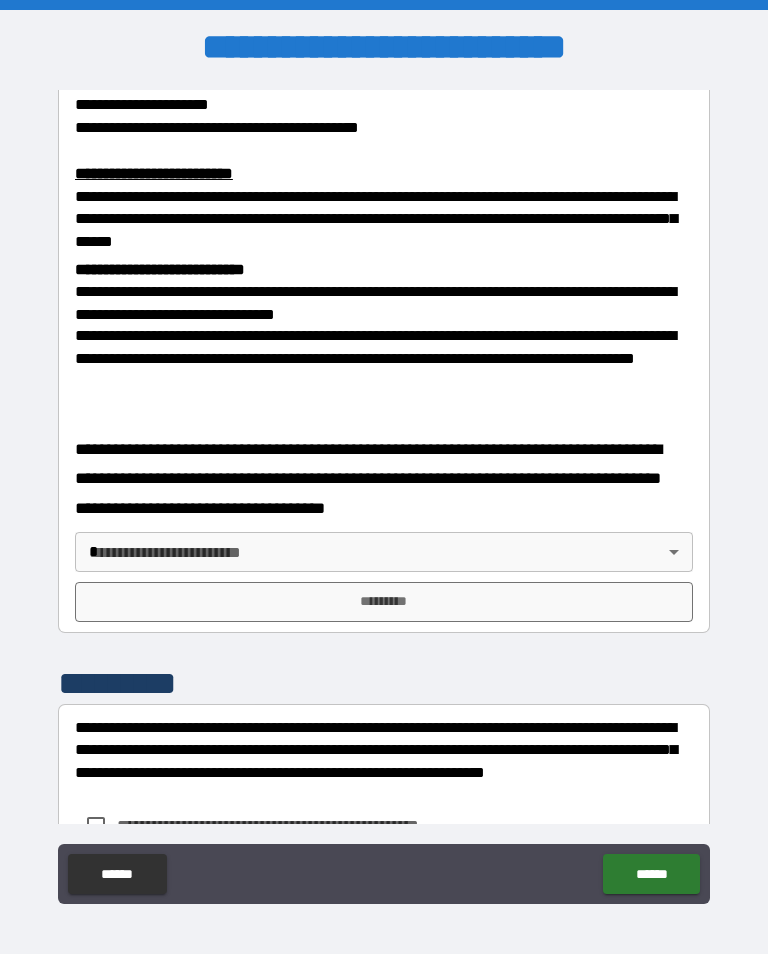 click on "**********" at bounding box center [384, 492] 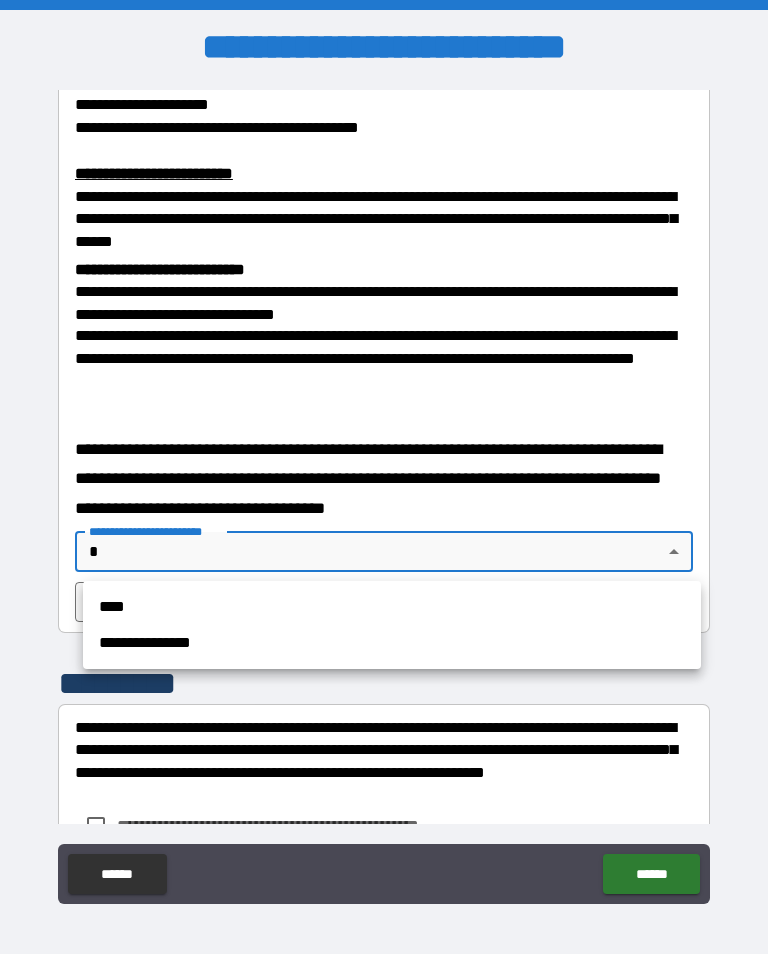 click on "****" at bounding box center (392, 607) 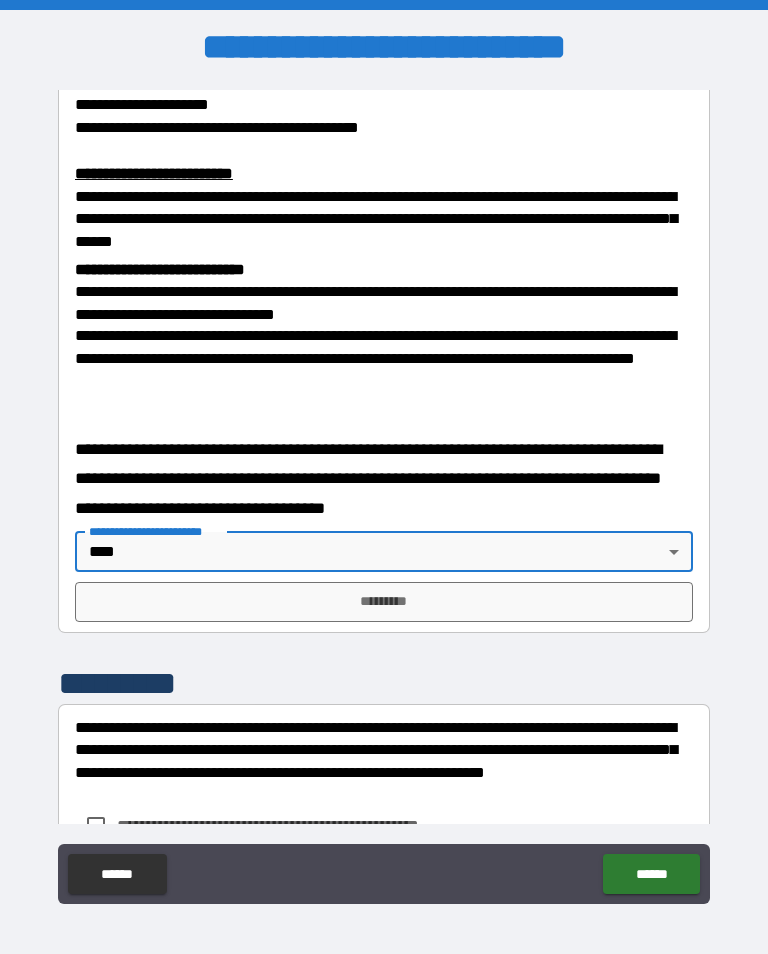 click on "*********" at bounding box center [384, 602] 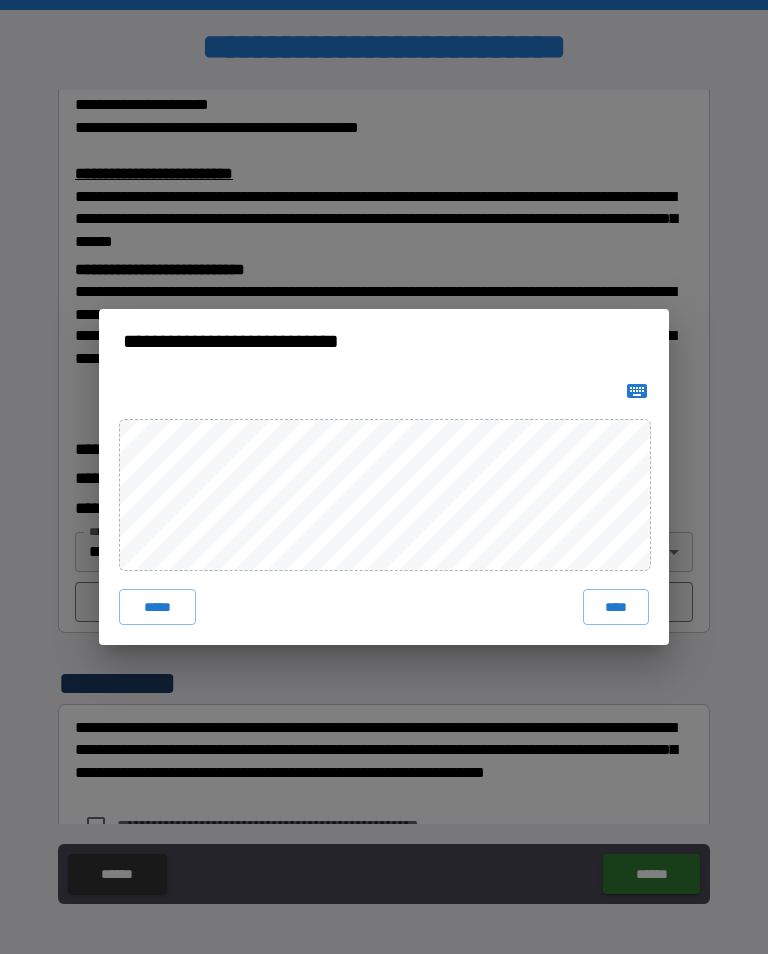 click on "****" at bounding box center [616, 607] 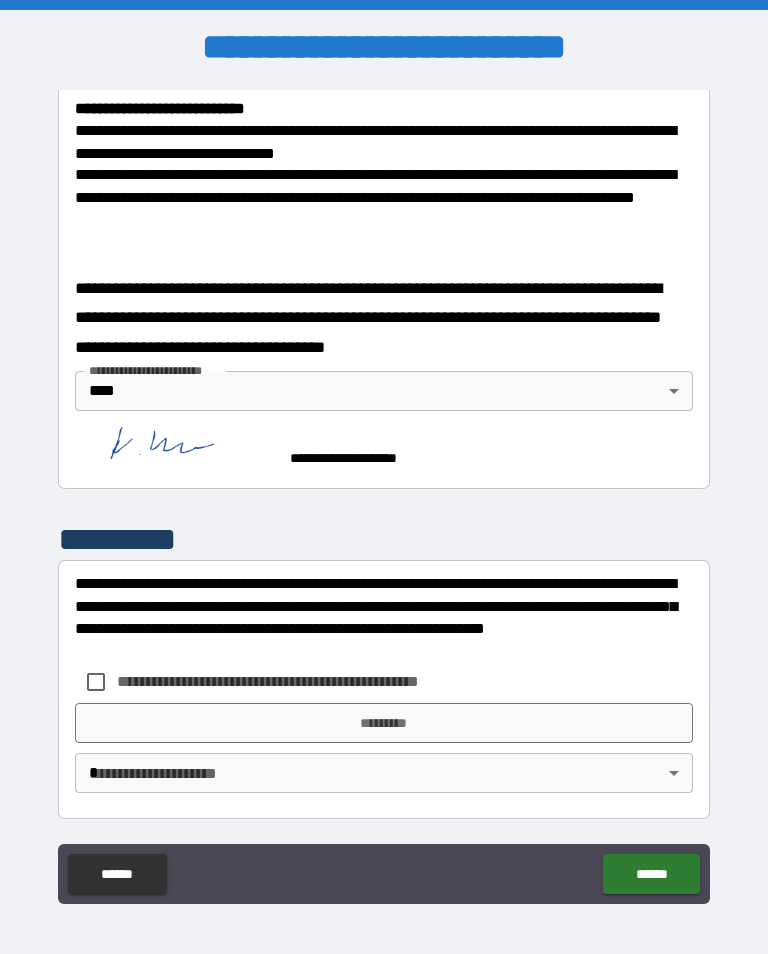 scroll, scrollTop: 795, scrollLeft: 0, axis: vertical 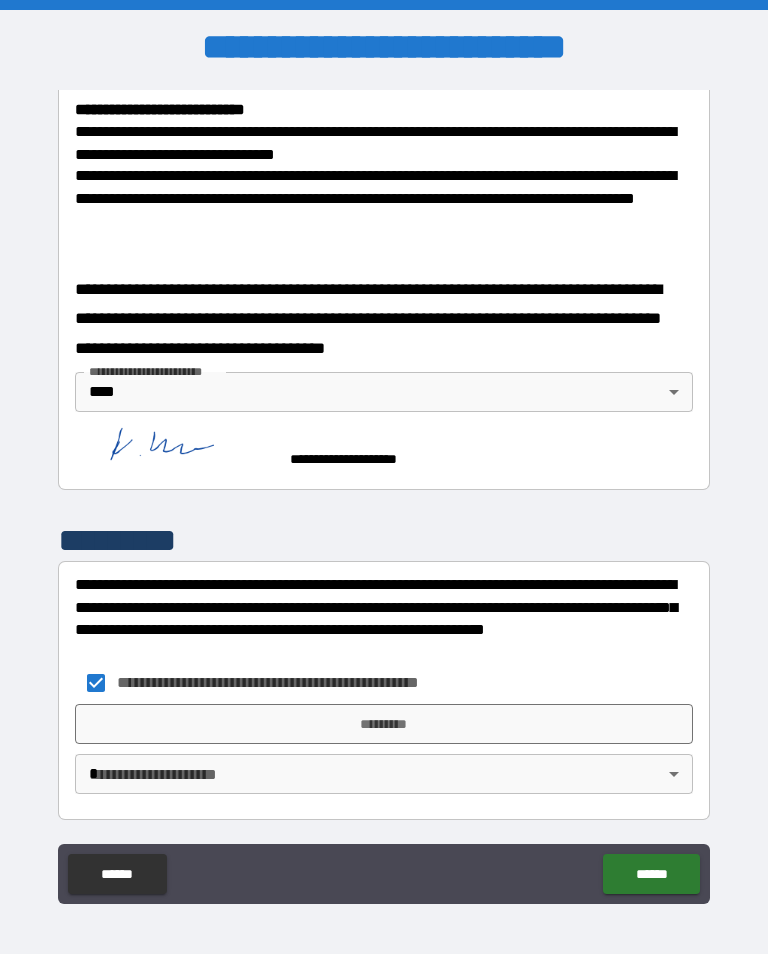 click on "*********" at bounding box center [384, 724] 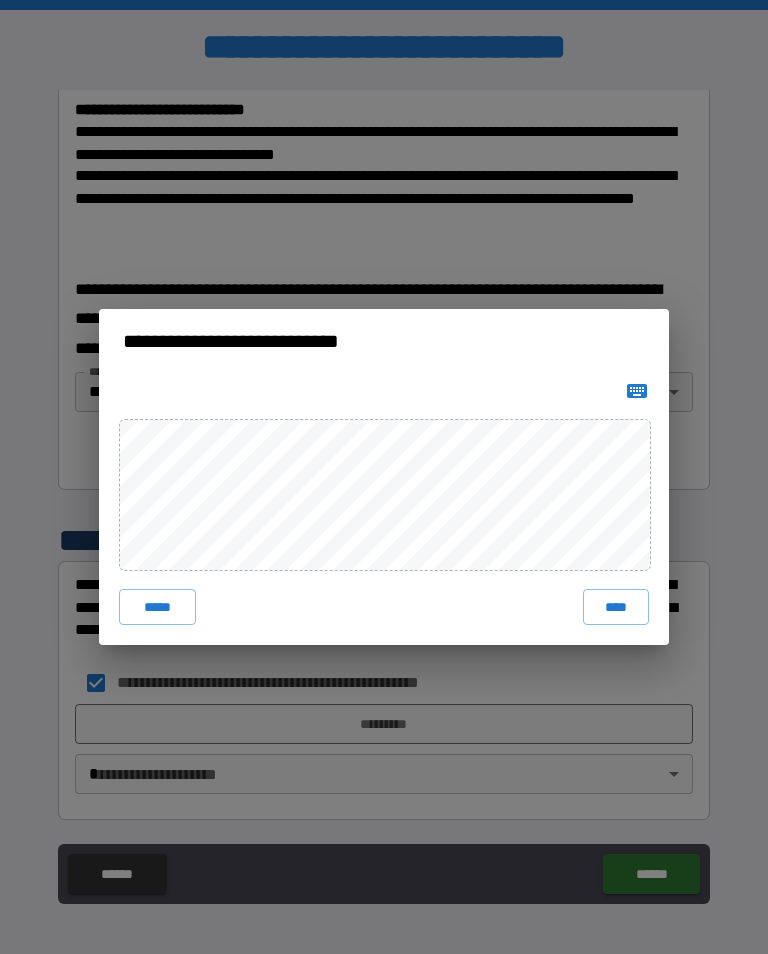 click on "****" at bounding box center (616, 607) 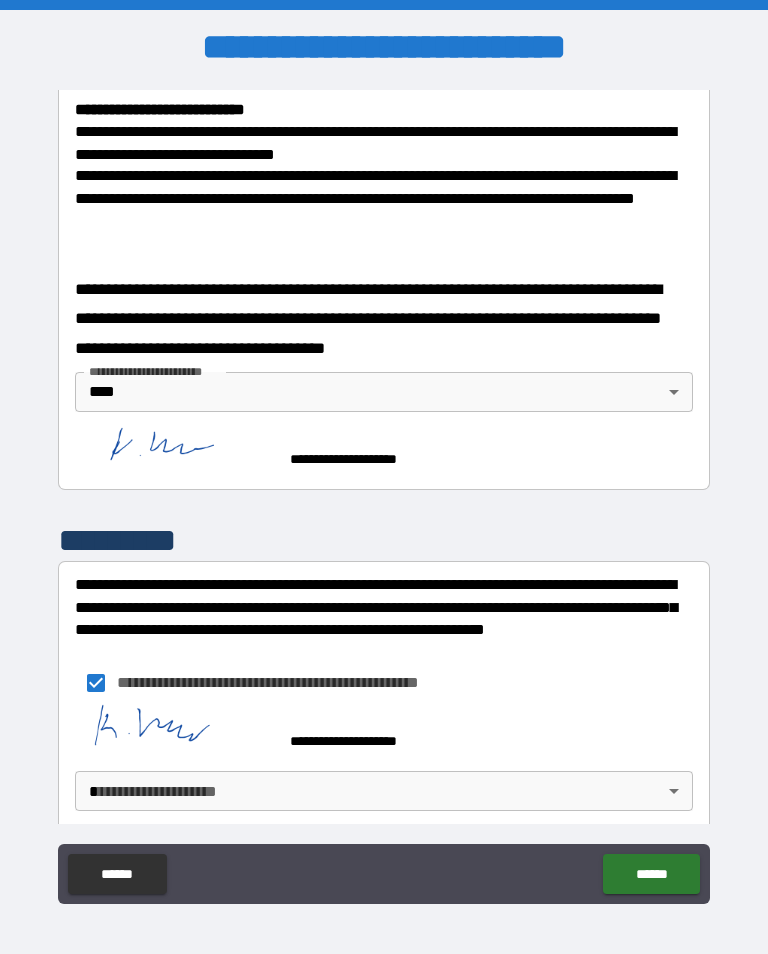click on "**********" at bounding box center [384, 492] 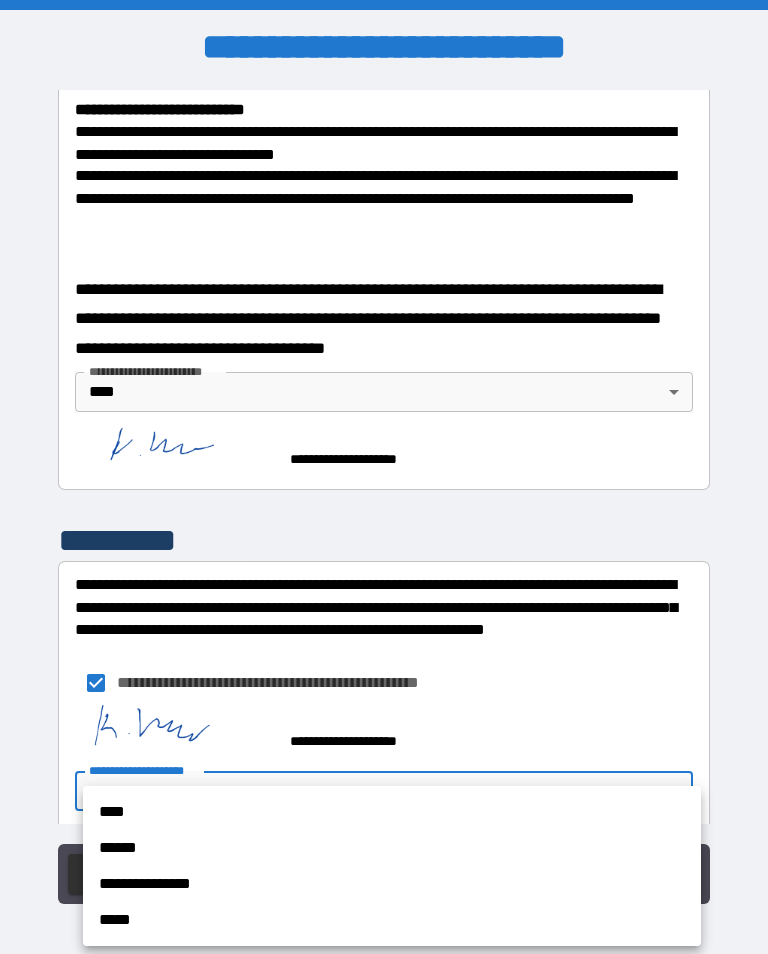 click on "****" at bounding box center [392, 812] 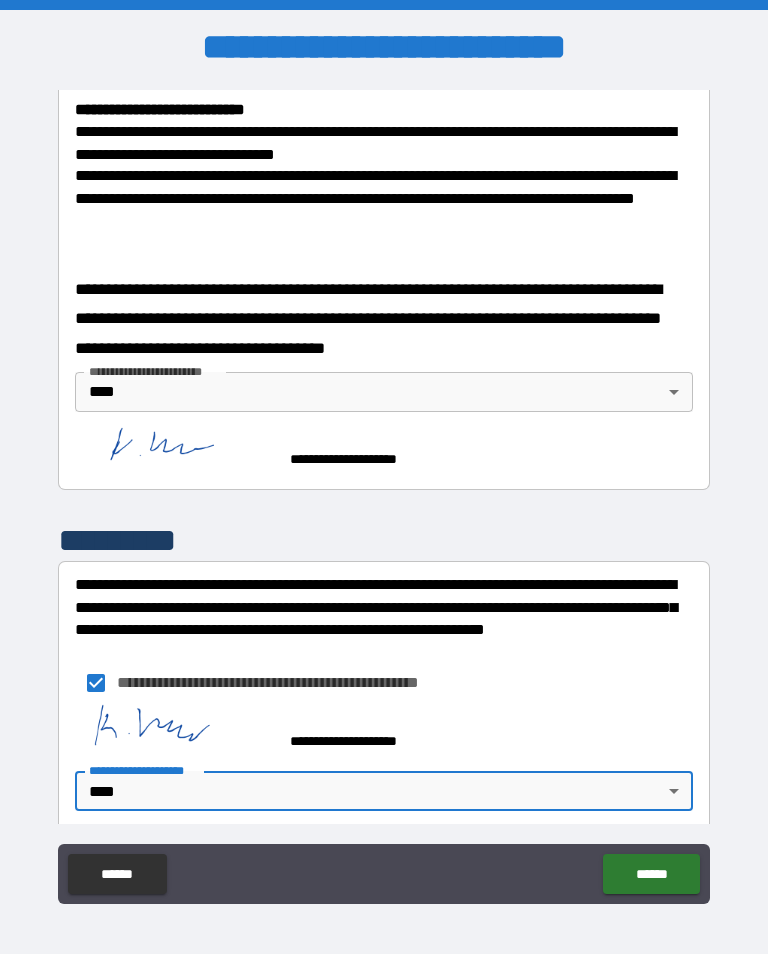 click on "******" at bounding box center [651, 874] 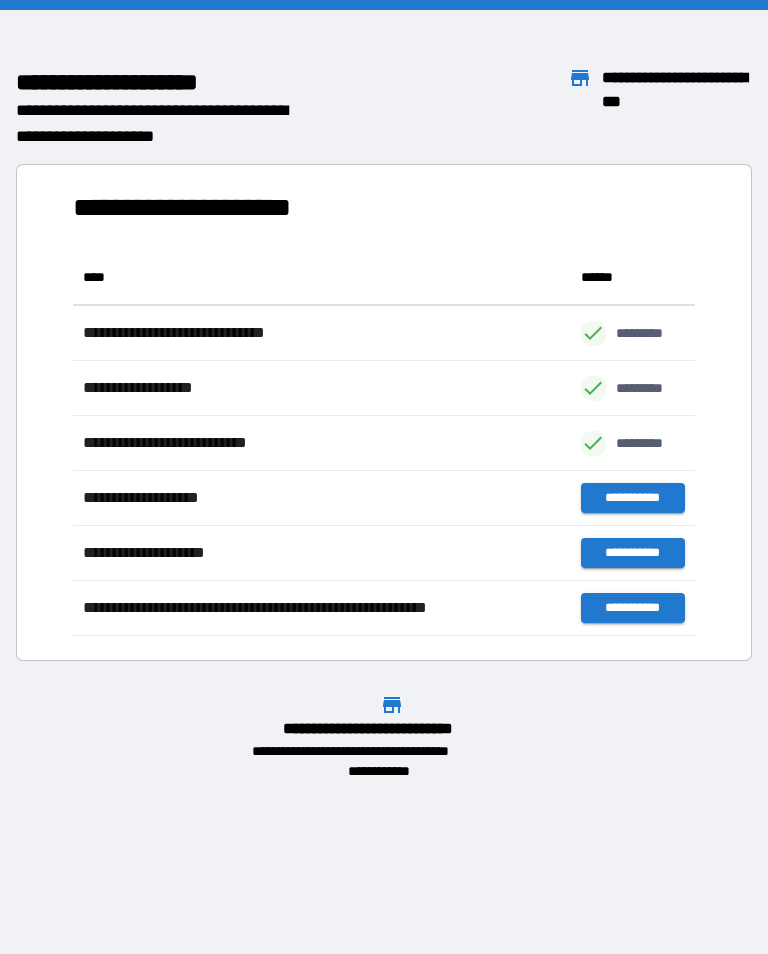 scroll, scrollTop: 386, scrollLeft: 622, axis: both 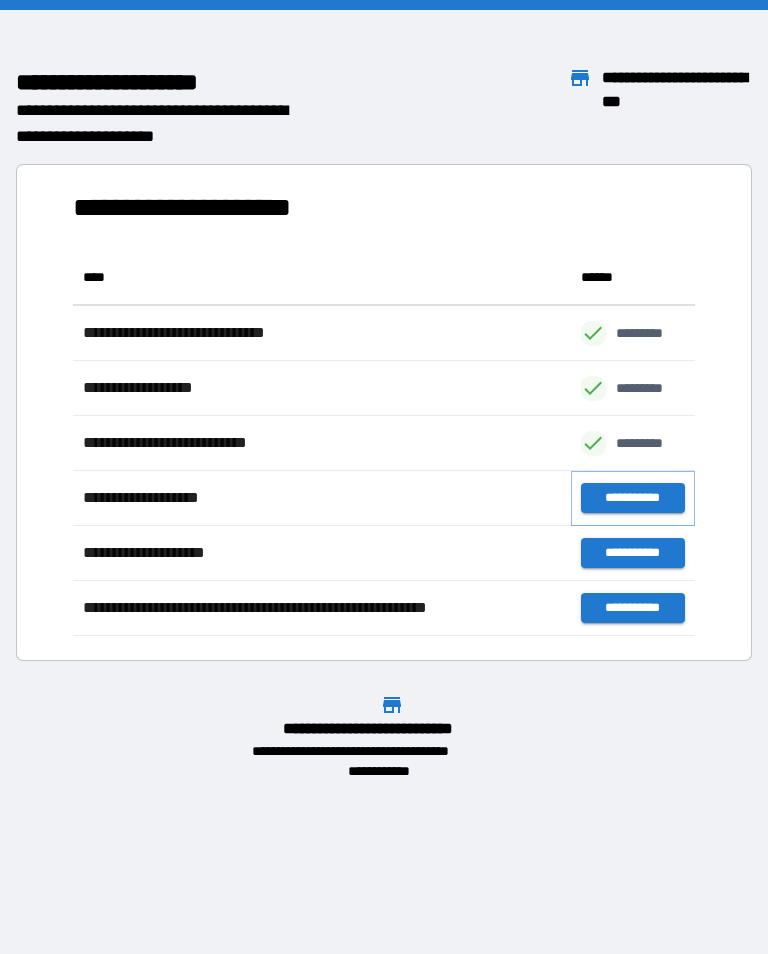 click on "**********" at bounding box center (633, 498) 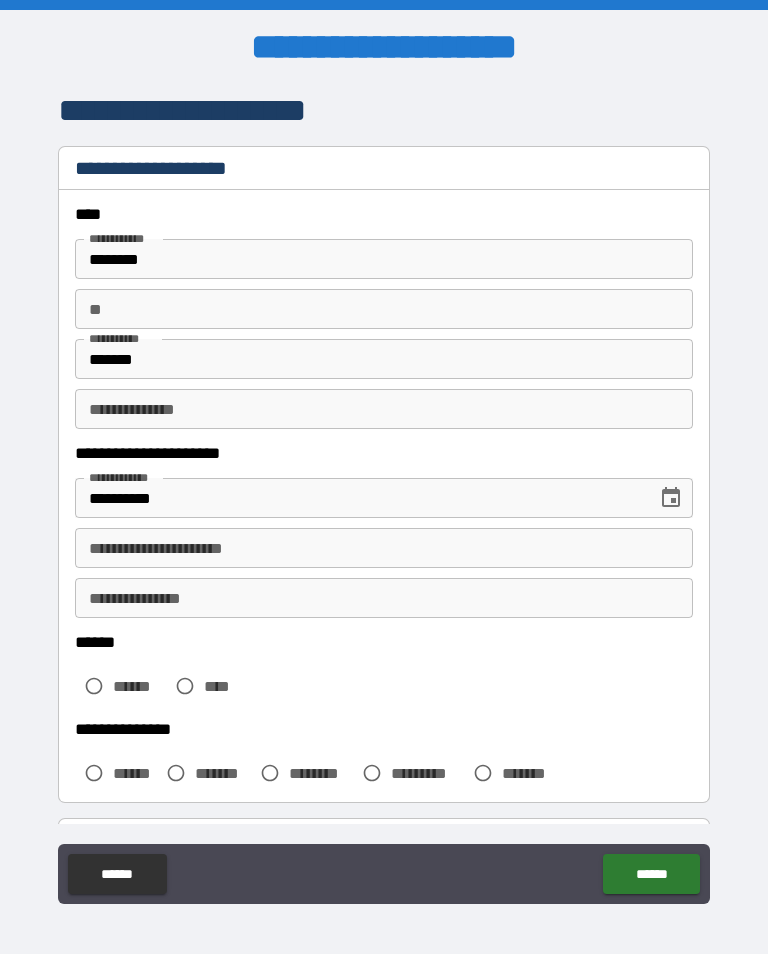 click on "**" at bounding box center [384, 309] 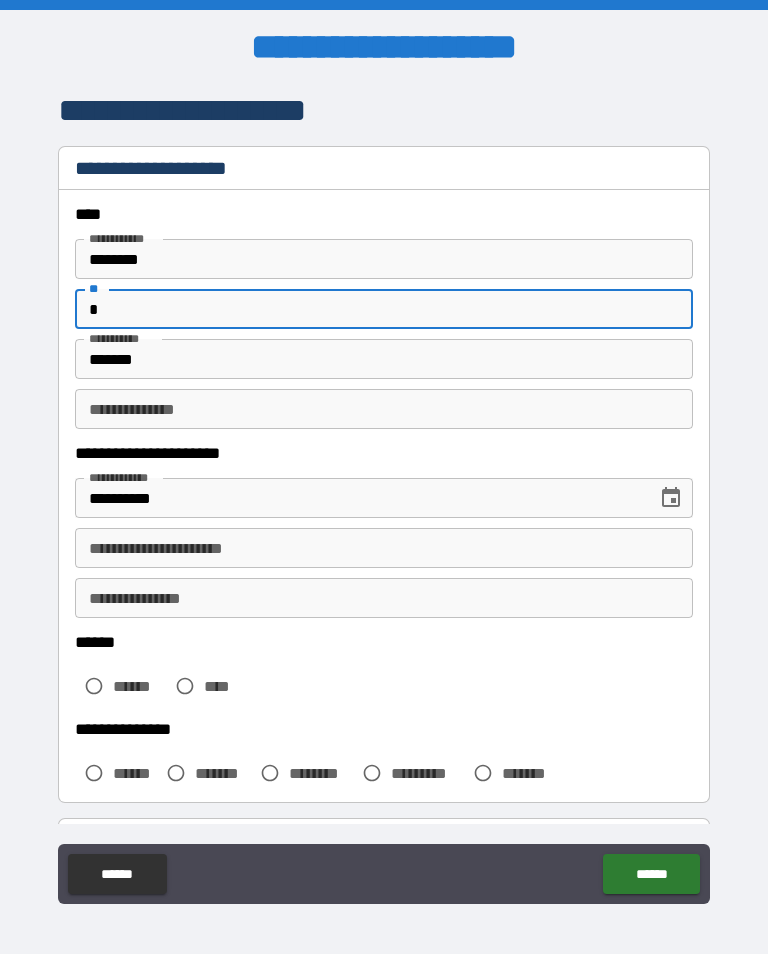 type on "*" 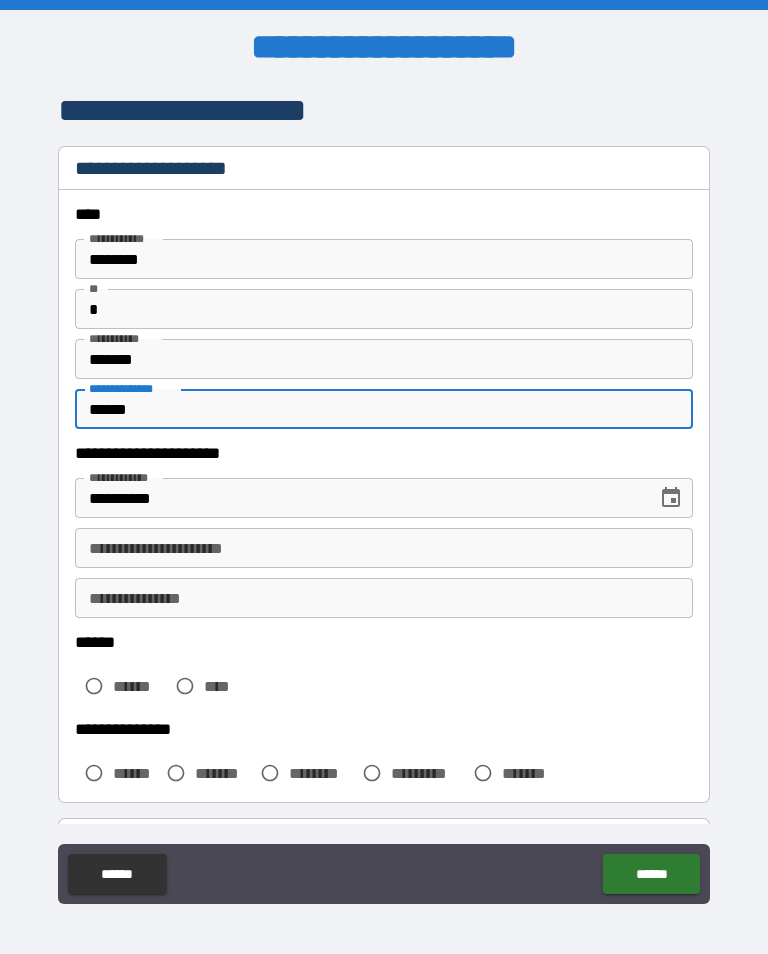 type on "*****" 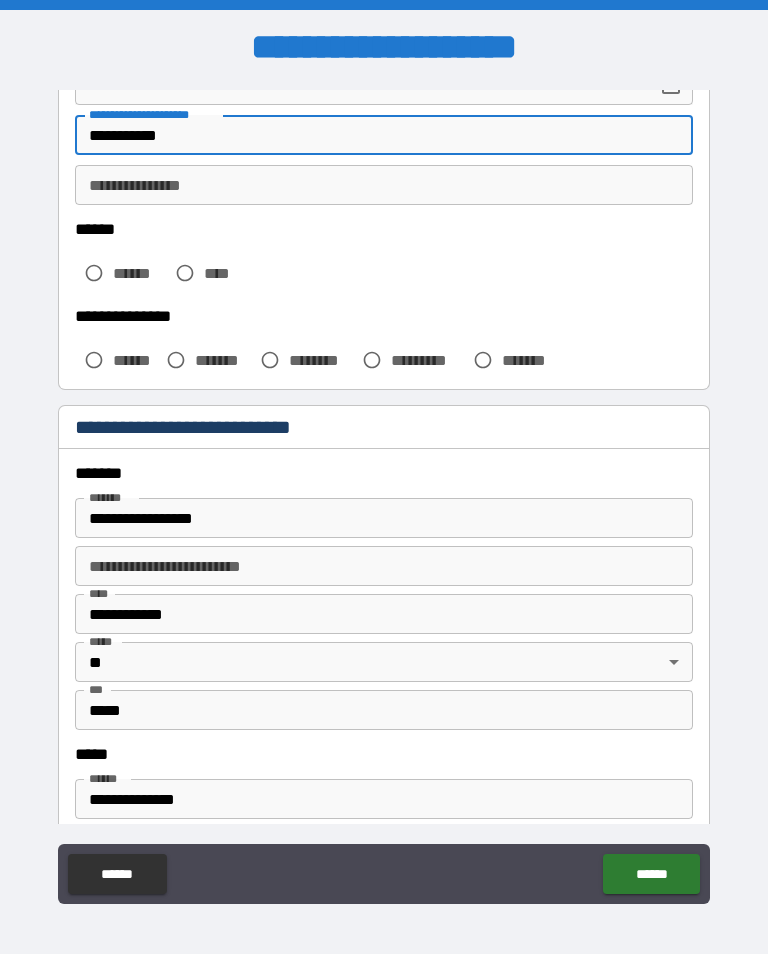 scroll, scrollTop: 416, scrollLeft: 0, axis: vertical 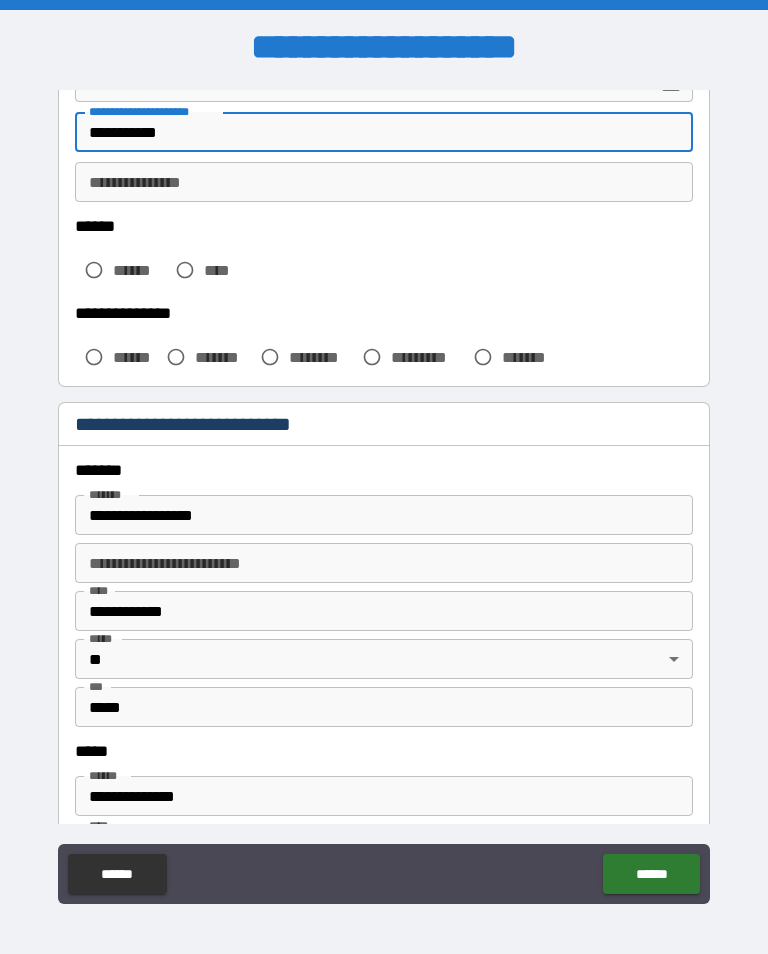type on "**********" 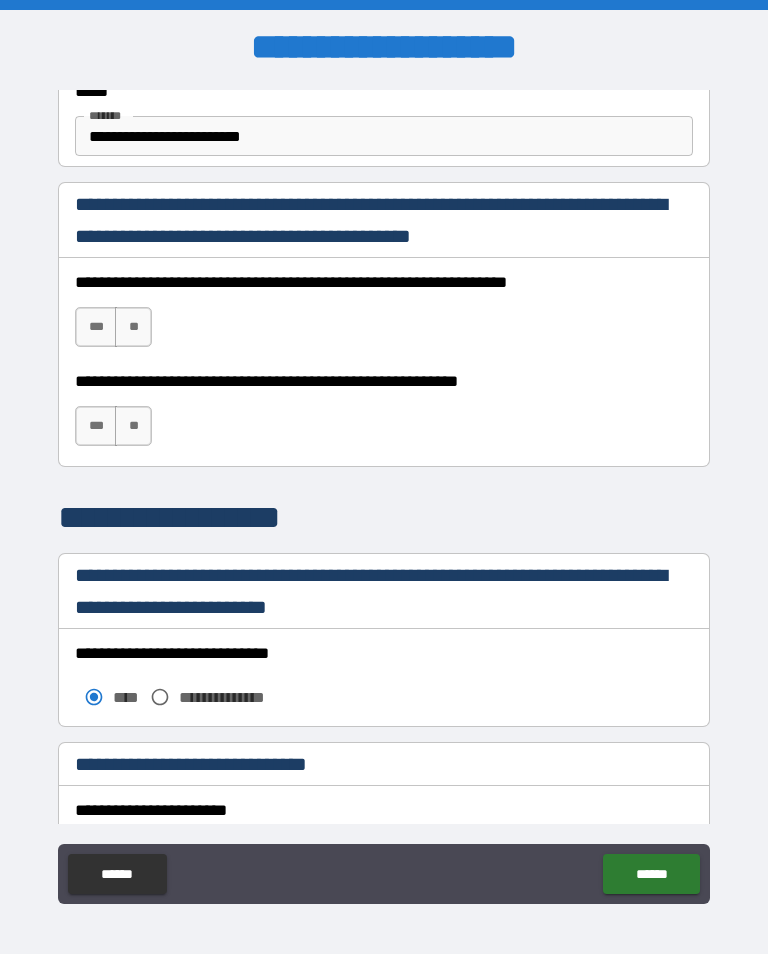 scroll, scrollTop: 1279, scrollLeft: 0, axis: vertical 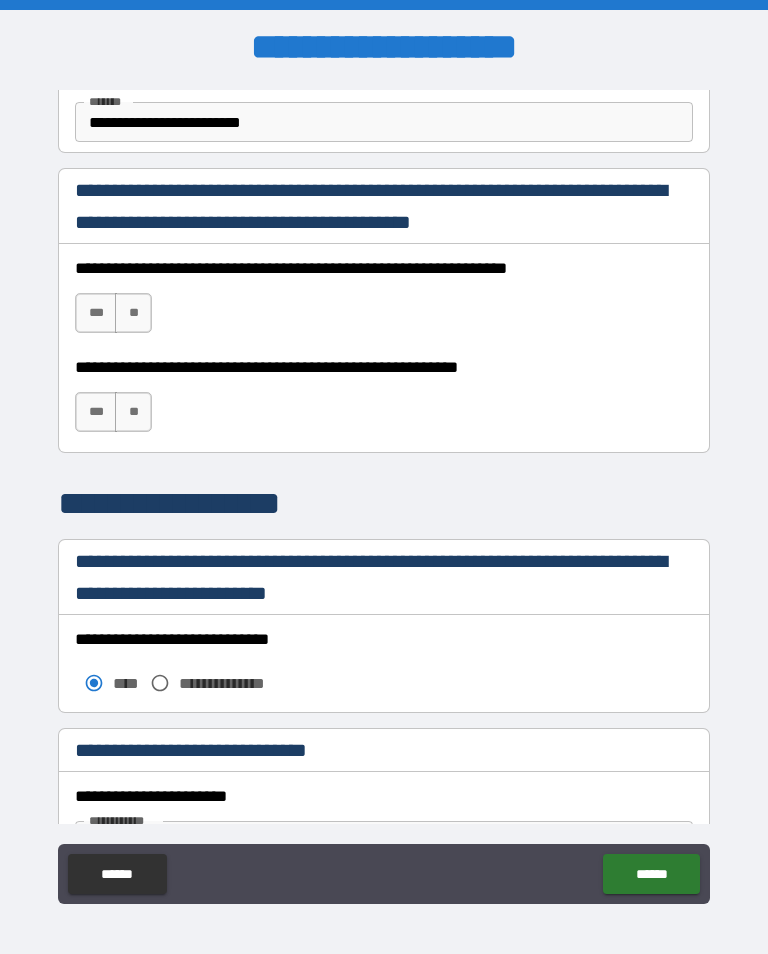 click on "***" at bounding box center [96, 313] 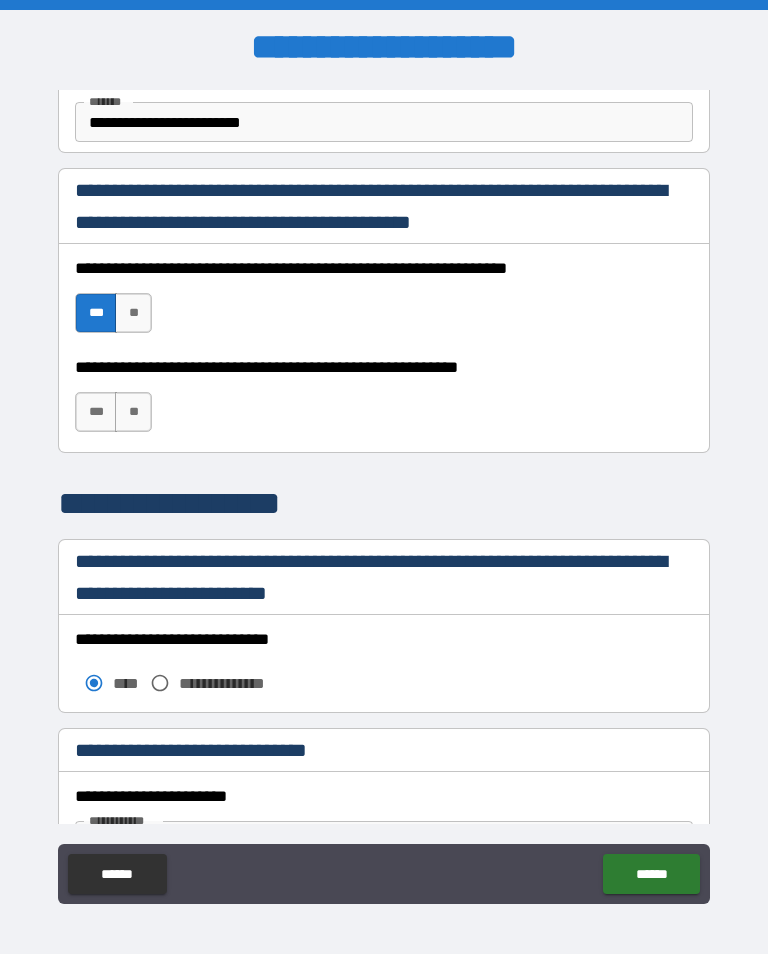 click on "***" at bounding box center [96, 412] 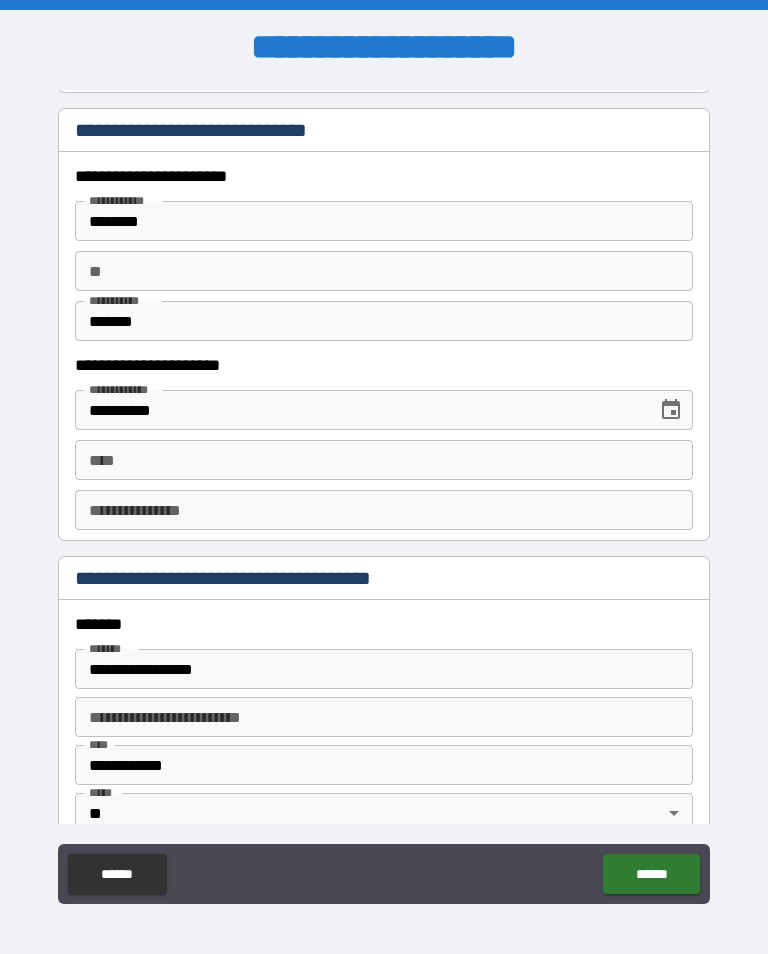 scroll, scrollTop: 1898, scrollLeft: 0, axis: vertical 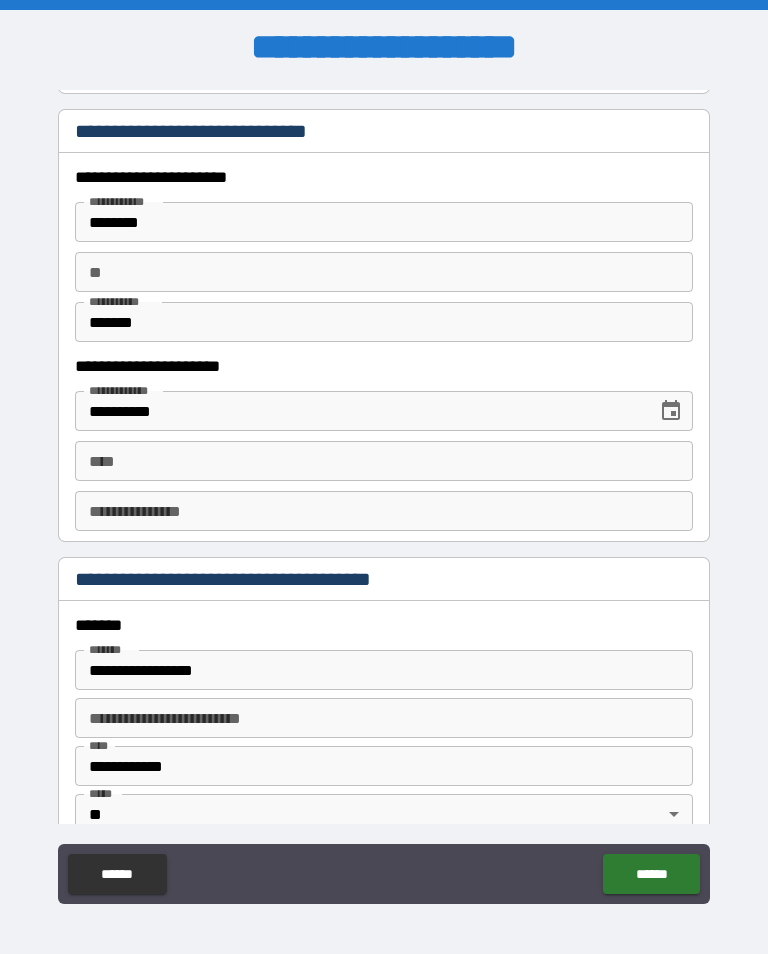 click on "**** ****" at bounding box center (384, 461) 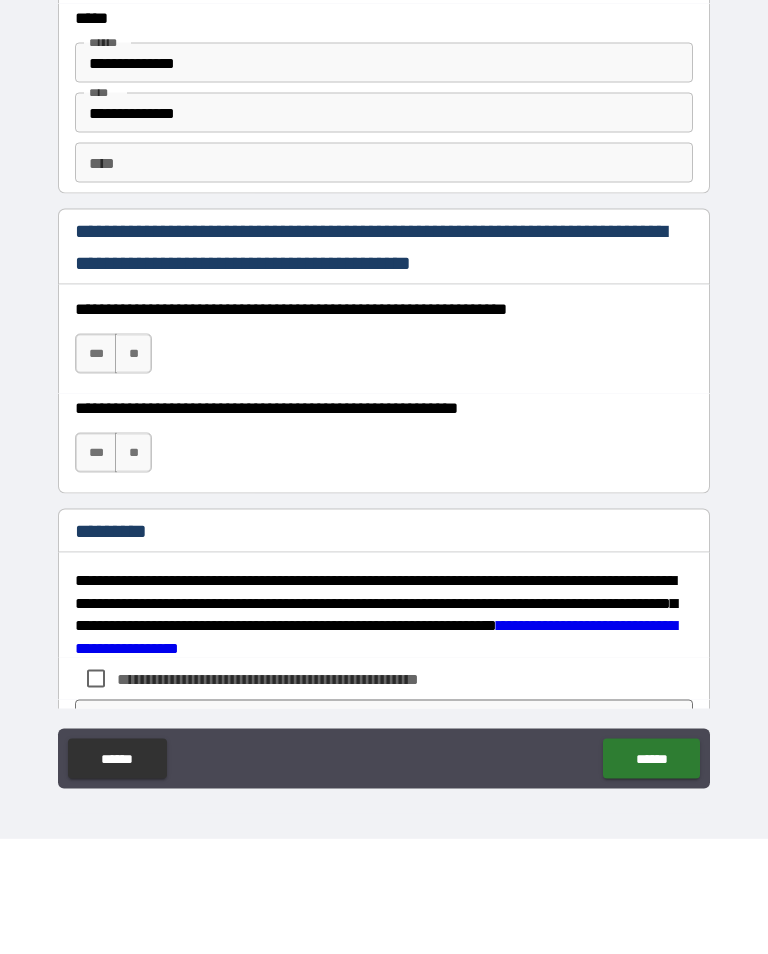 scroll, scrollTop: 2757, scrollLeft: 0, axis: vertical 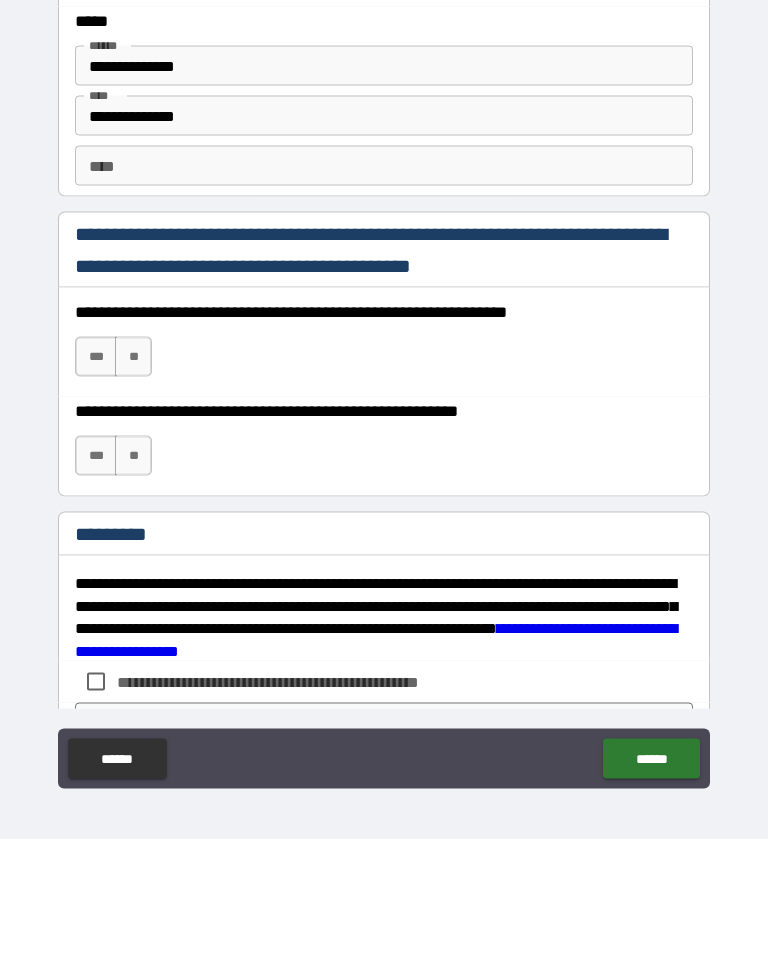 type on "**********" 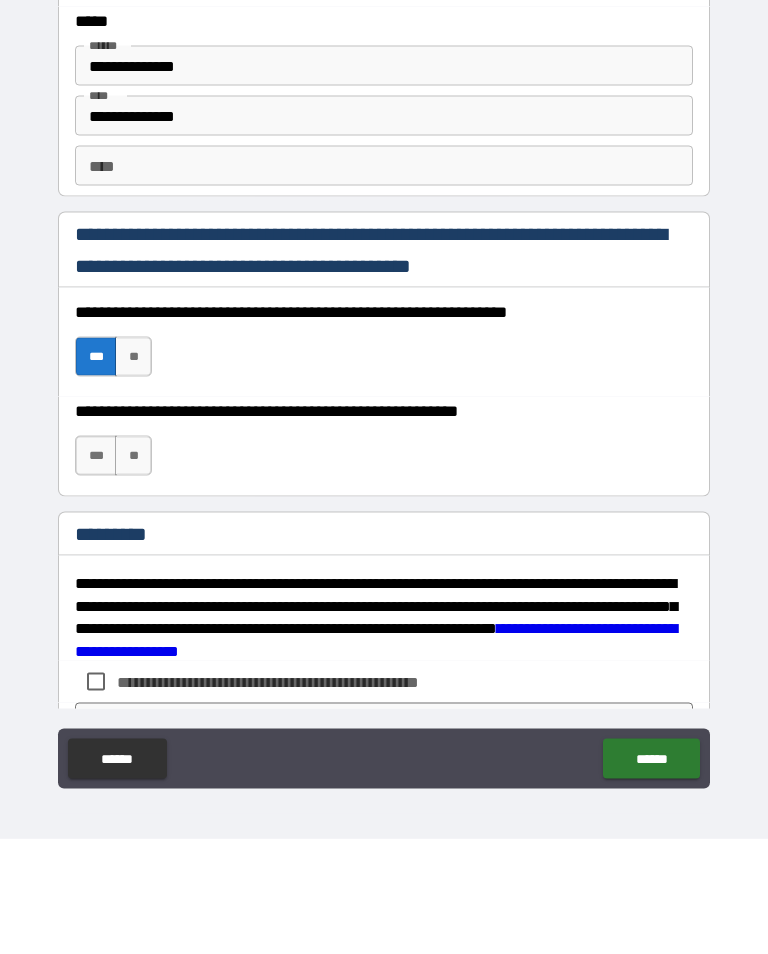 scroll, scrollTop: 31, scrollLeft: 0, axis: vertical 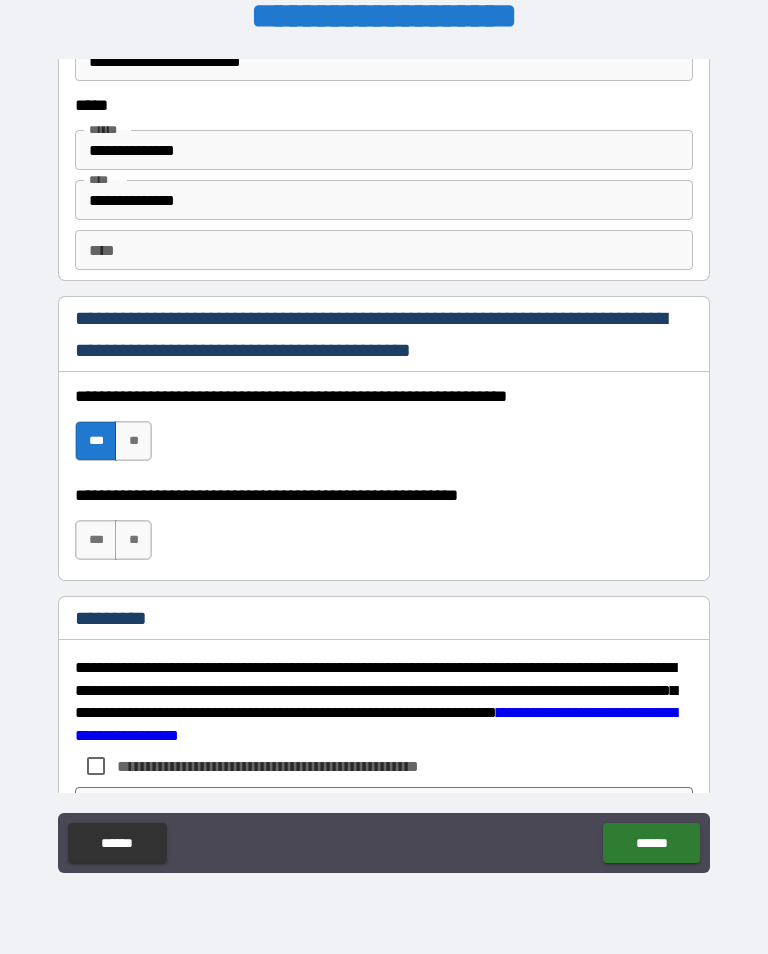 click on "***" at bounding box center (96, 540) 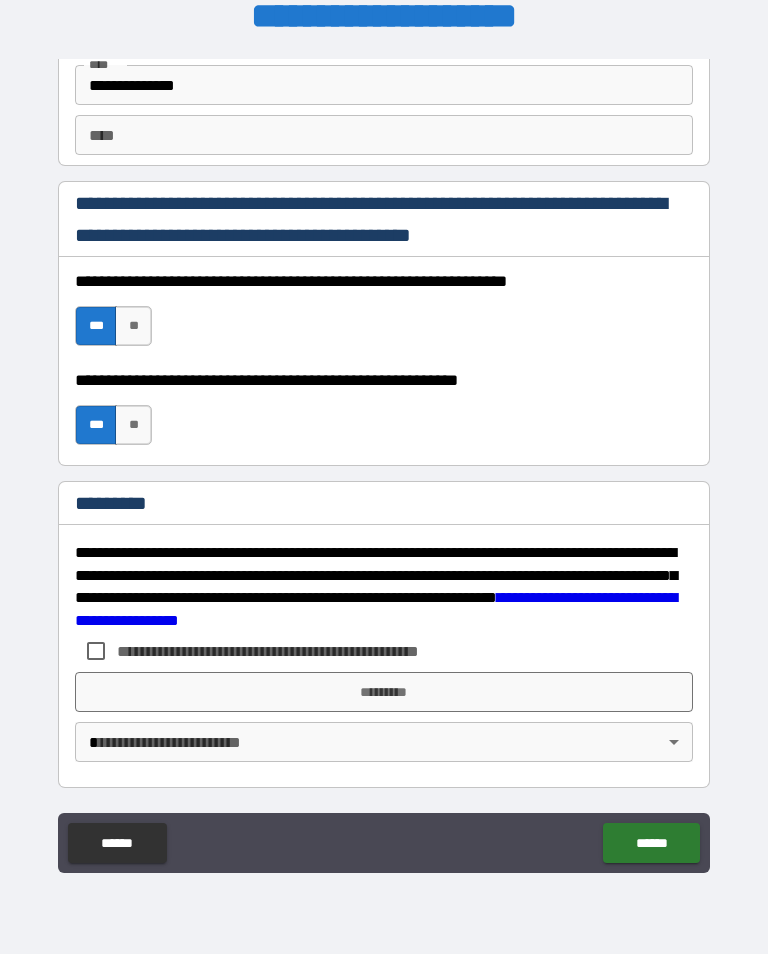 scroll, scrollTop: 2872, scrollLeft: 0, axis: vertical 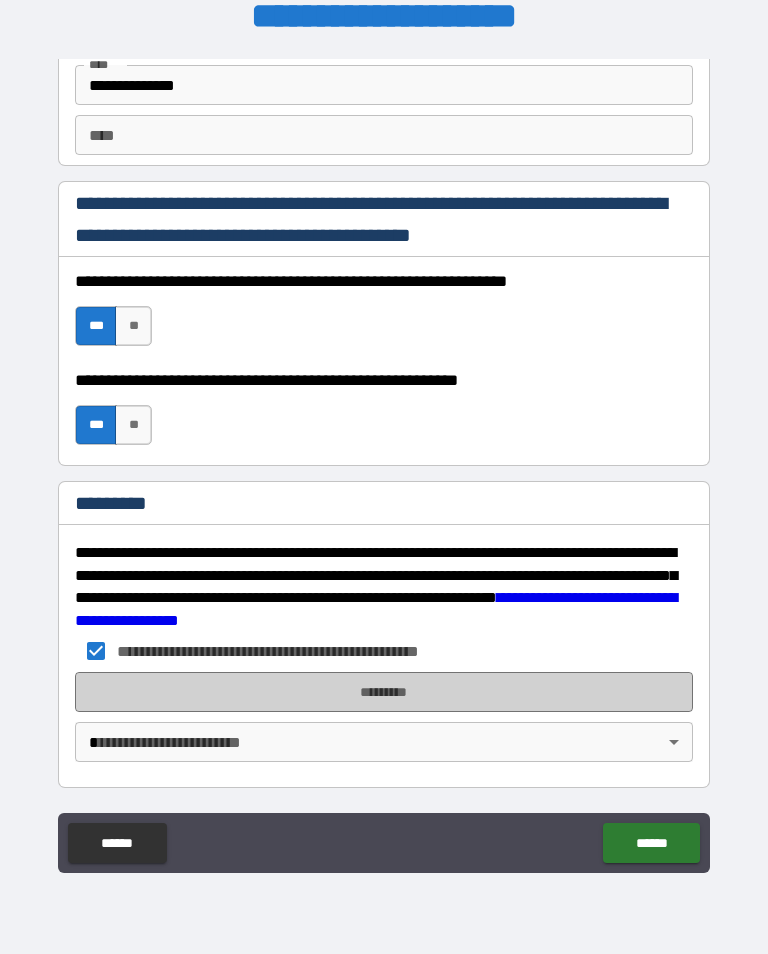 click on "*********" at bounding box center (384, 692) 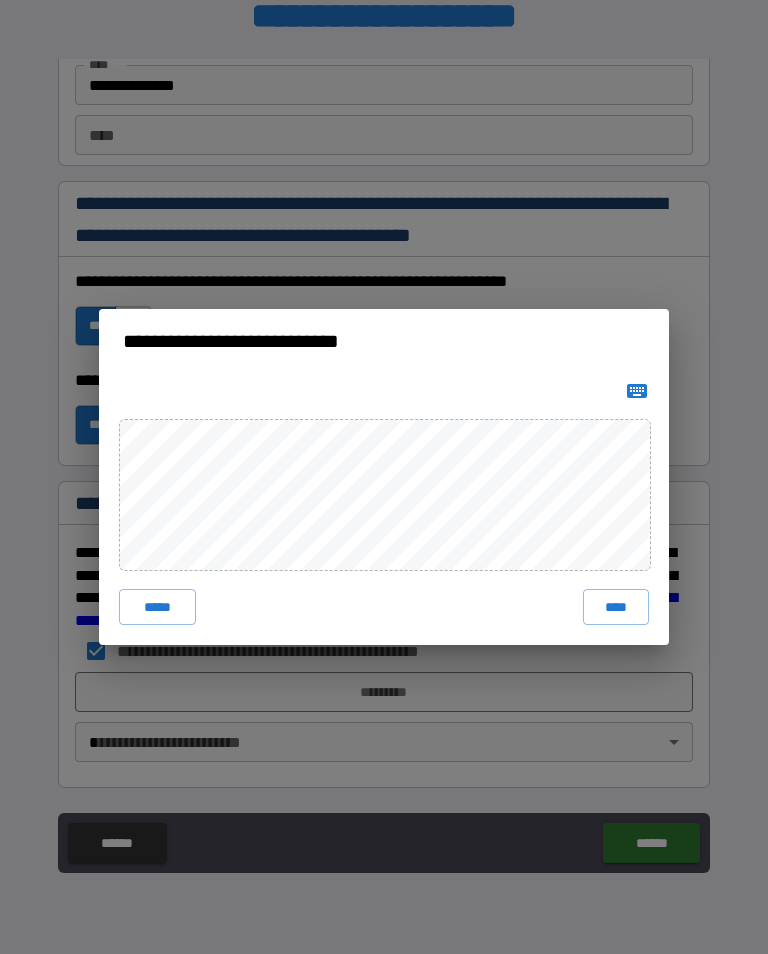 click on "****" at bounding box center (616, 607) 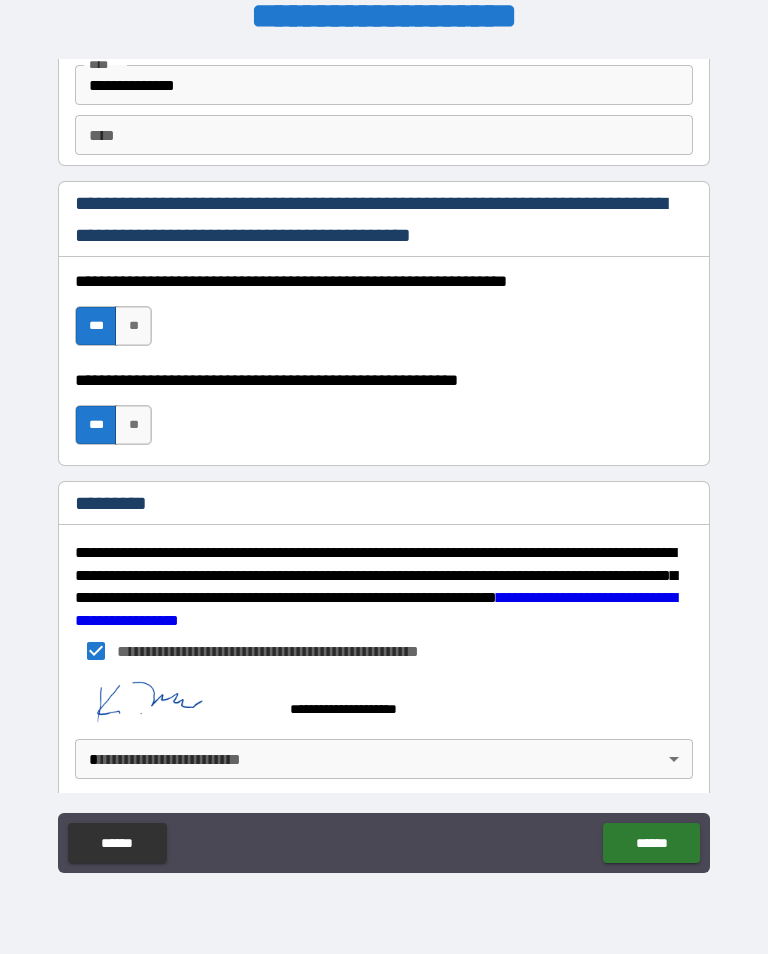 click on "**********" at bounding box center [384, 461] 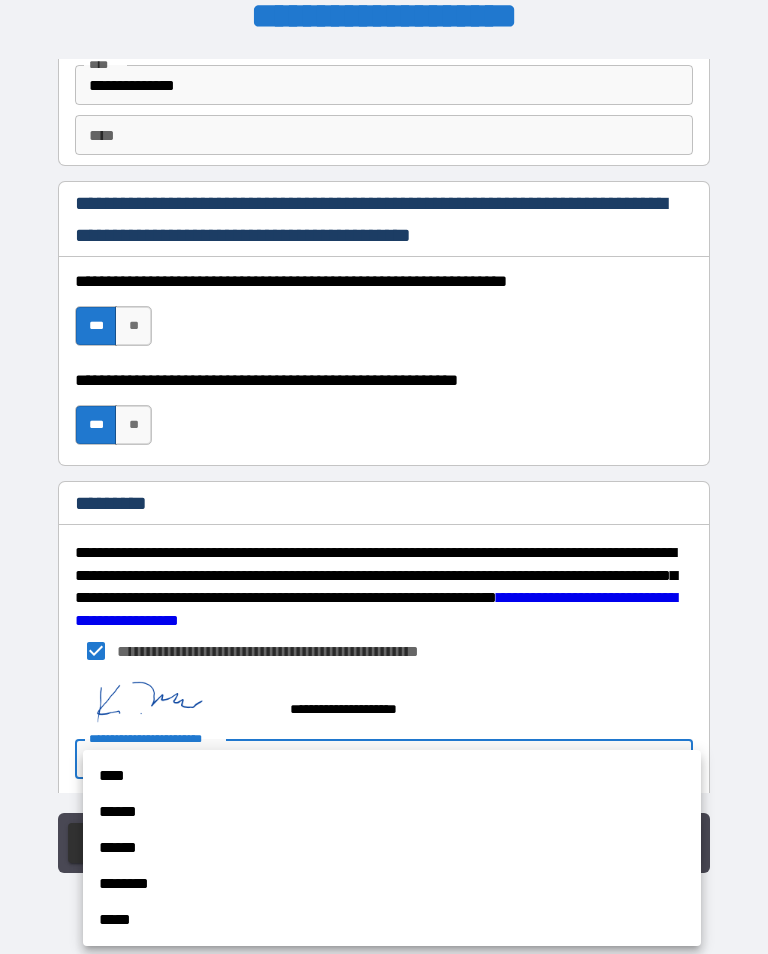 click on "****" at bounding box center (392, 776) 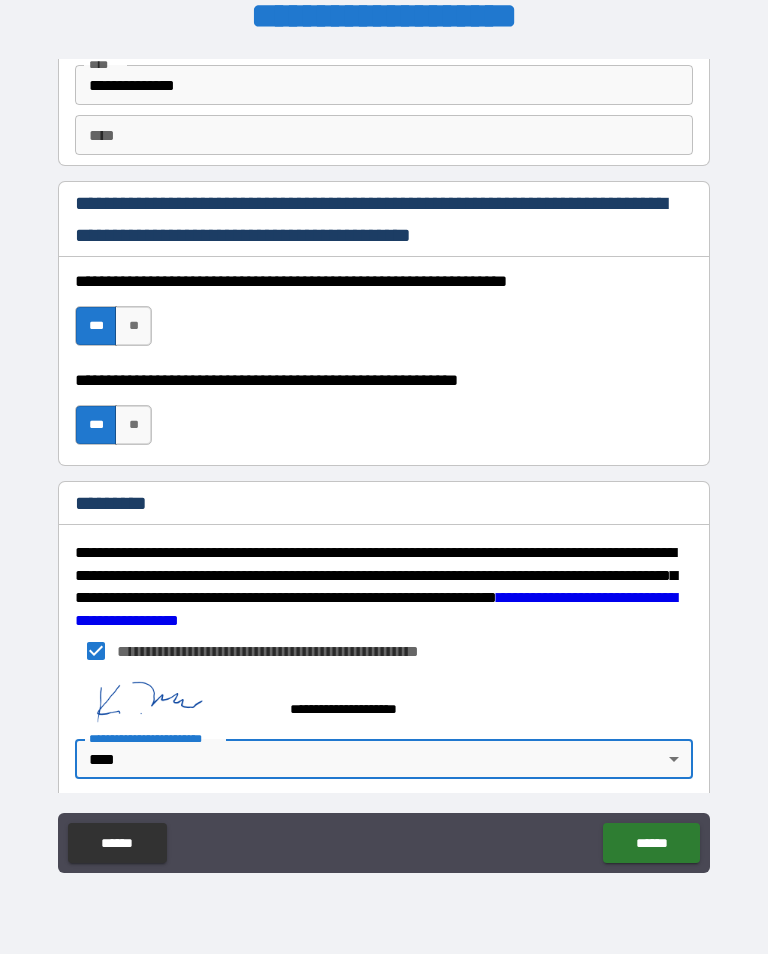 click on "******" at bounding box center [651, 843] 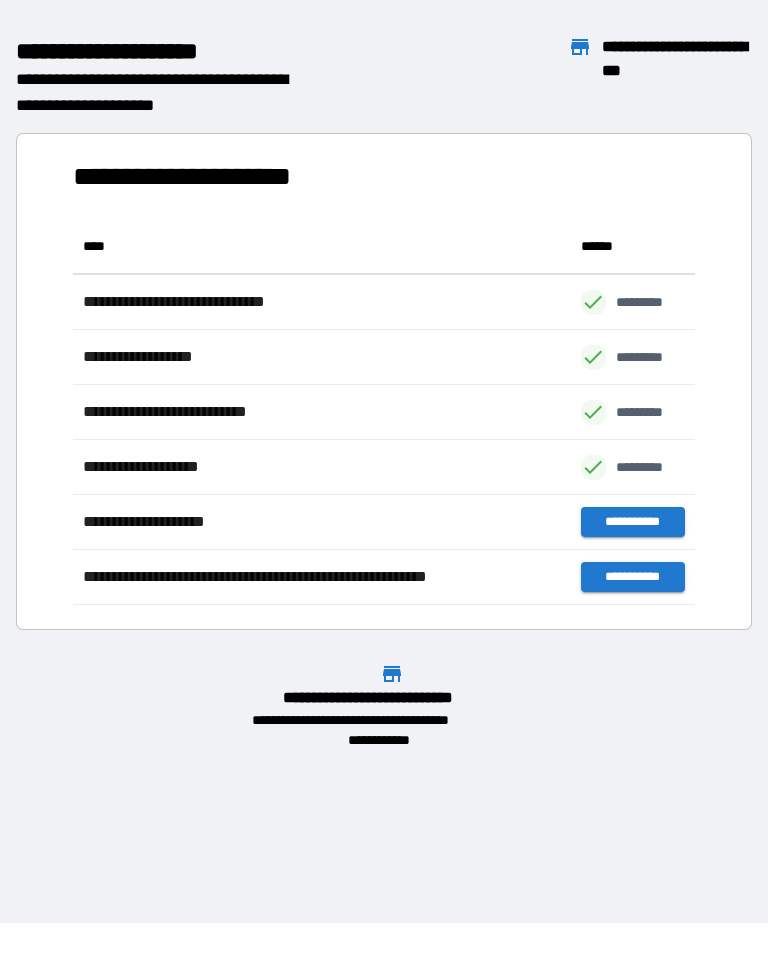 scroll, scrollTop: 1, scrollLeft: 1, axis: both 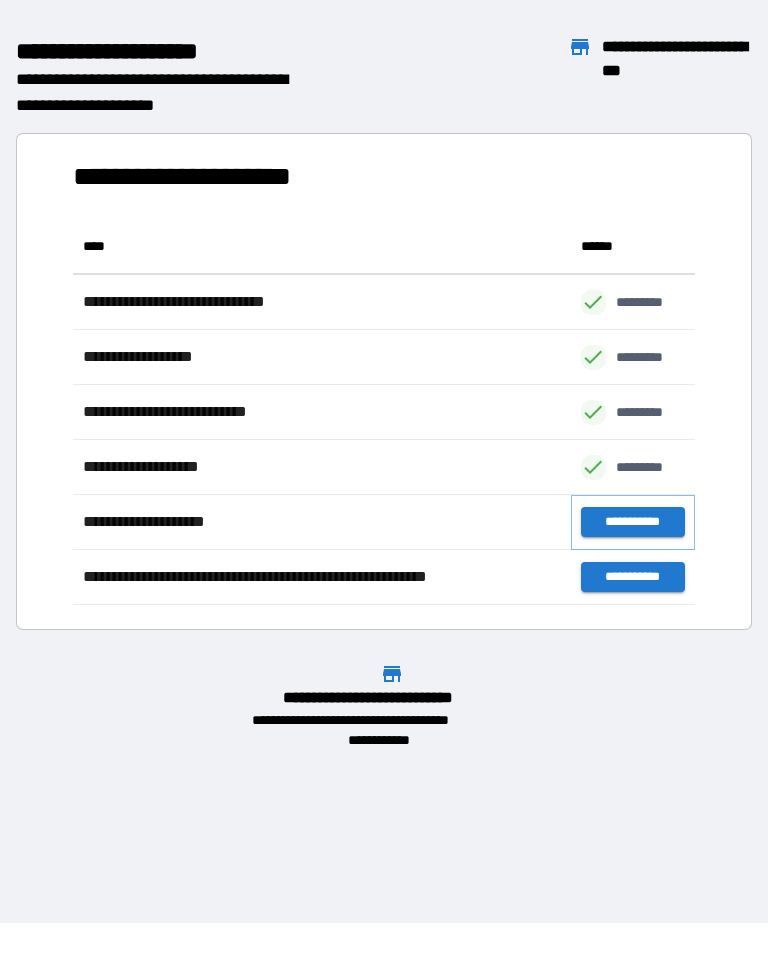 click on "**********" at bounding box center (633, 522) 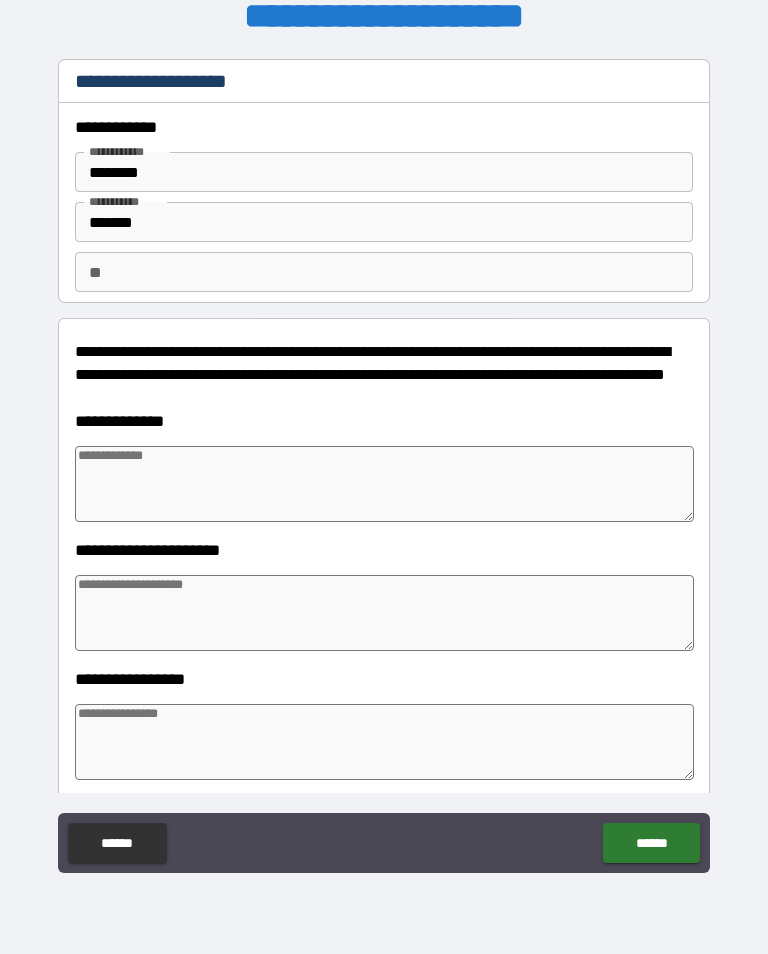 type on "*" 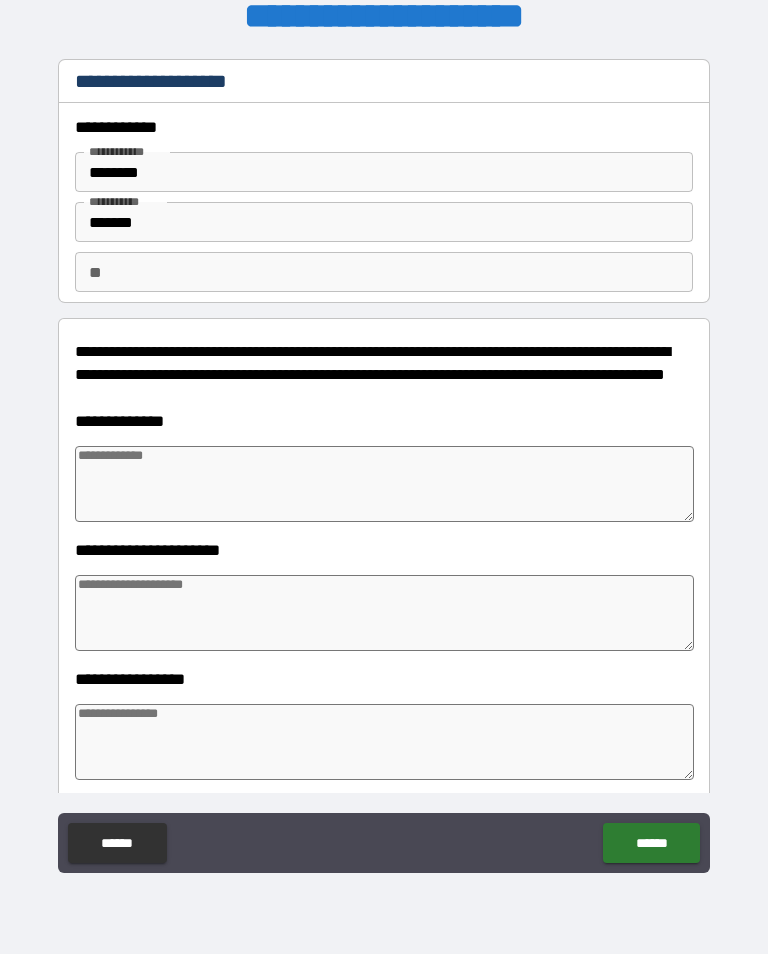 type on "*" 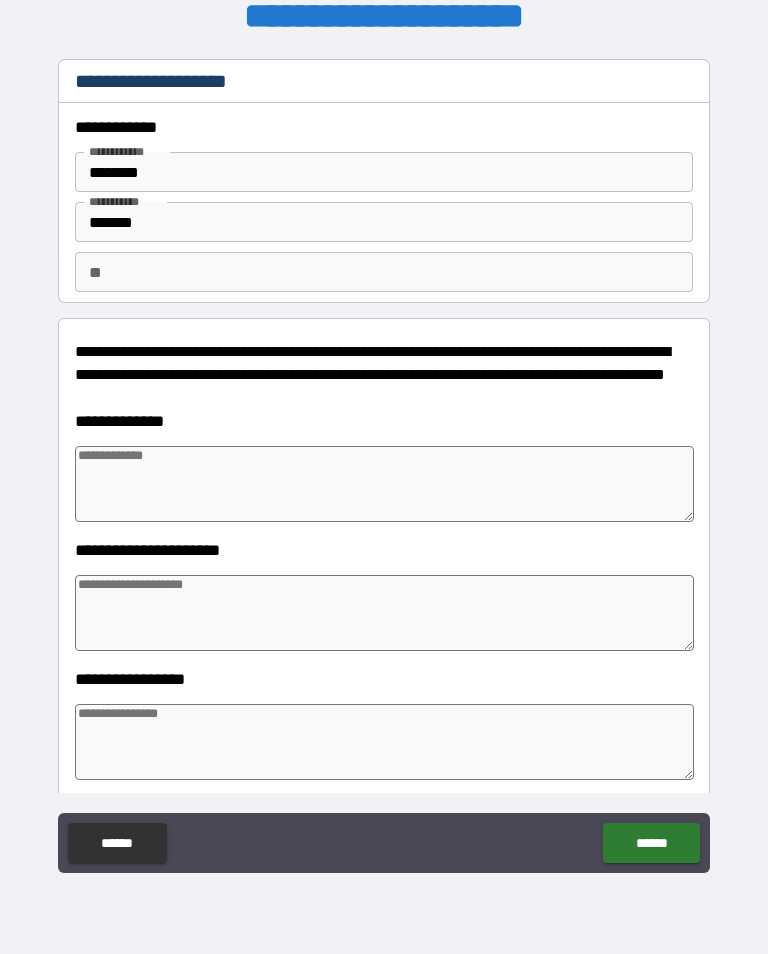 type on "*" 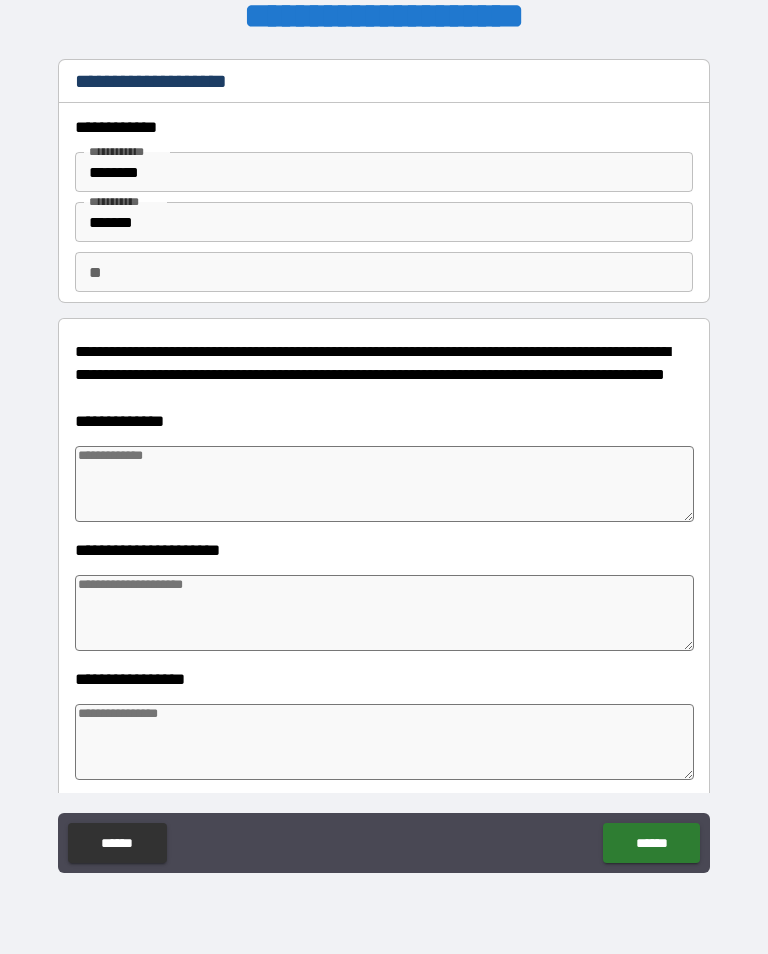 type on "*" 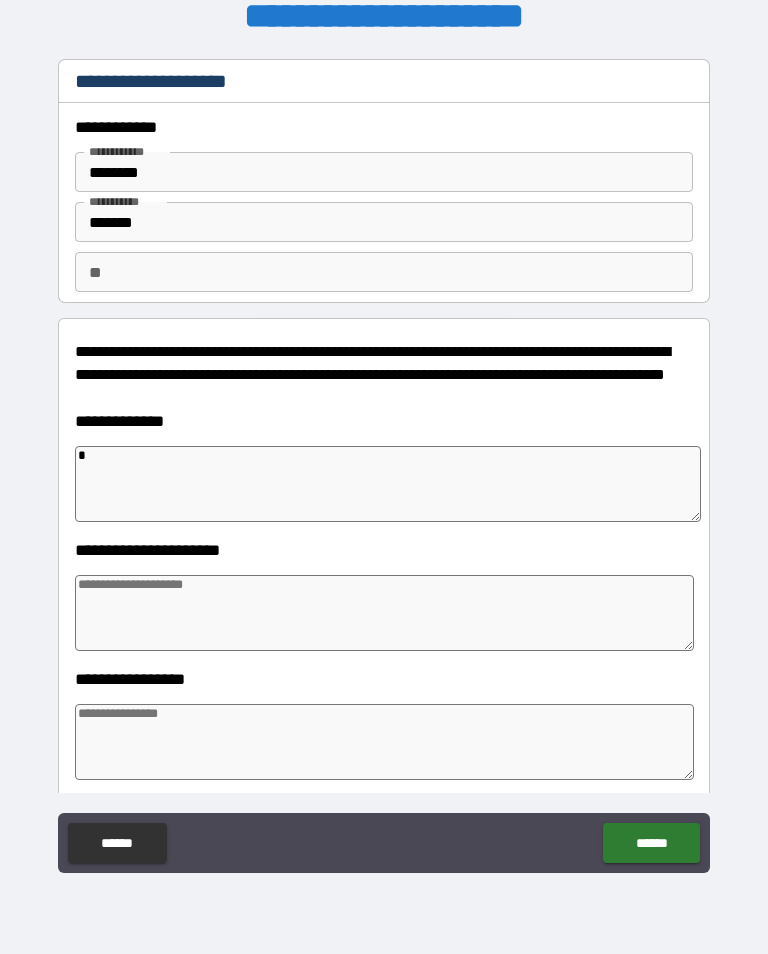 type on "**" 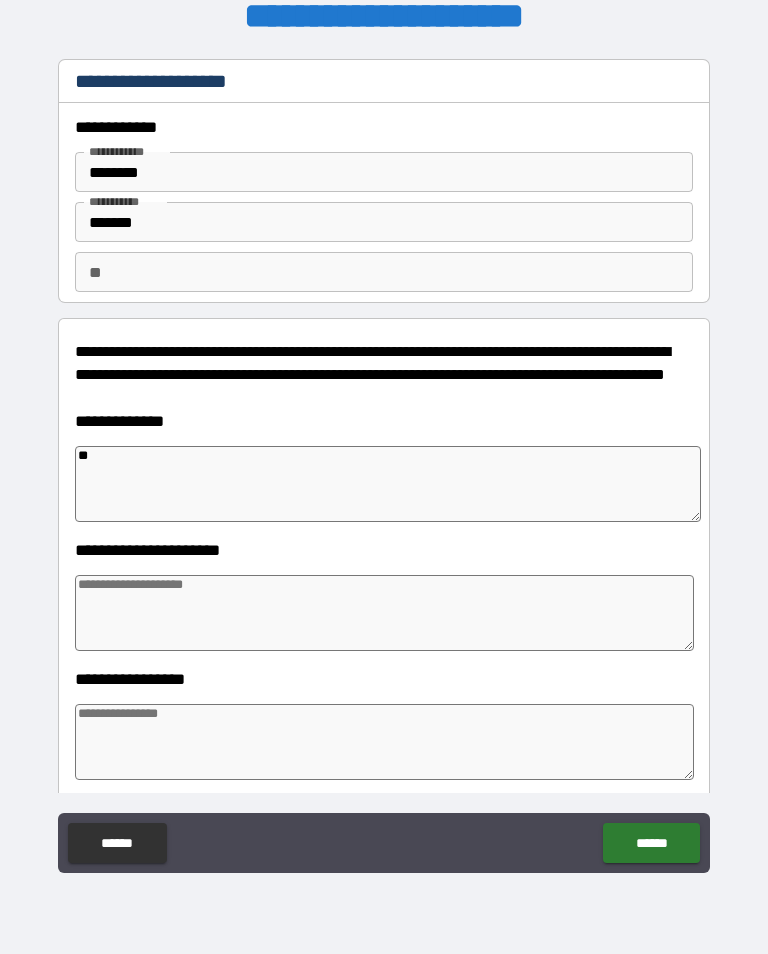 type on "*" 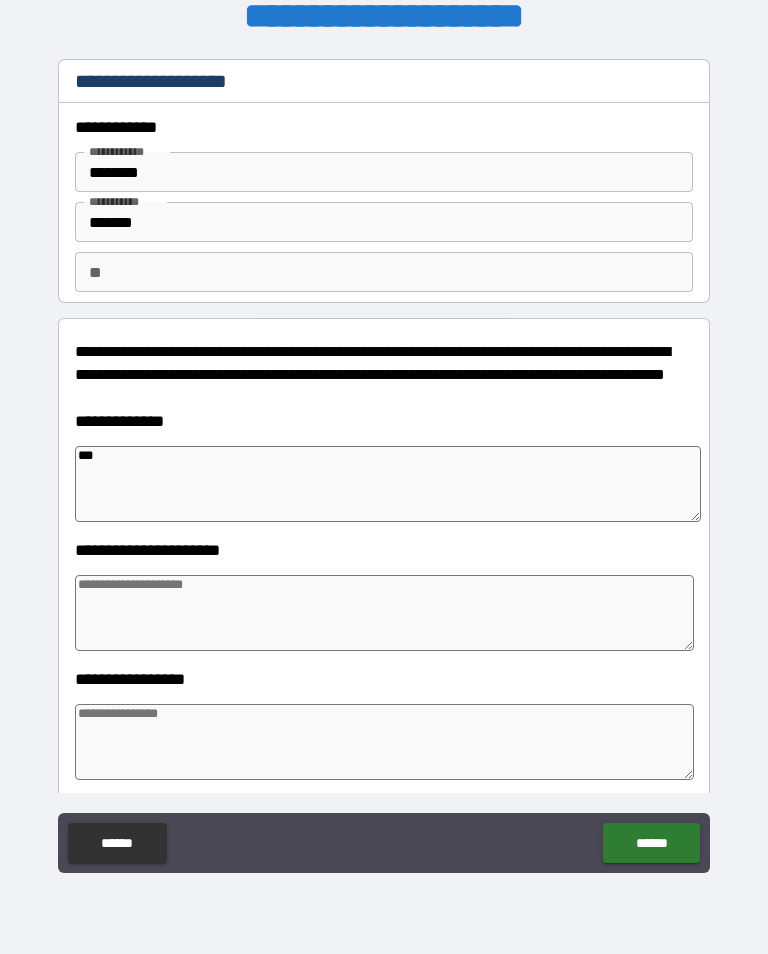 type on "*" 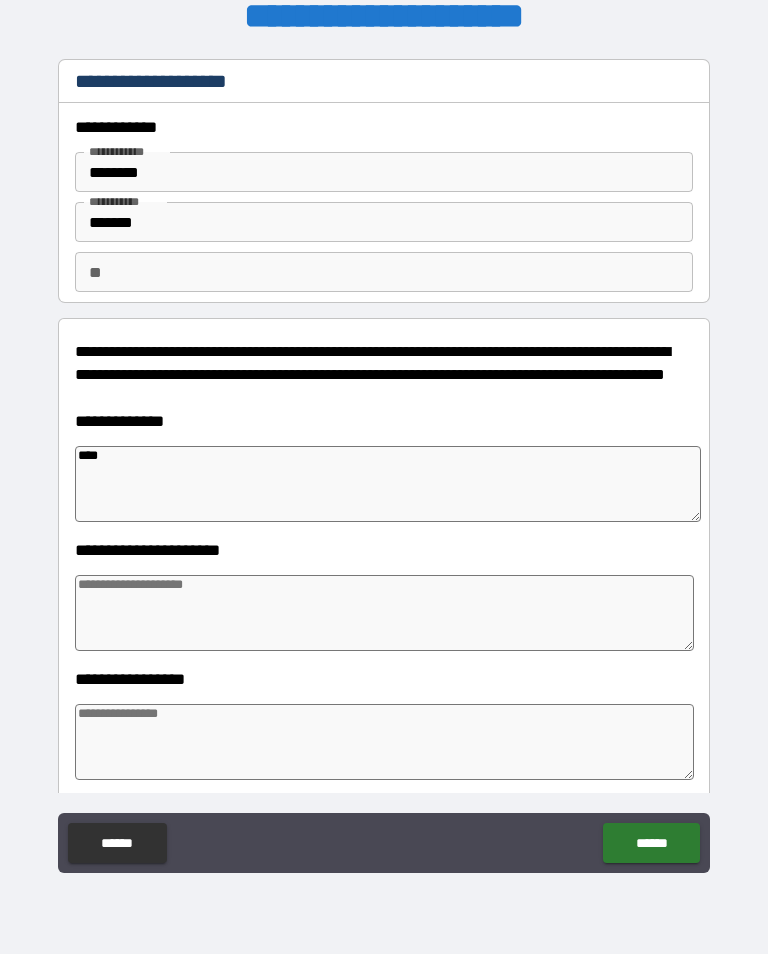 type on "*****" 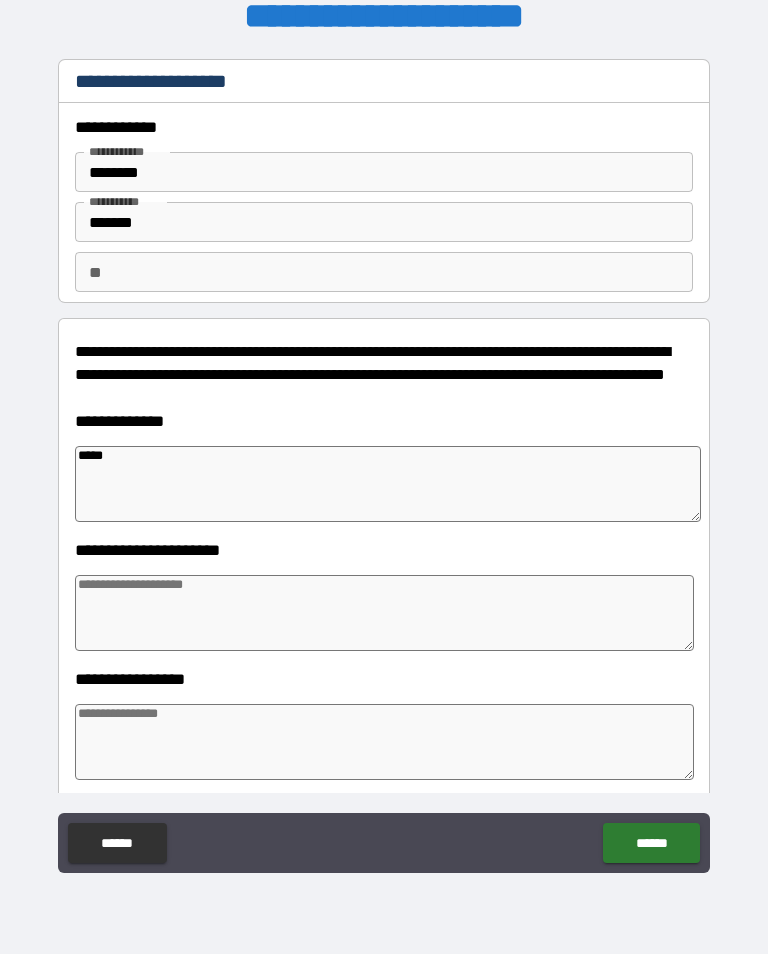 type on "*" 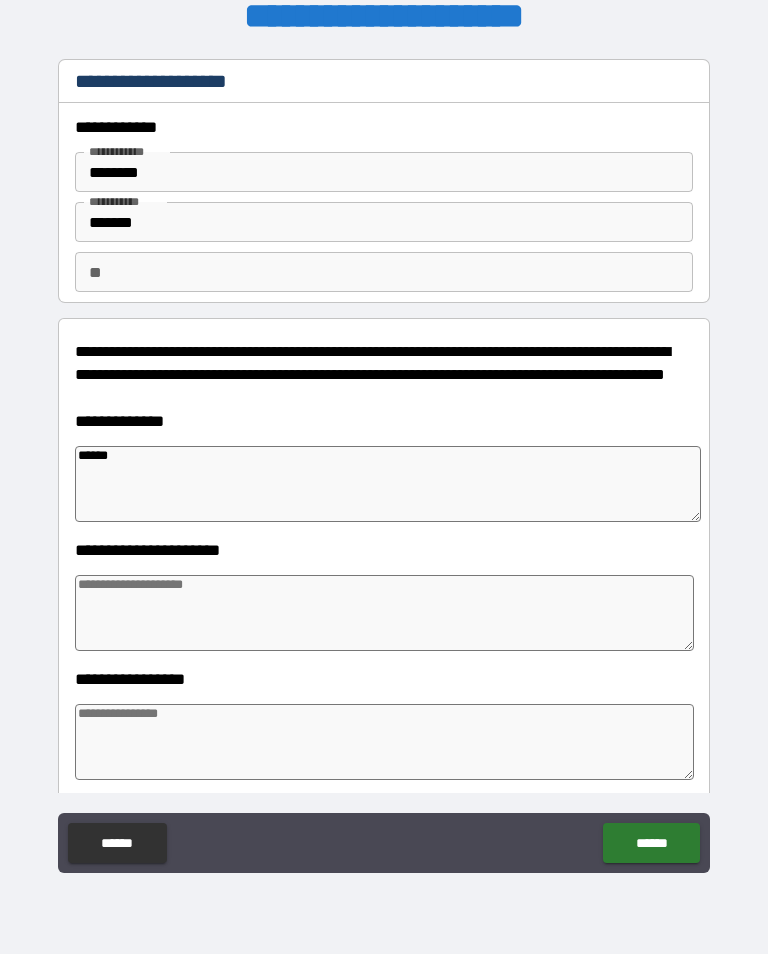 type on "*" 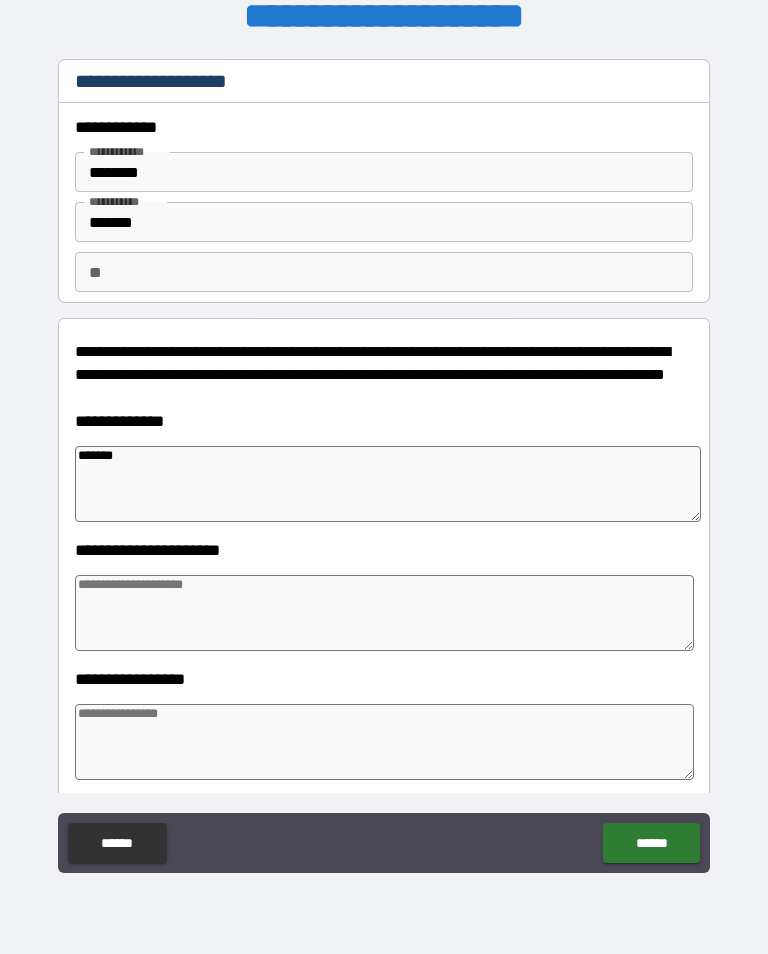 type on "*" 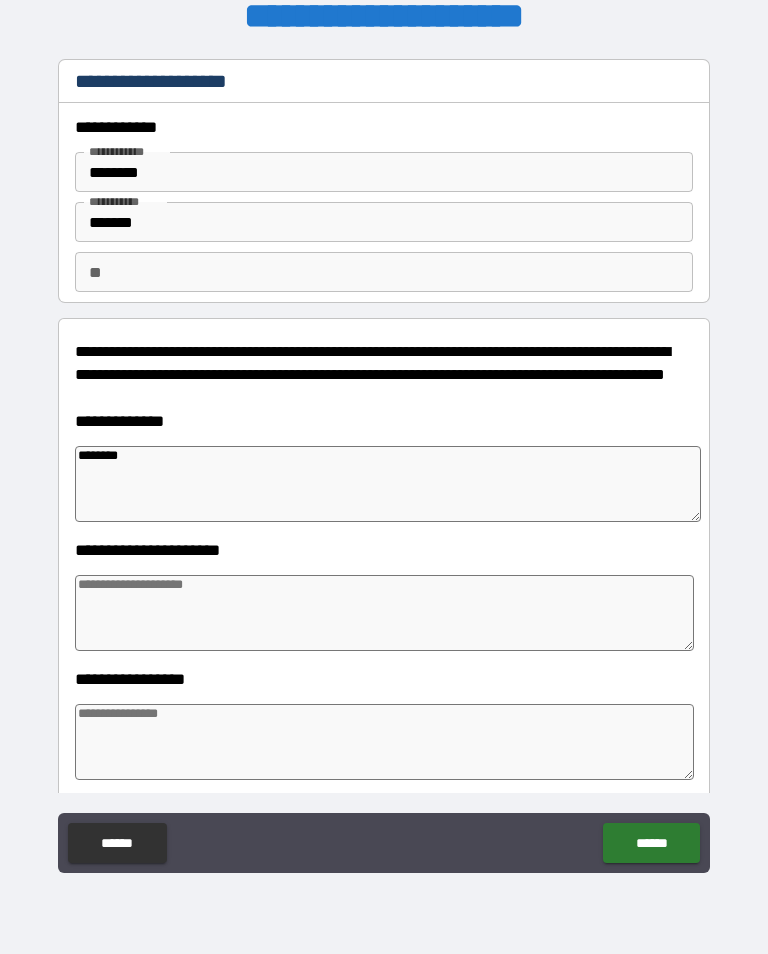 type on "*" 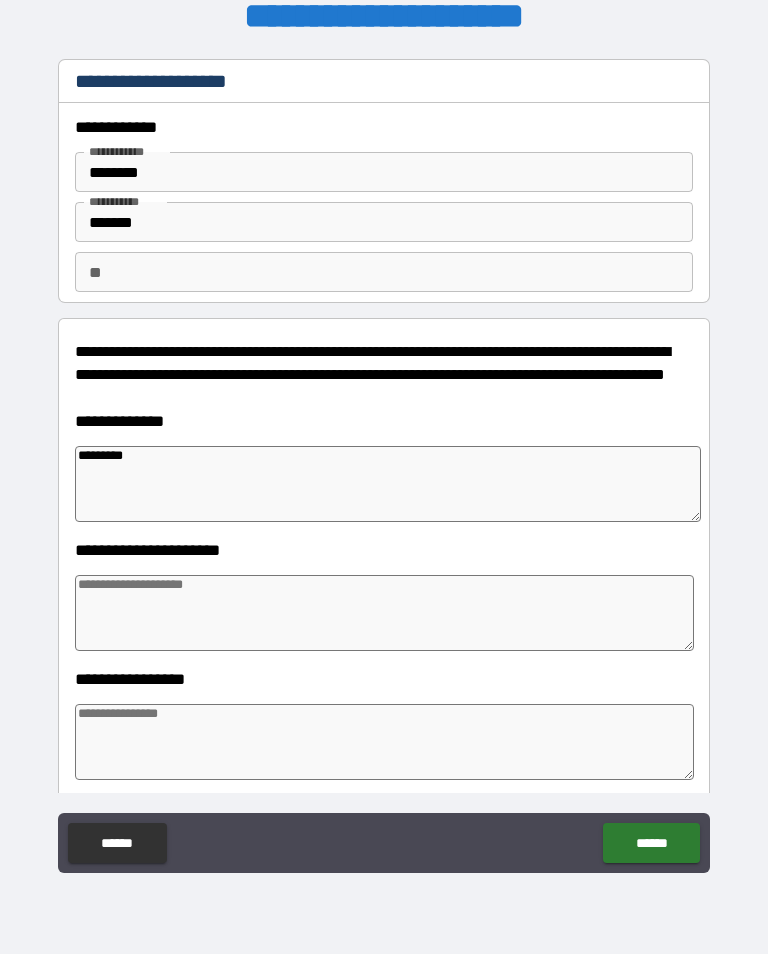 type on "*" 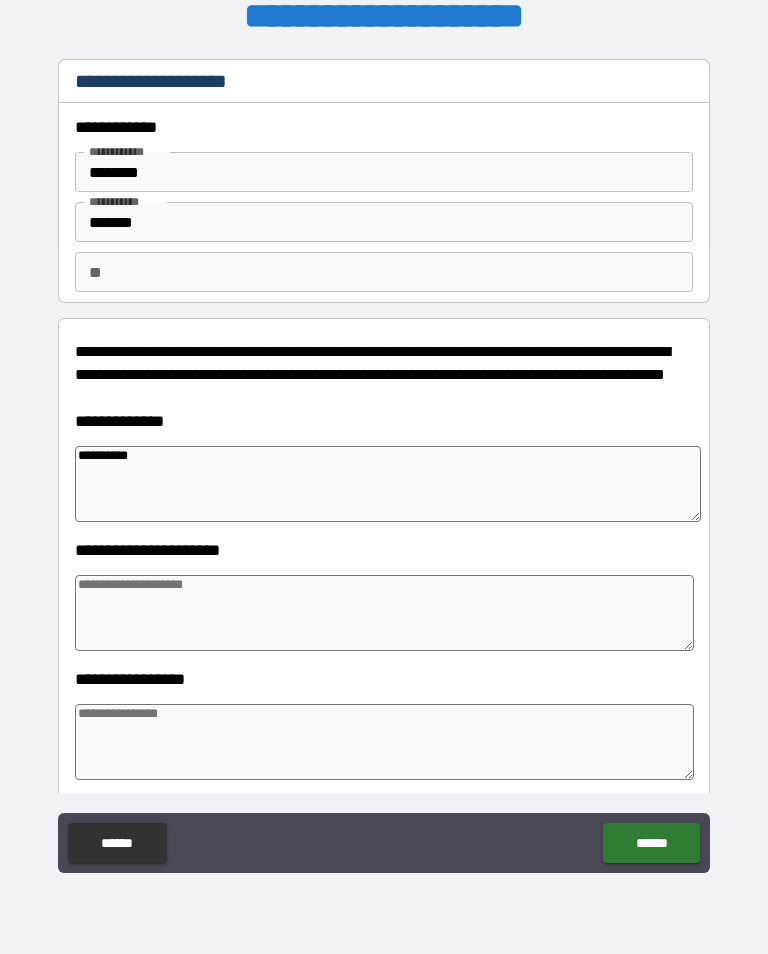type on "*" 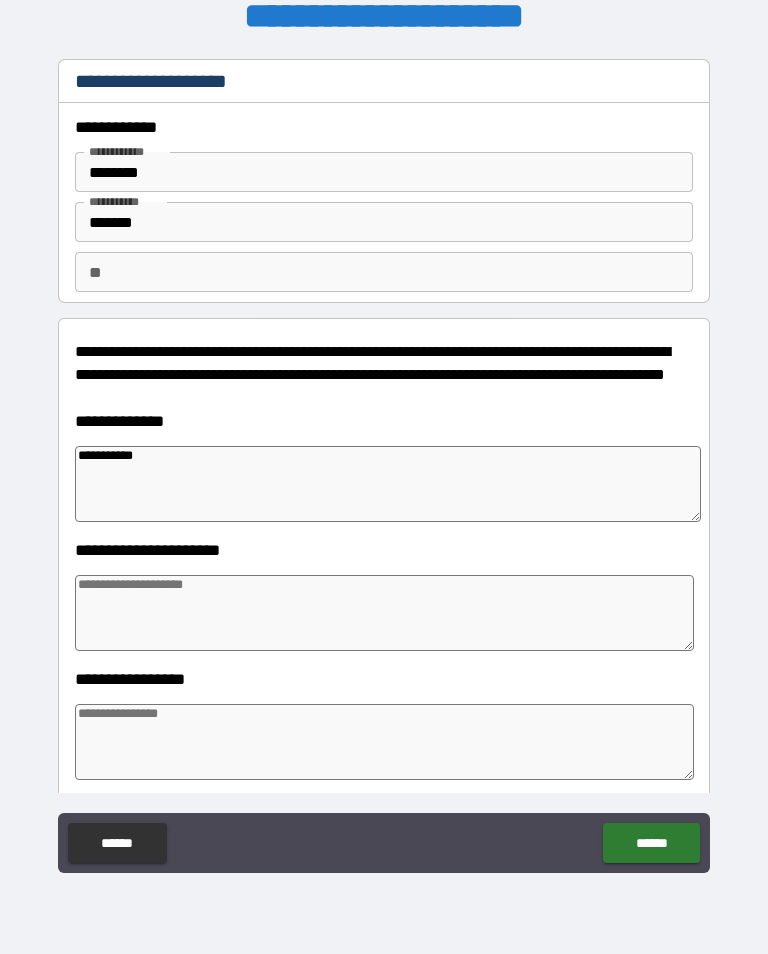 type on "*" 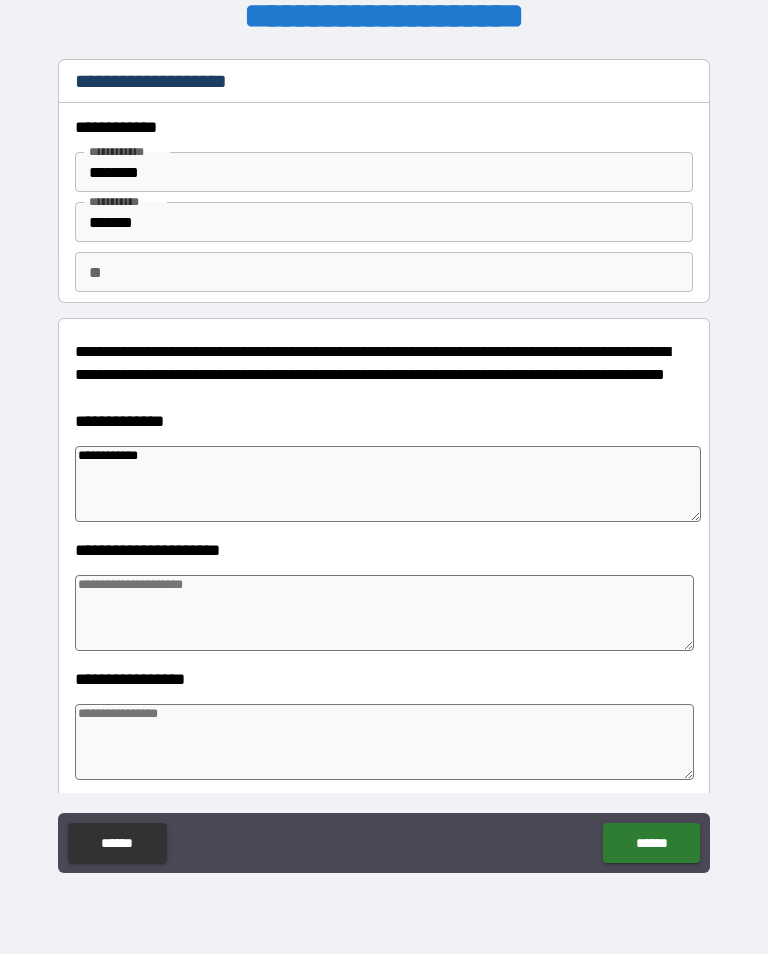 type on "**********" 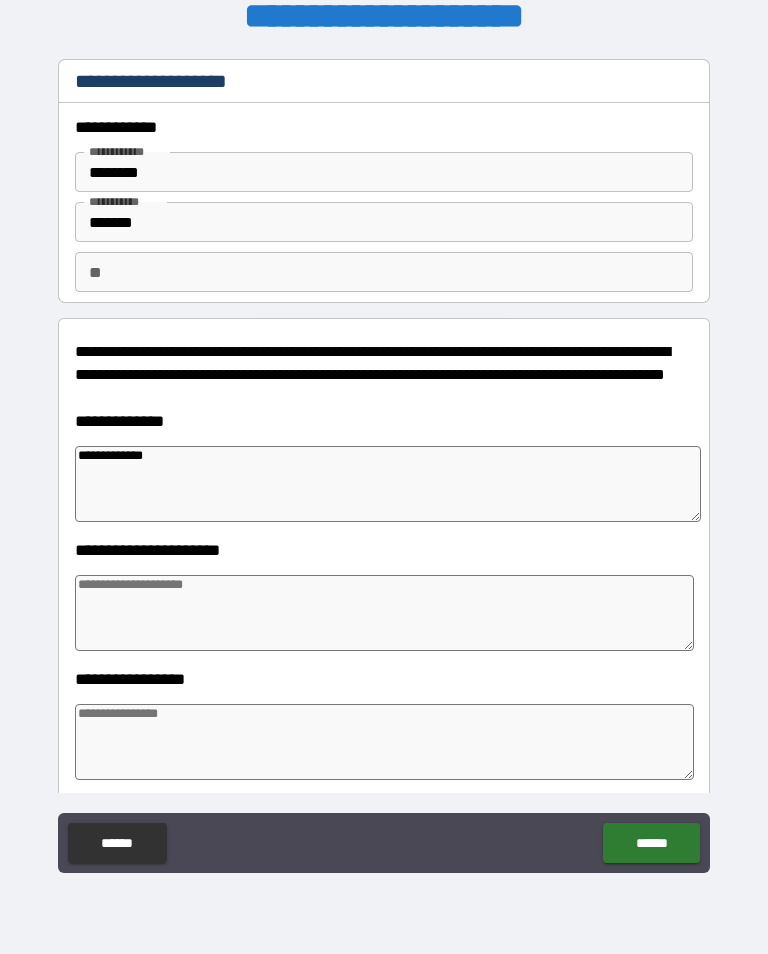type on "*" 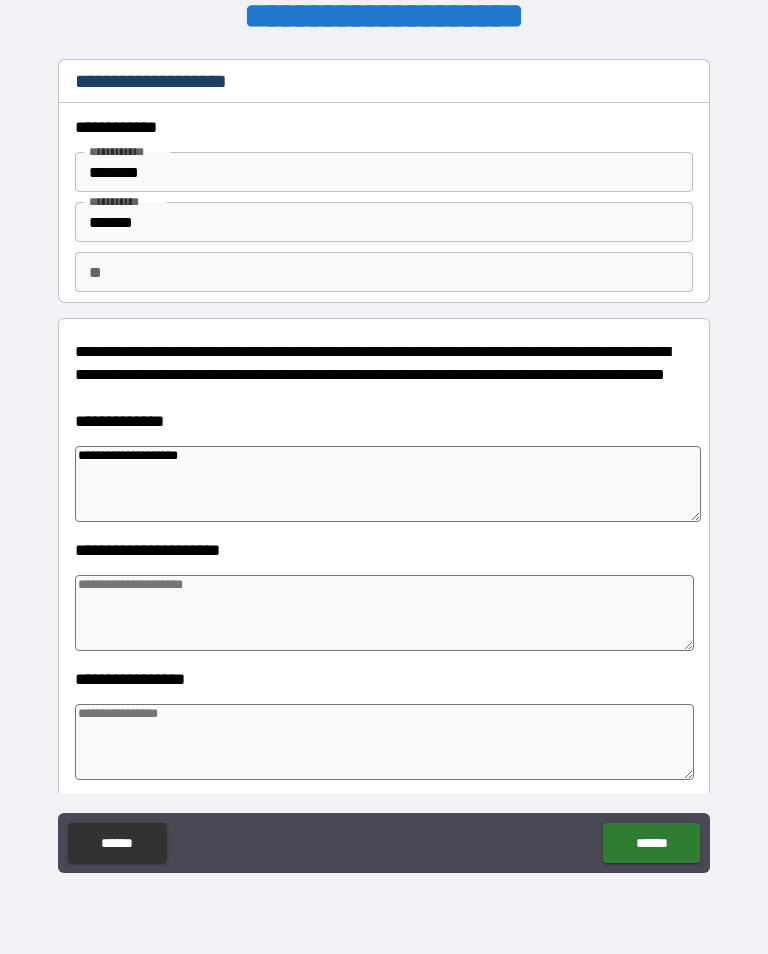 type on "**********" 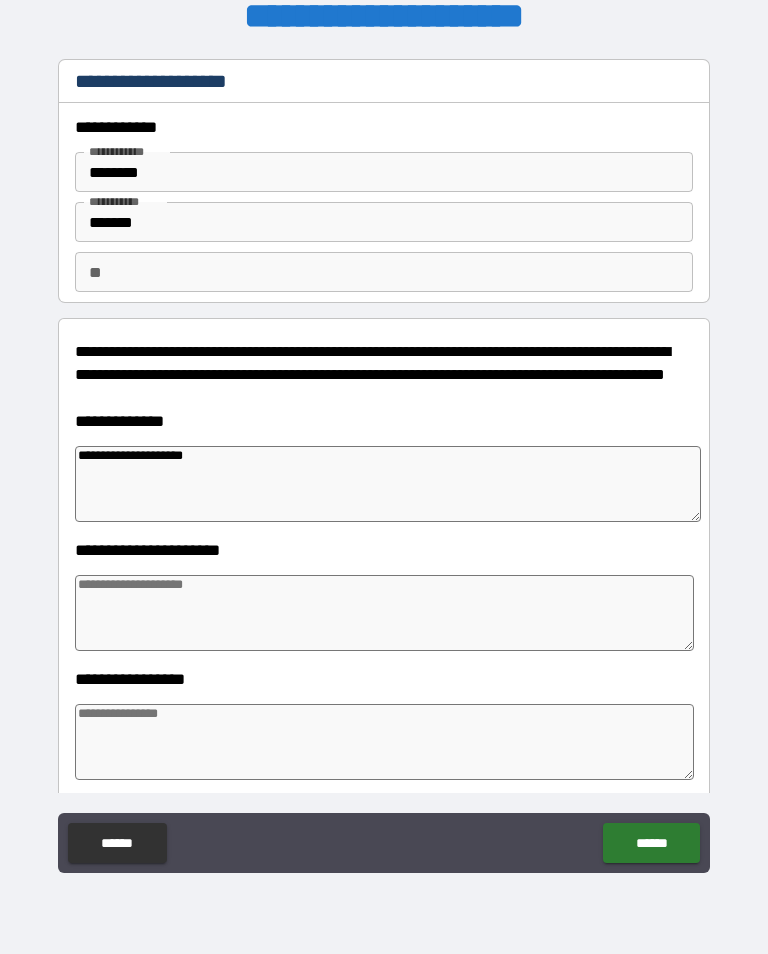 type on "*" 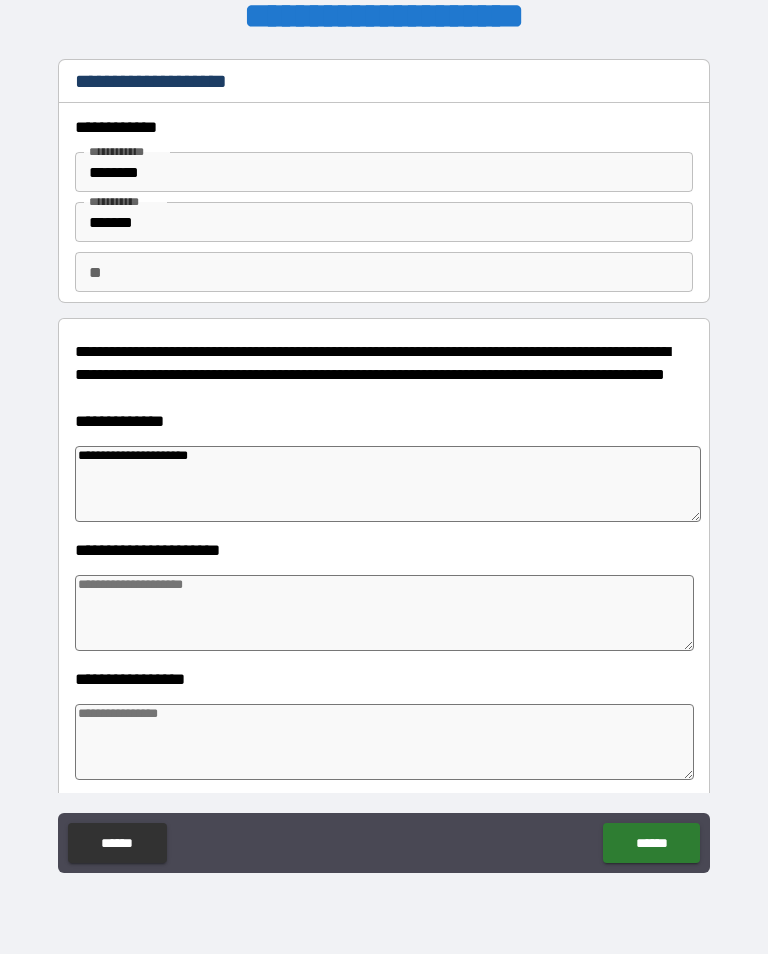 type on "*" 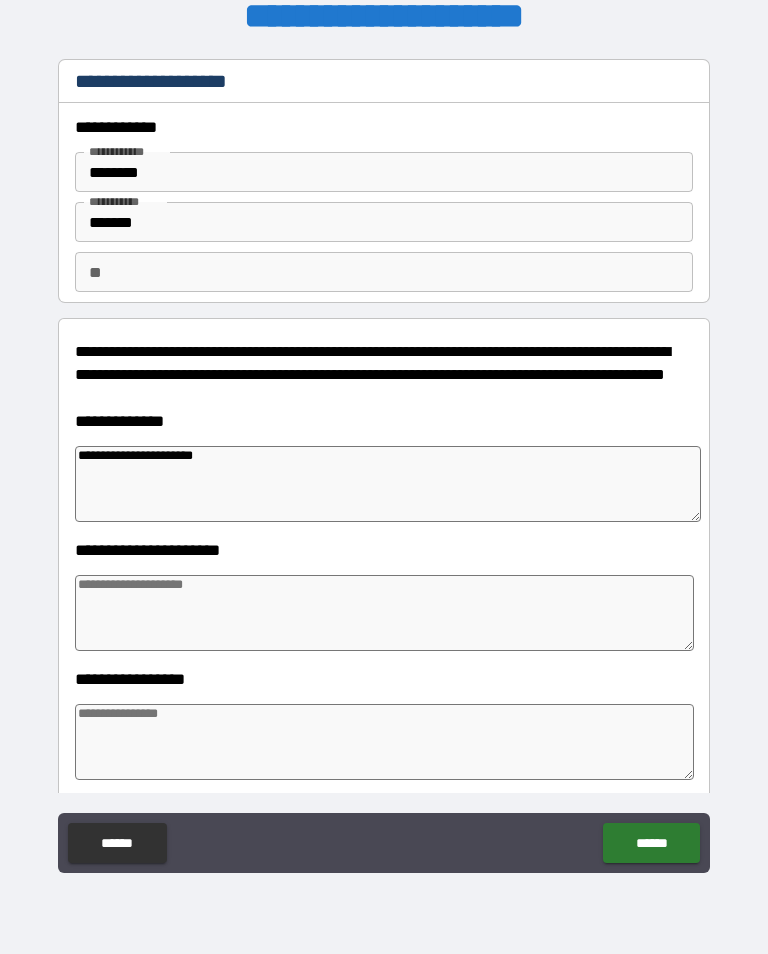 type on "**********" 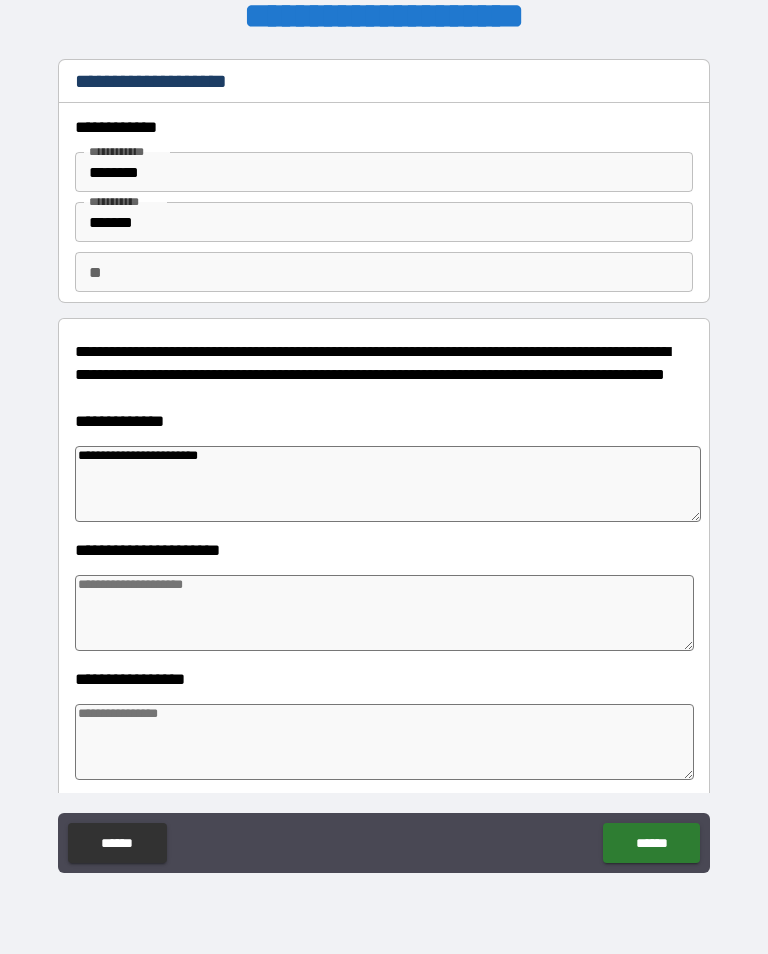 type on "*" 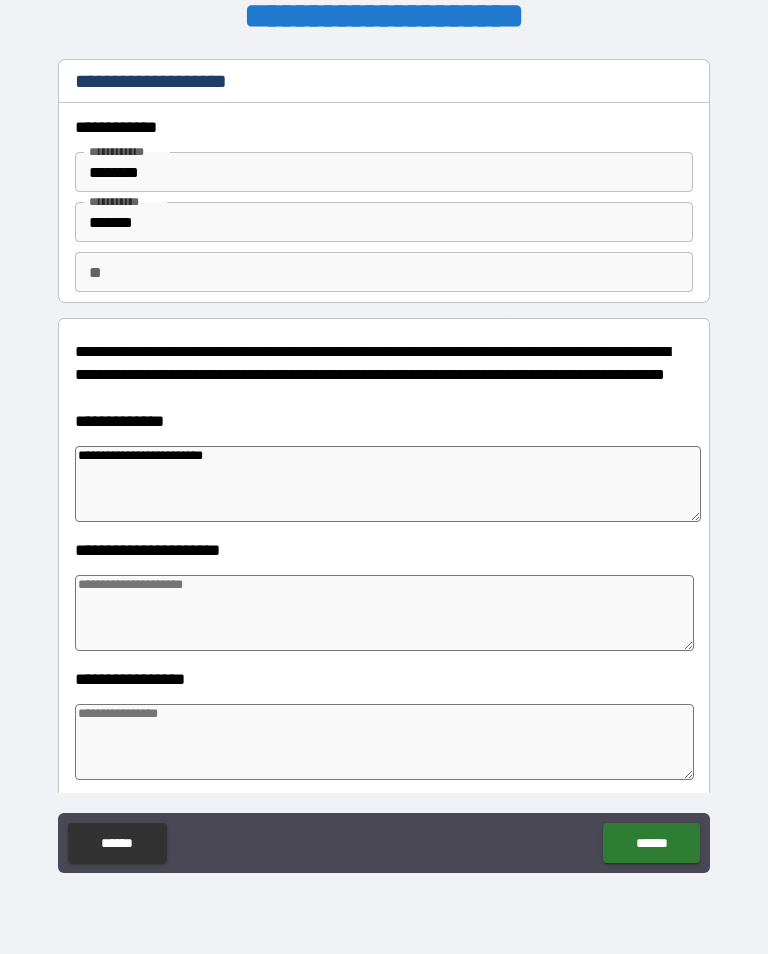 type on "**********" 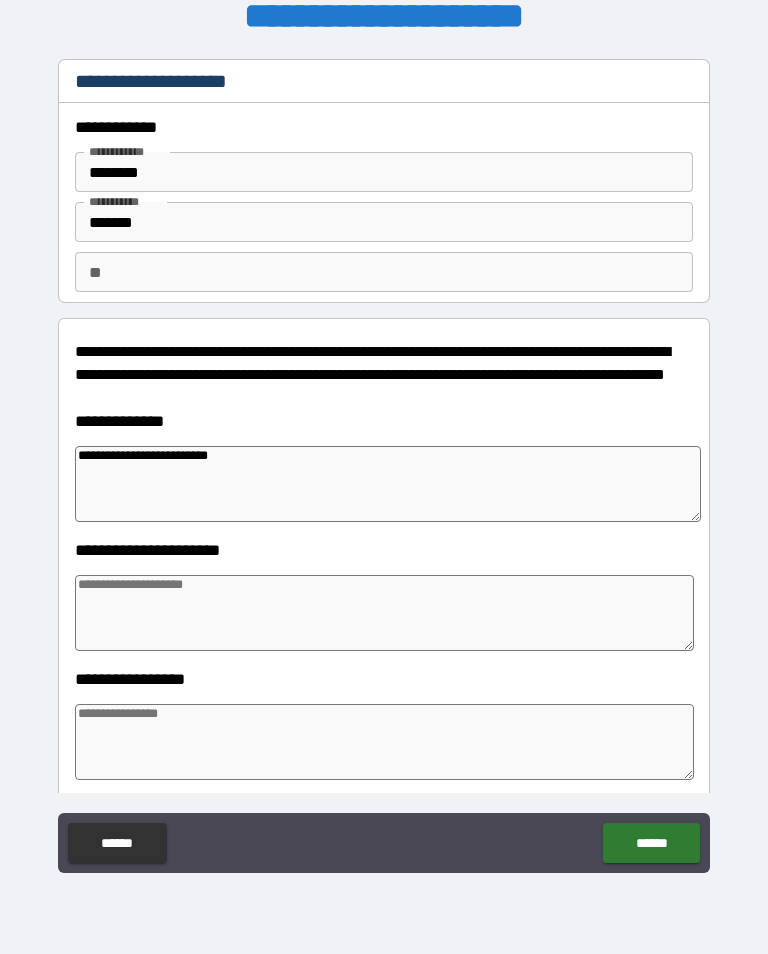 type on "*" 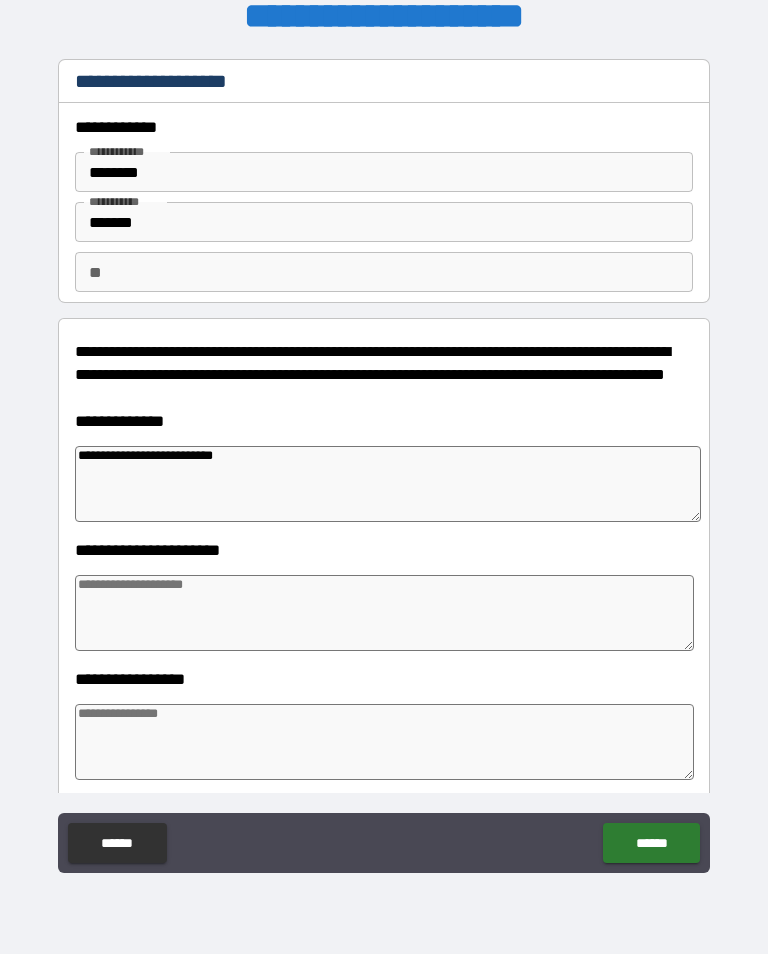 type on "*" 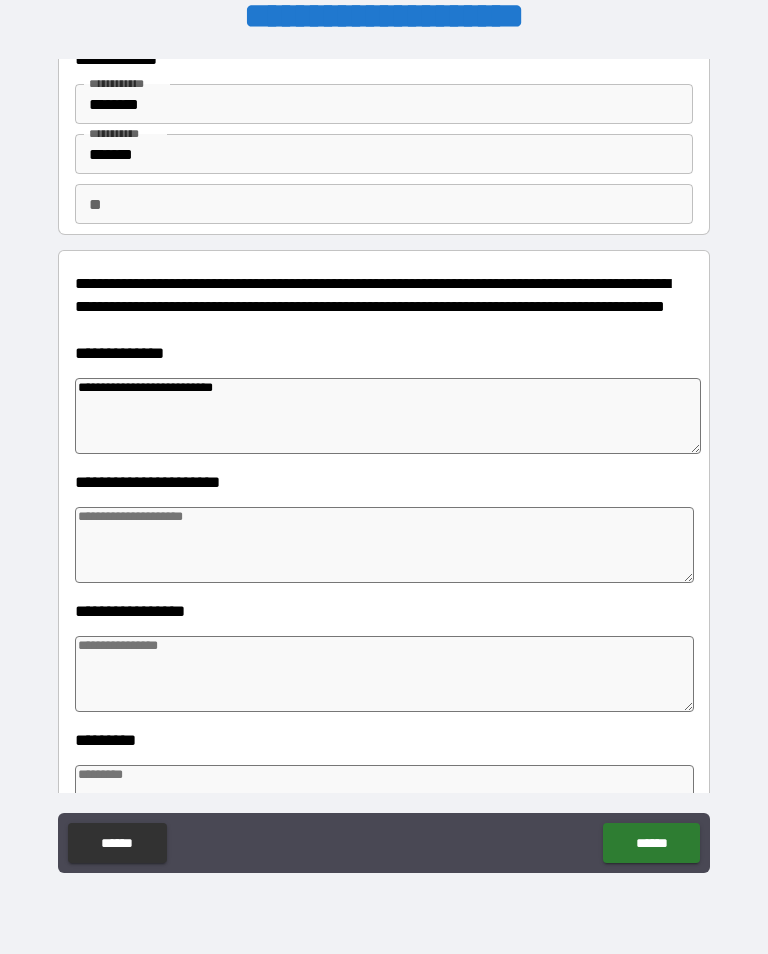 scroll, scrollTop: 73, scrollLeft: 0, axis: vertical 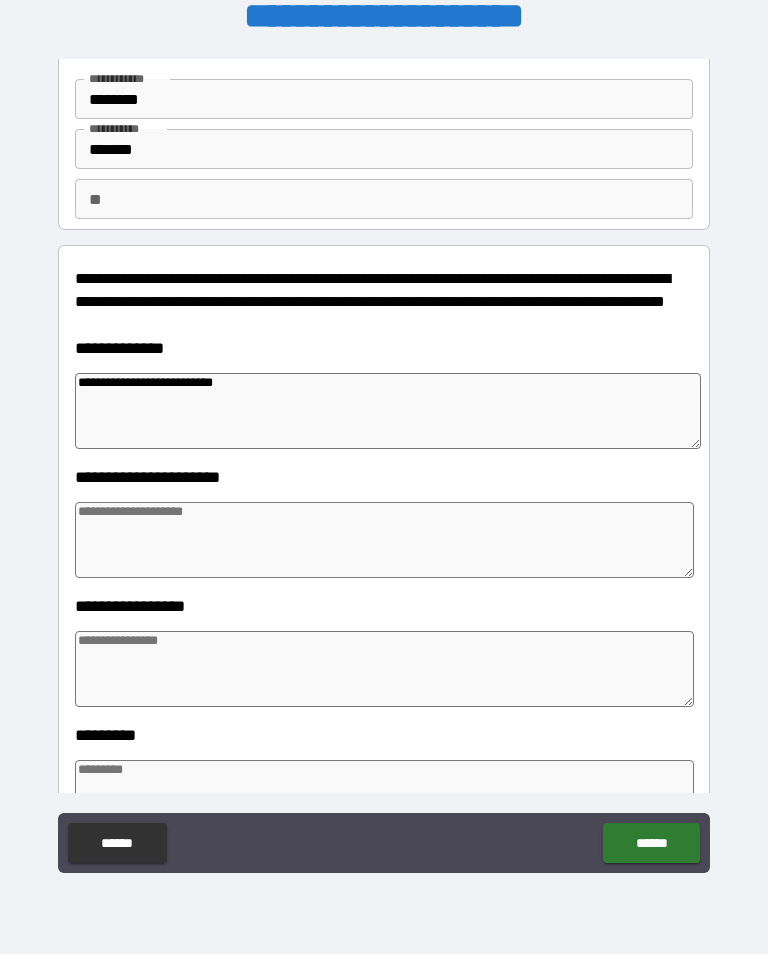 type on "**********" 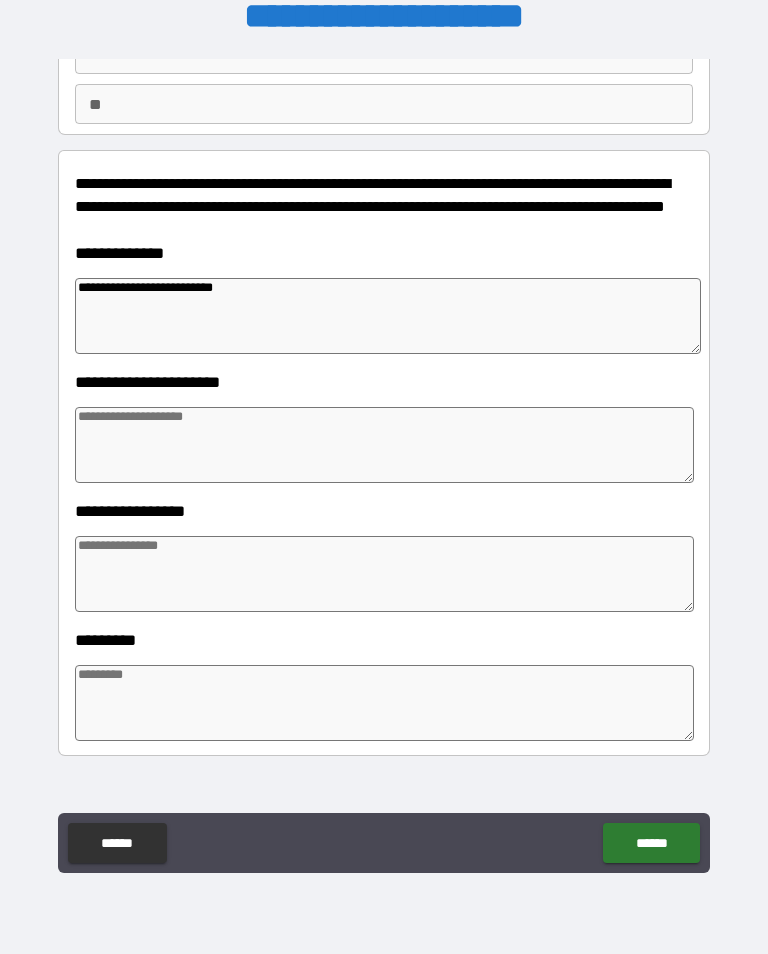 scroll, scrollTop: 166, scrollLeft: 0, axis: vertical 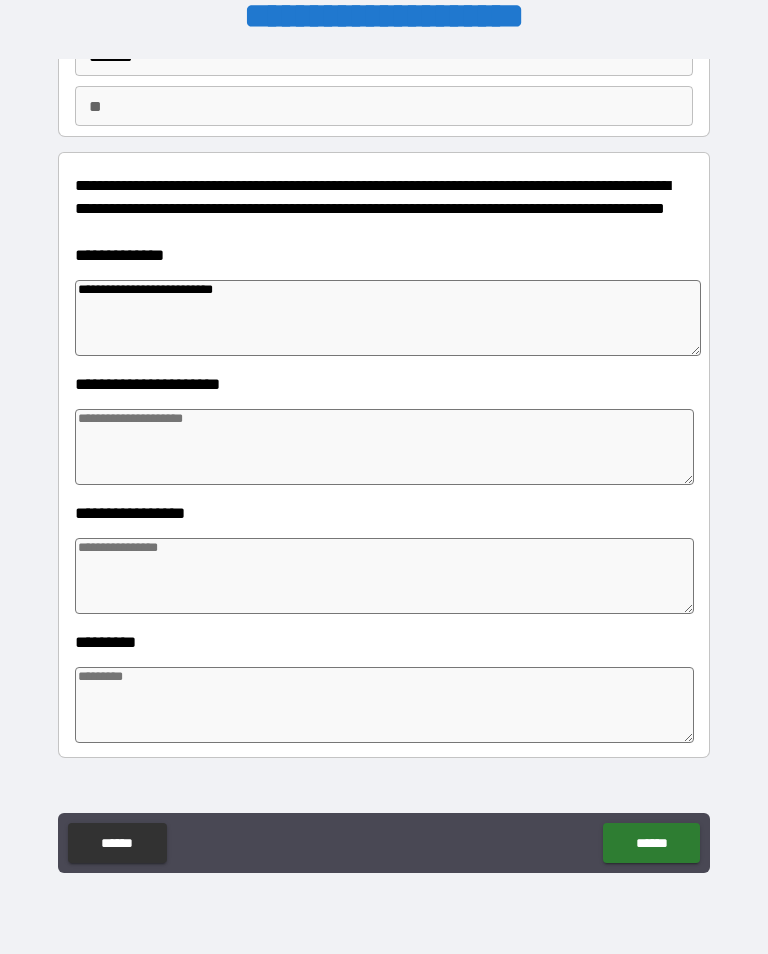 type on "*" 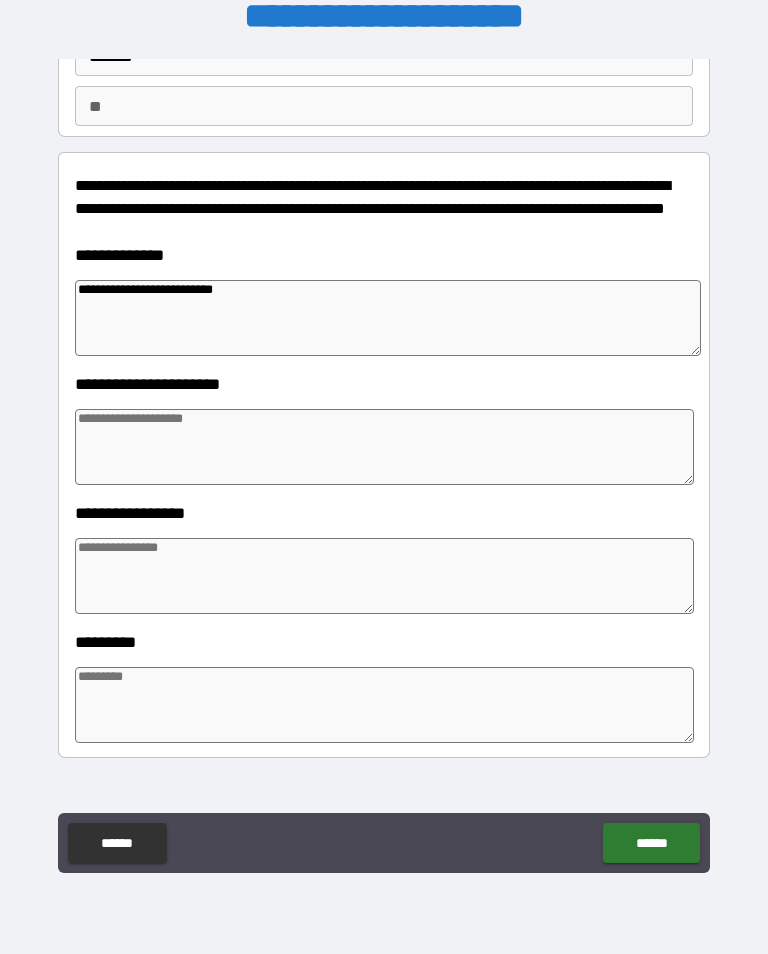 type on "*" 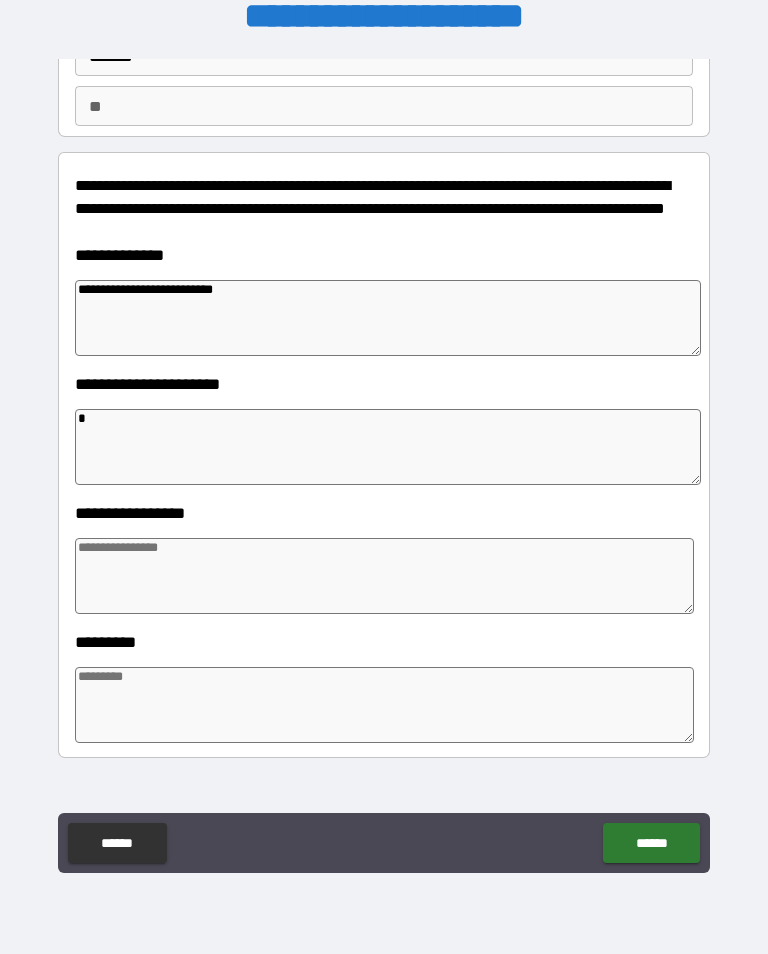 type on "*" 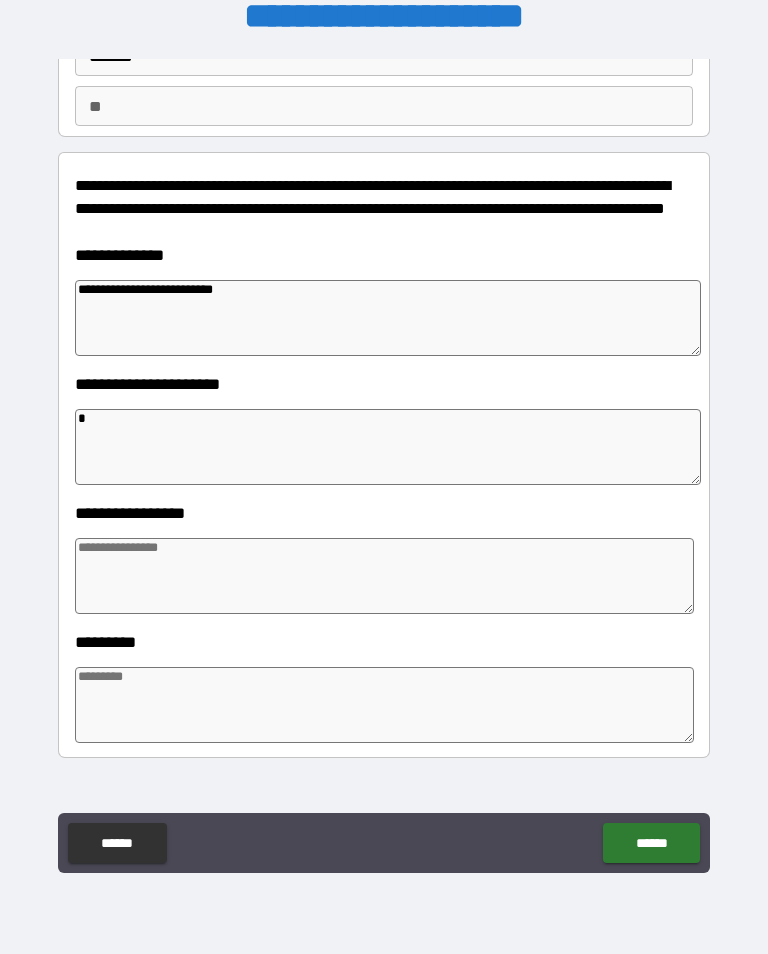 type on "*" 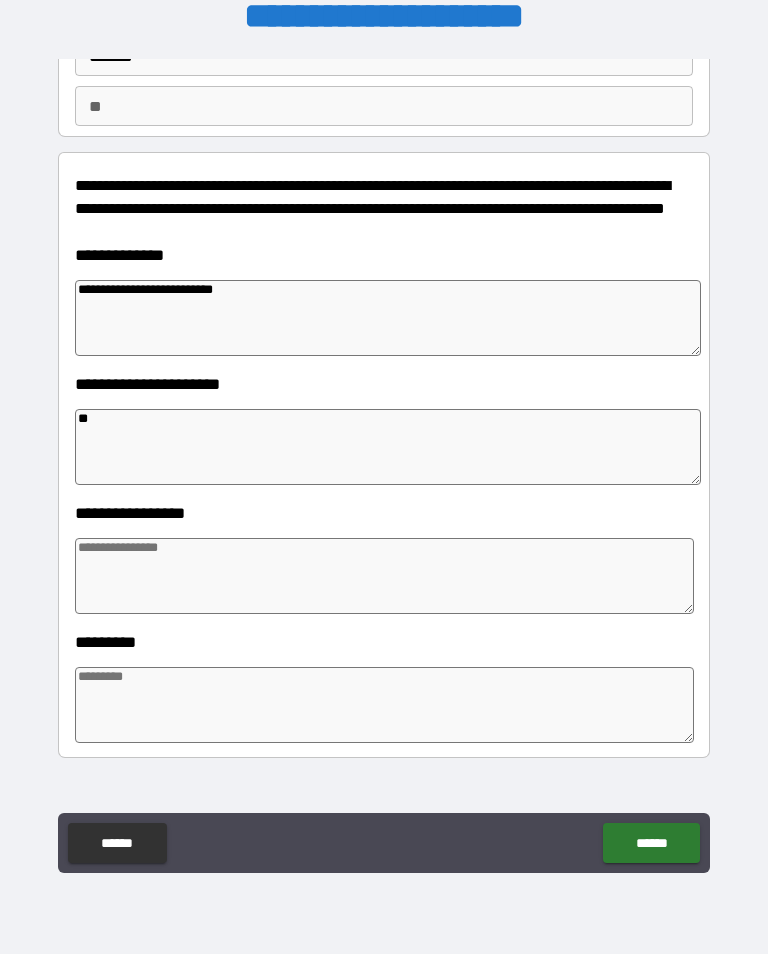 type on "*" 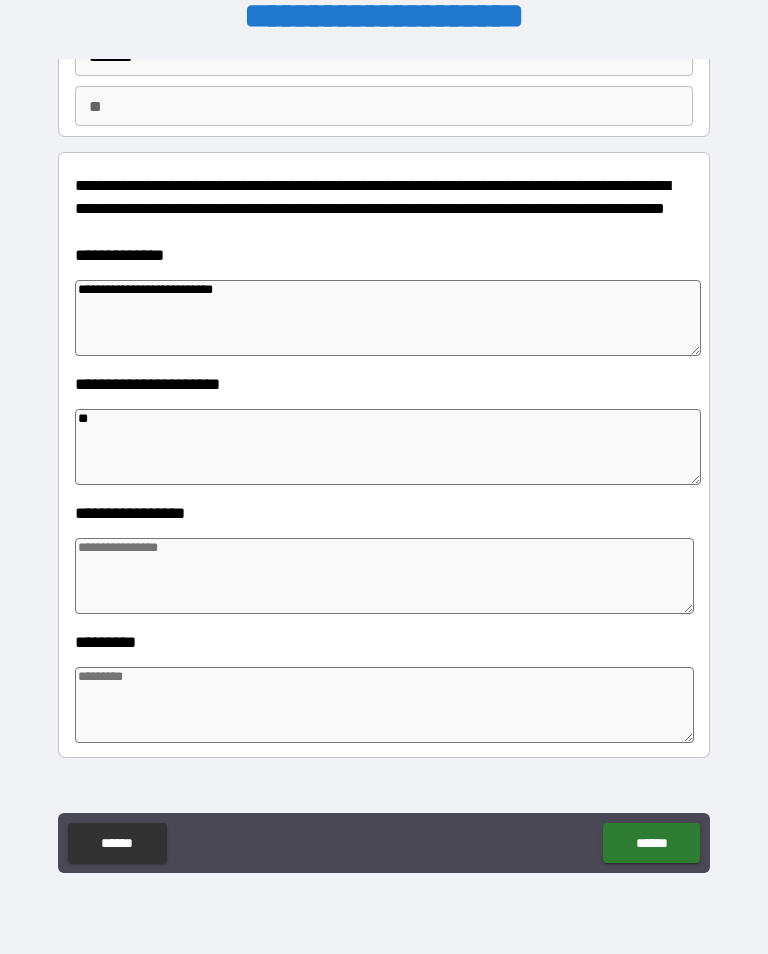 type on "*" 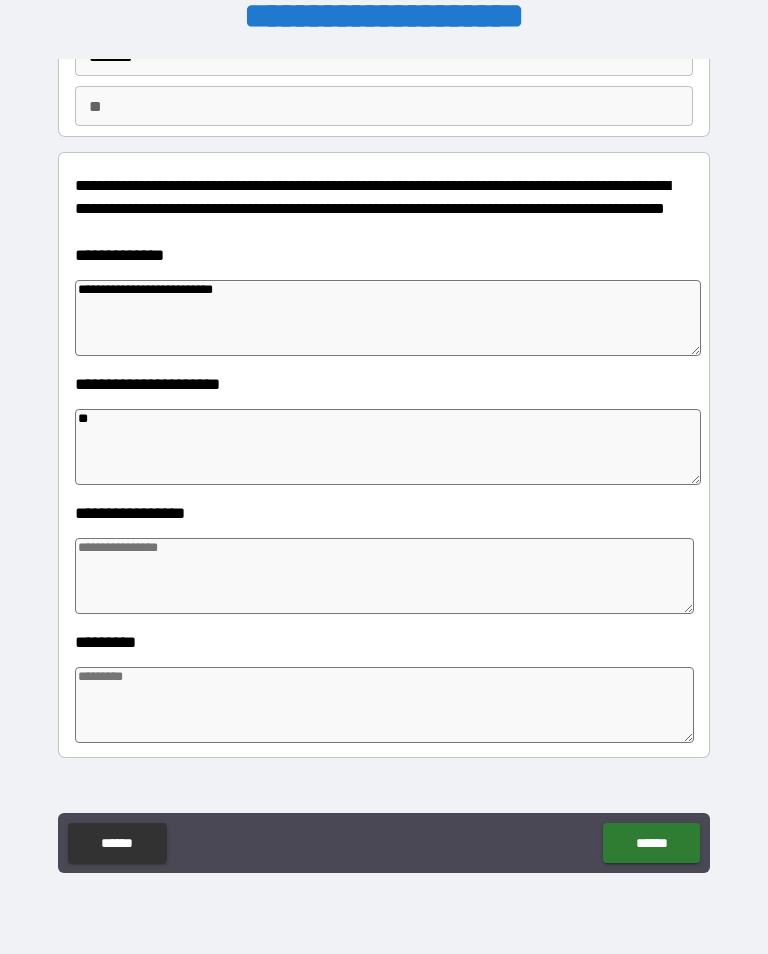 type on "*" 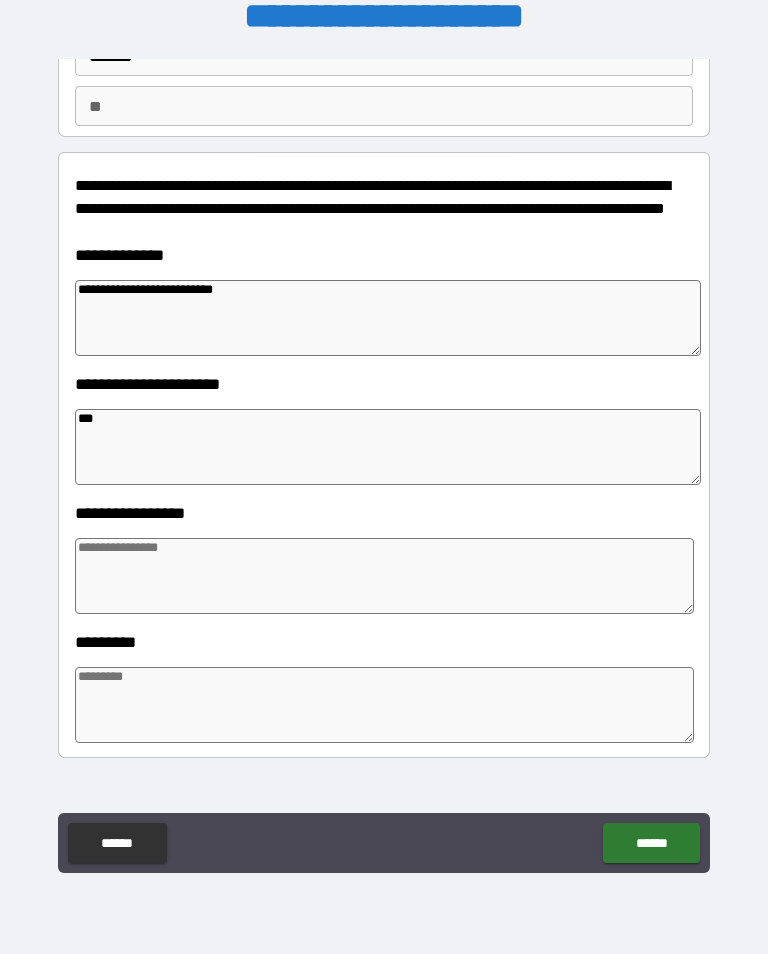 type on "*" 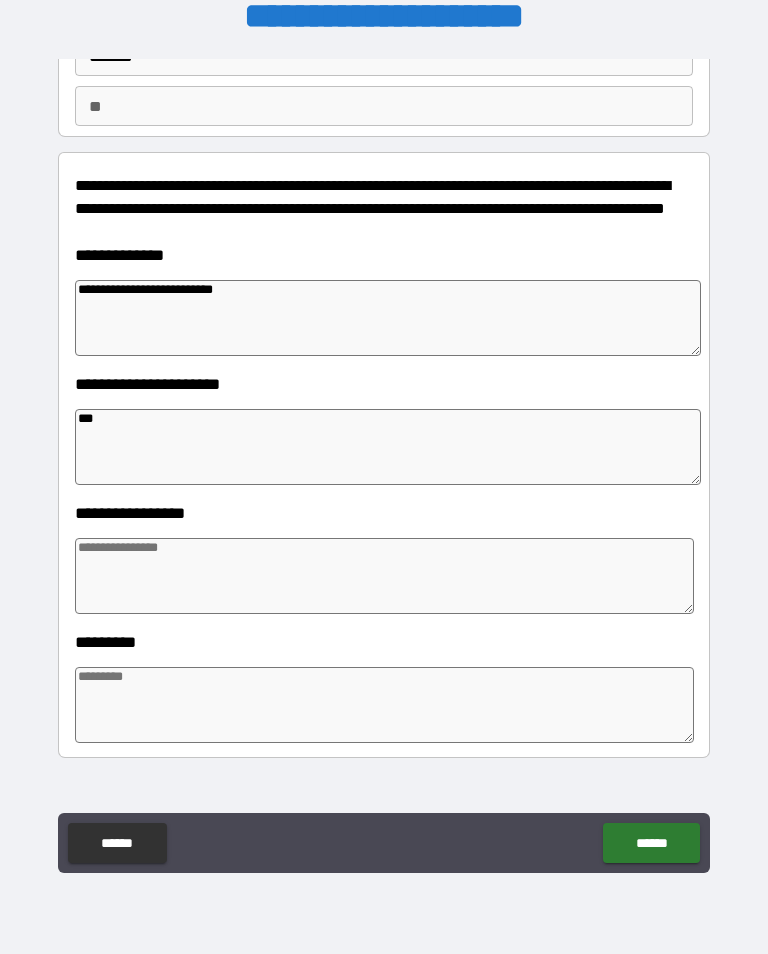 type on "*" 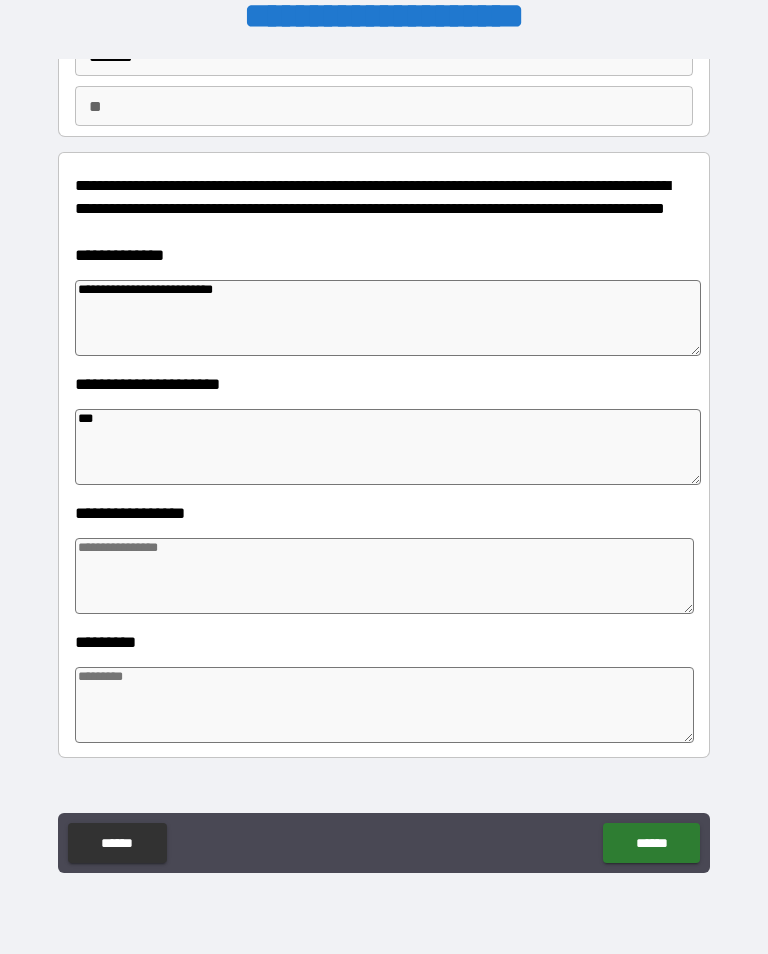 type on "*" 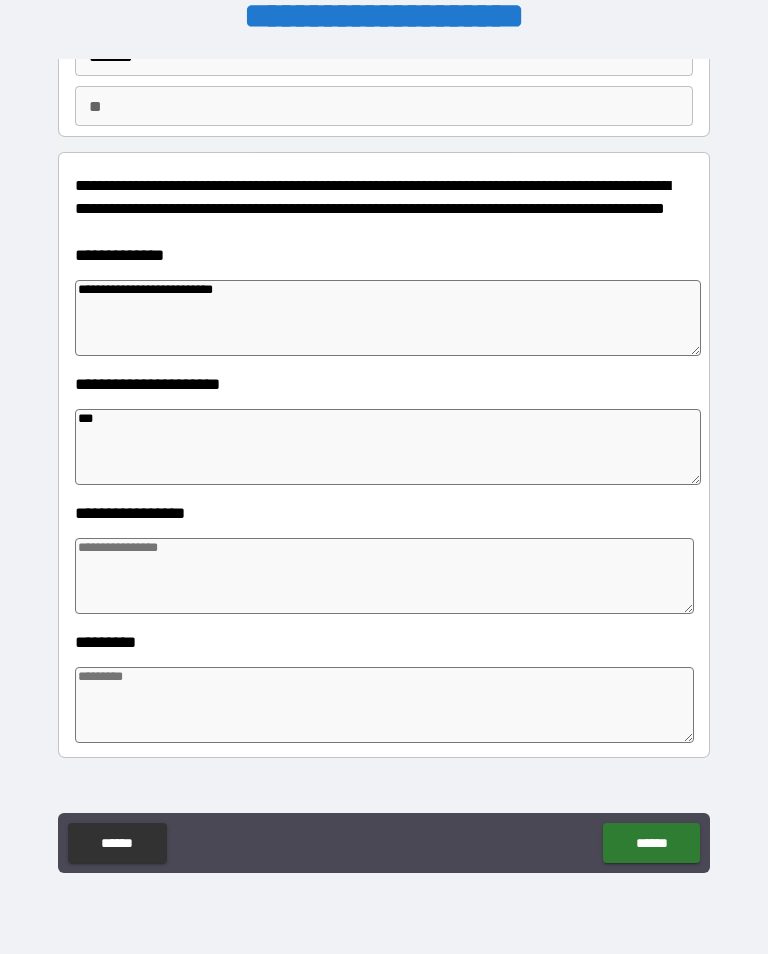 type on "****" 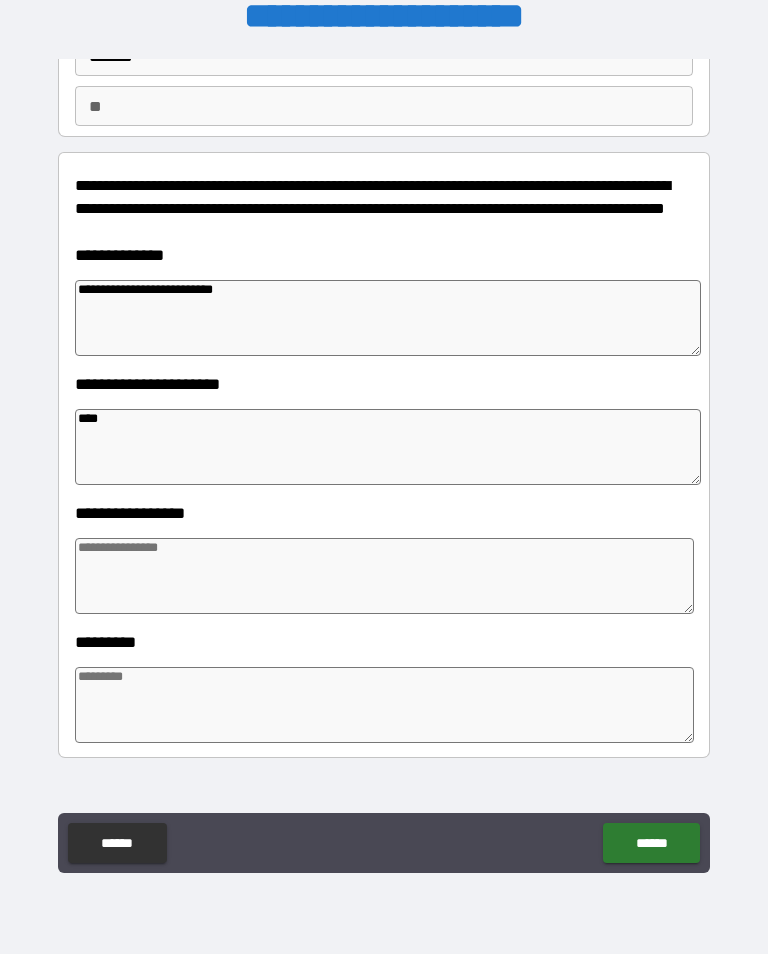 type on "*" 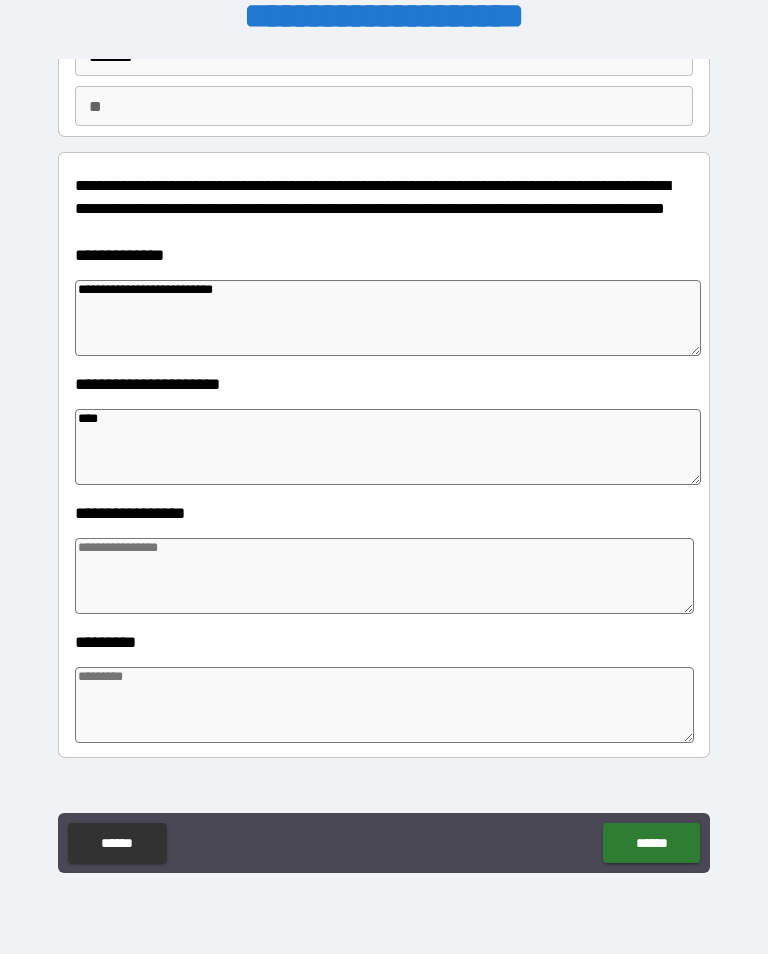 type on "*" 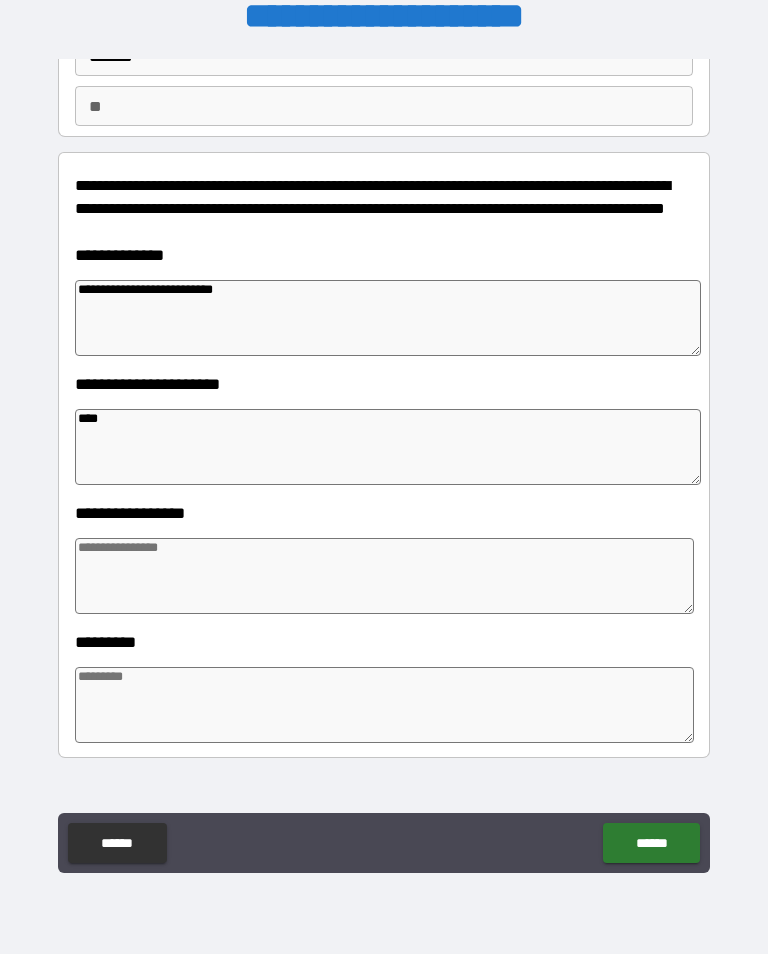 type on "*" 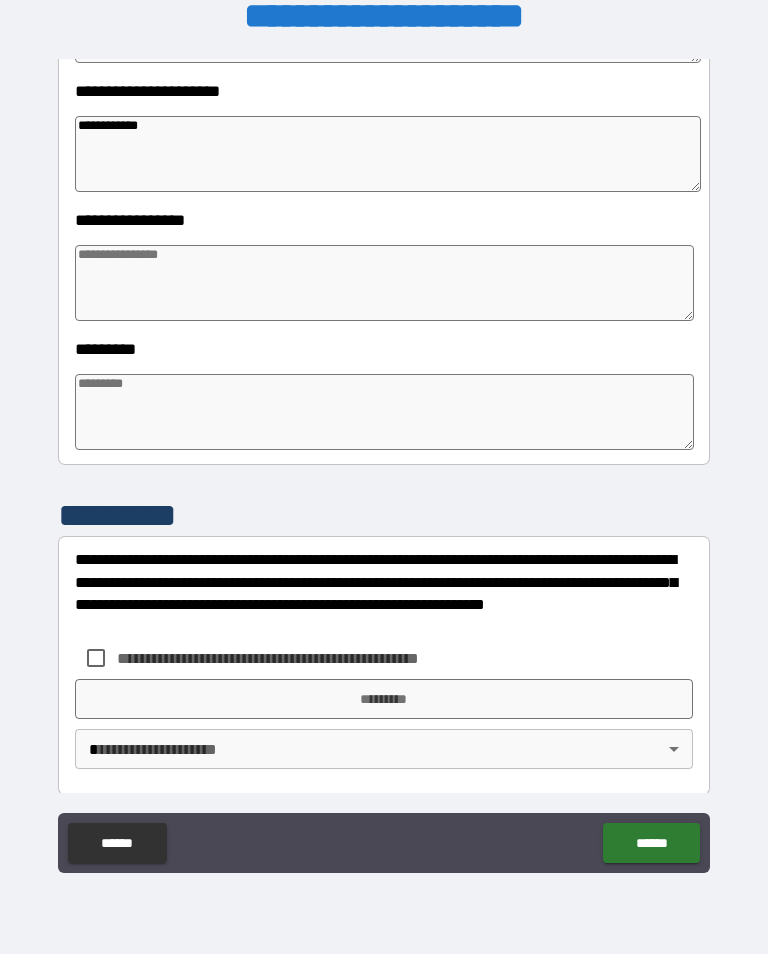 scroll, scrollTop: 465, scrollLeft: 0, axis: vertical 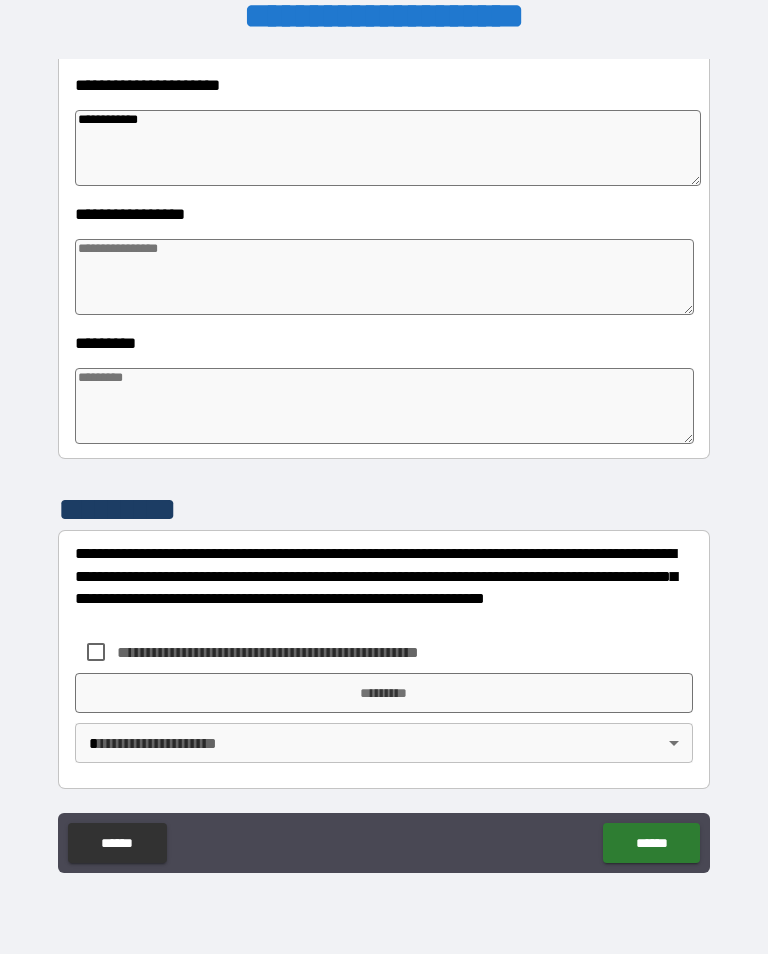 click at bounding box center [384, 277] 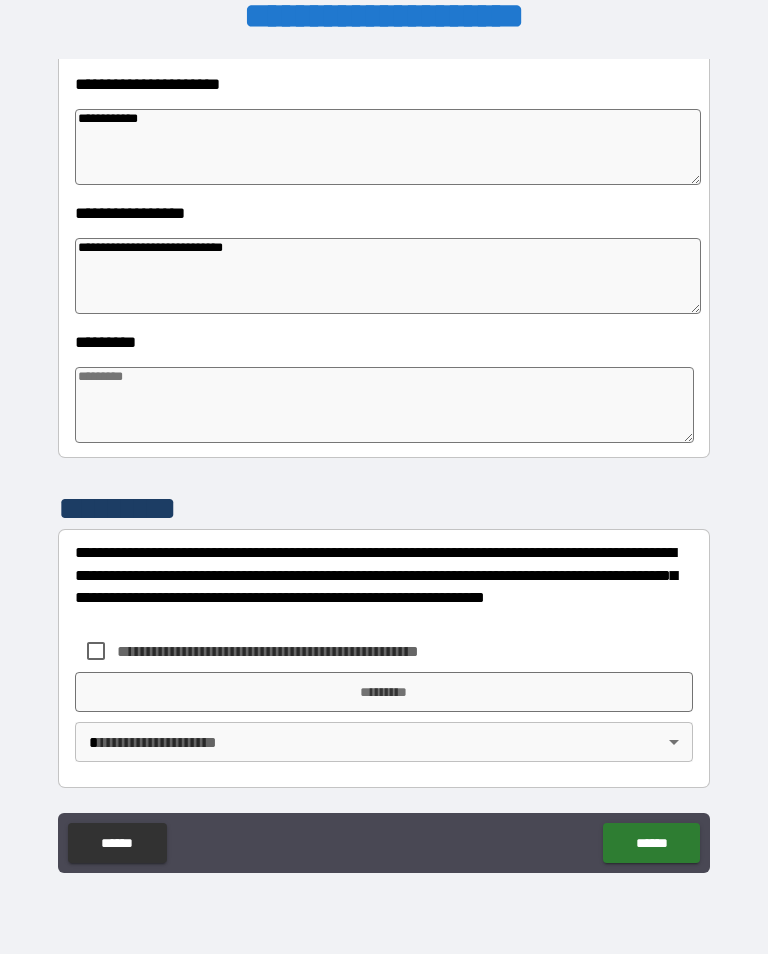 scroll, scrollTop: 466, scrollLeft: 0, axis: vertical 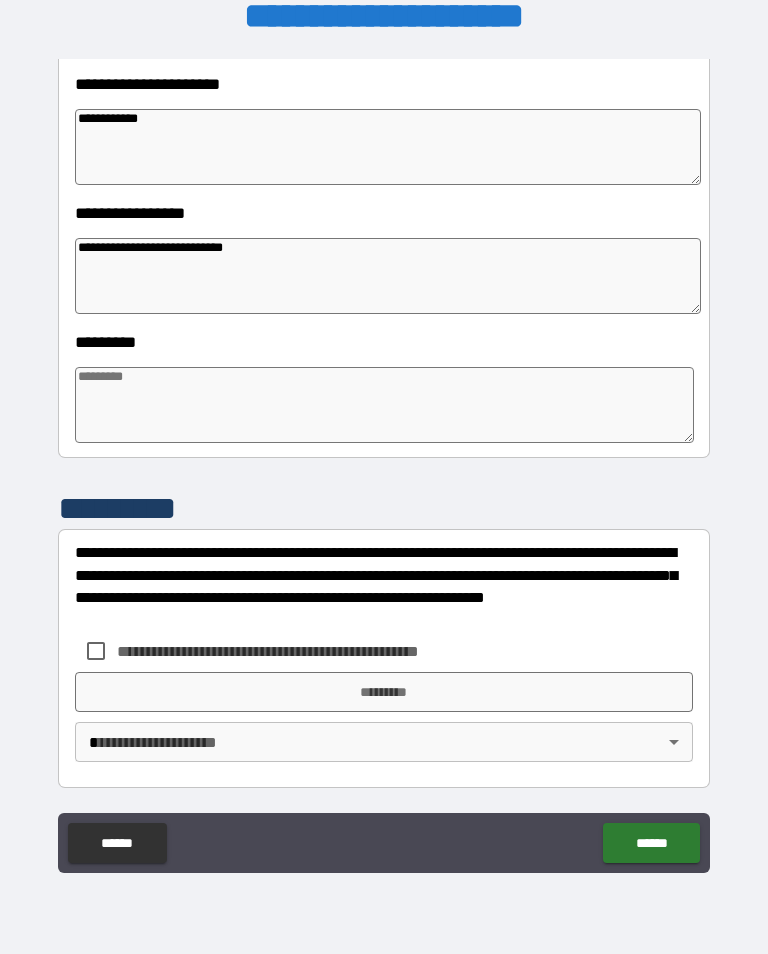 click at bounding box center [384, 405] 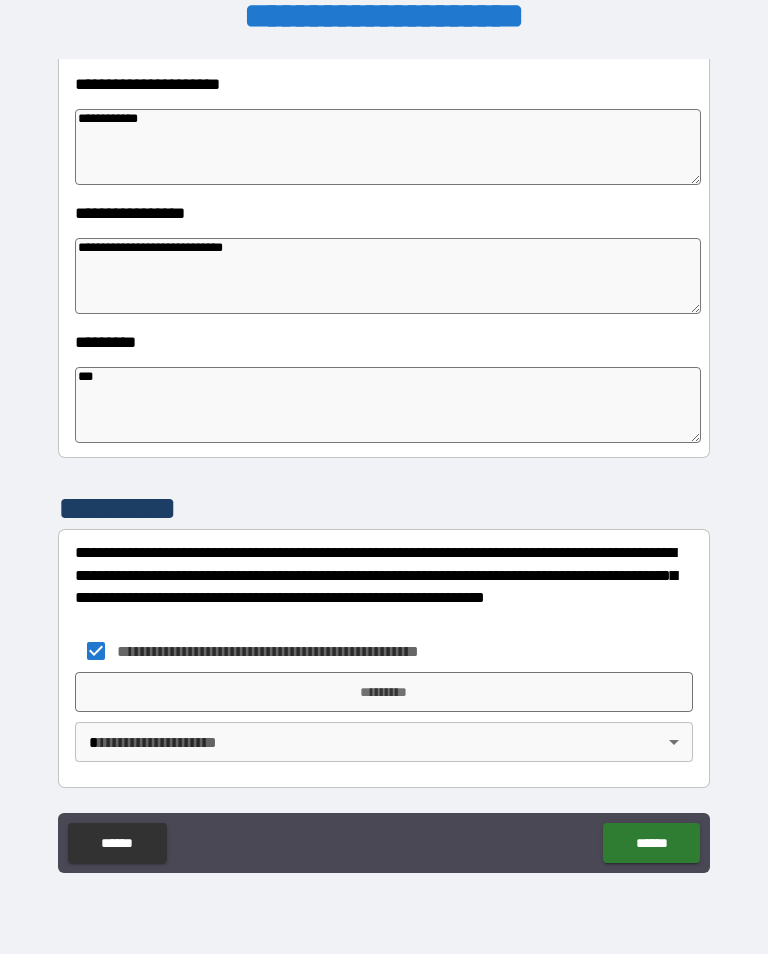 click on "*********" at bounding box center [384, 692] 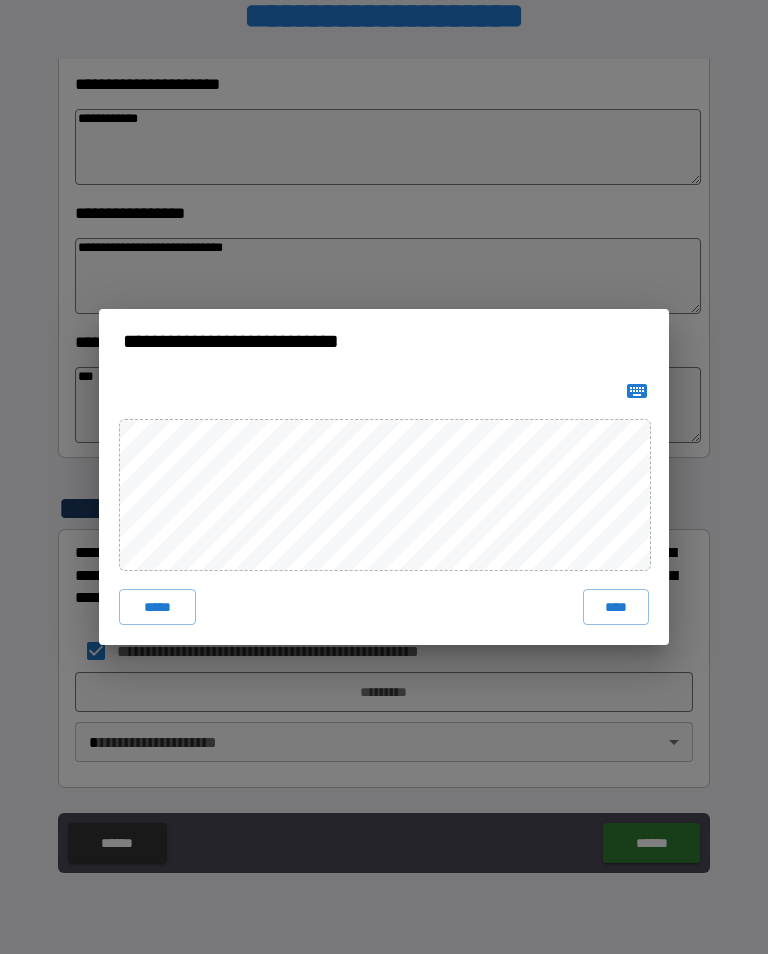 click on "****" at bounding box center [616, 607] 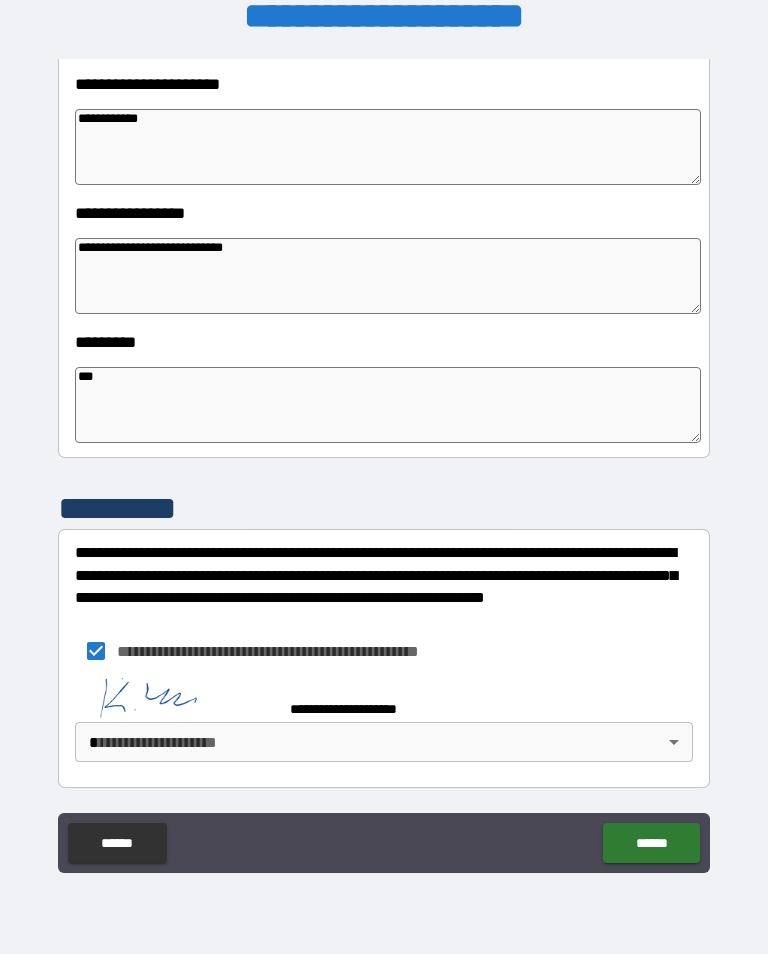 scroll, scrollTop: 456, scrollLeft: 0, axis: vertical 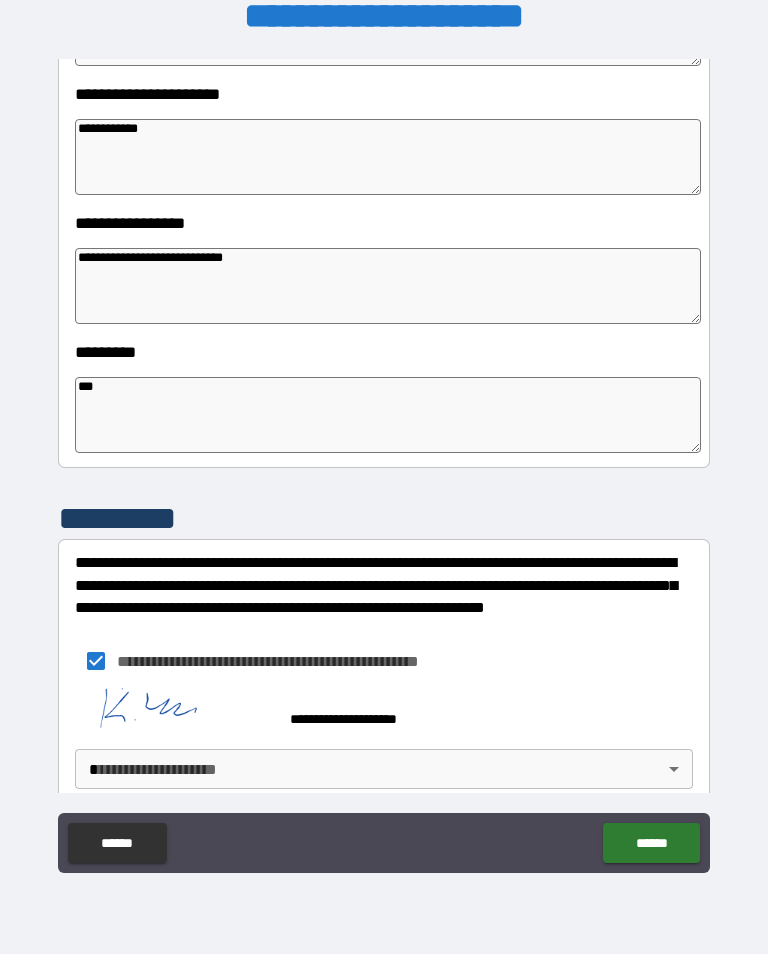 click on "**********" at bounding box center (384, 461) 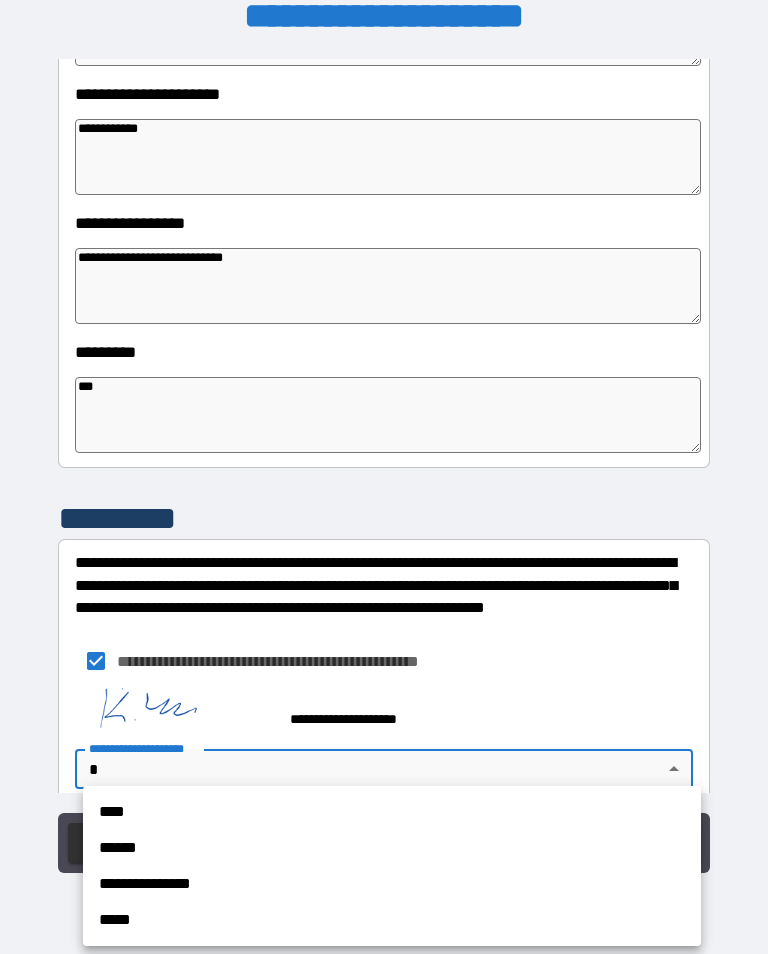 click on "****" at bounding box center [392, 812] 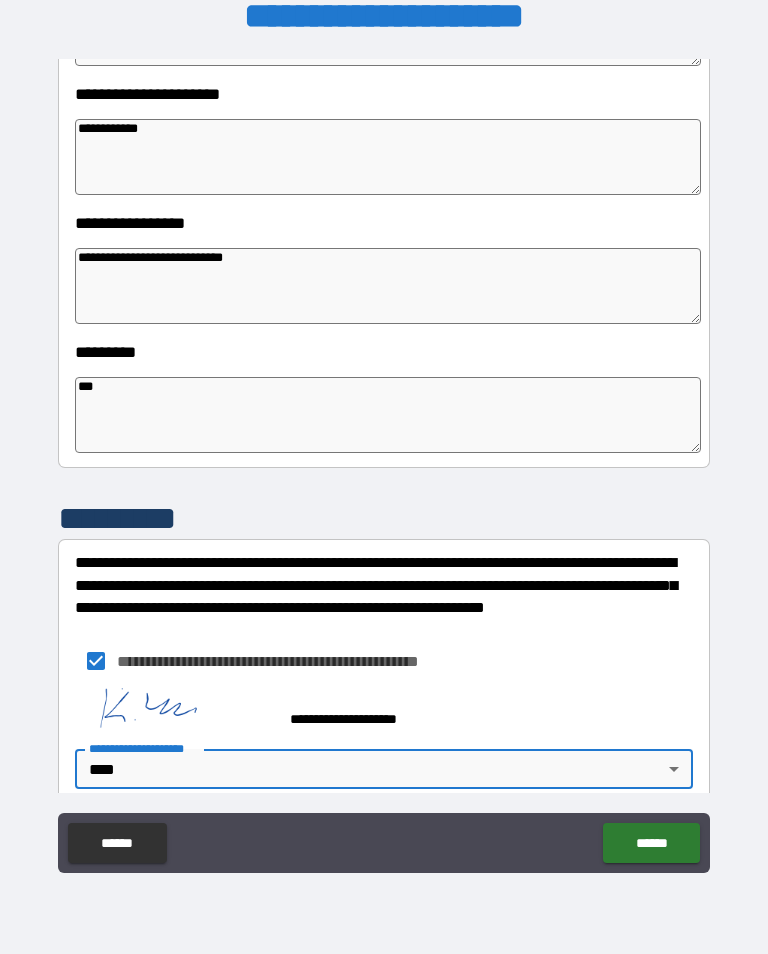 click on "******" at bounding box center [651, 843] 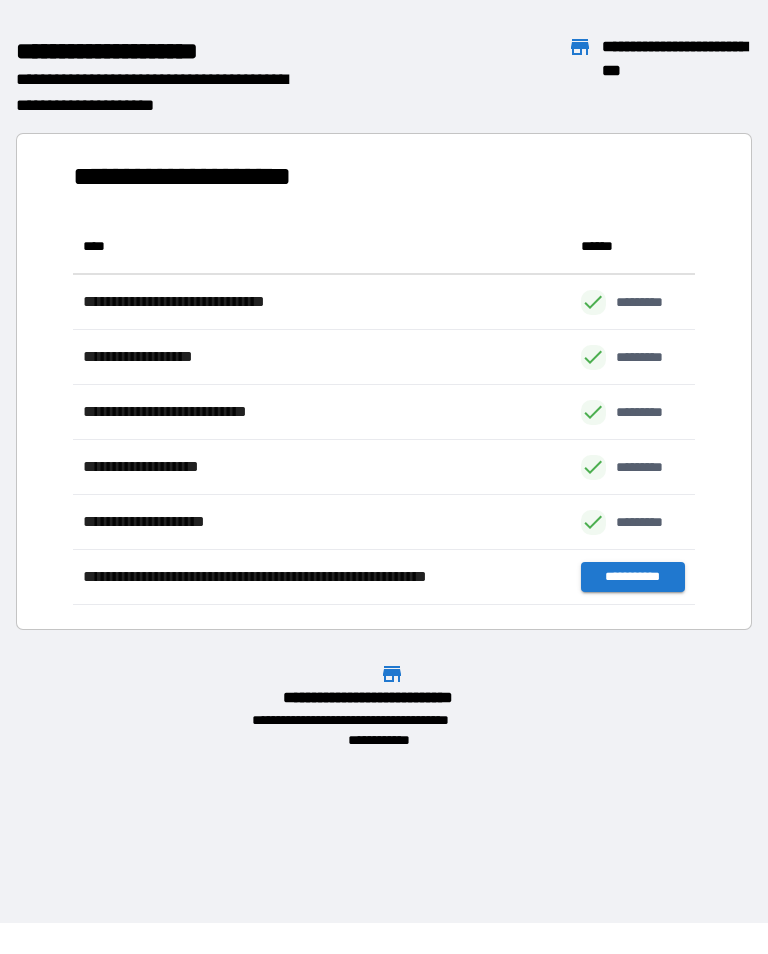 scroll, scrollTop: 1, scrollLeft: 1, axis: both 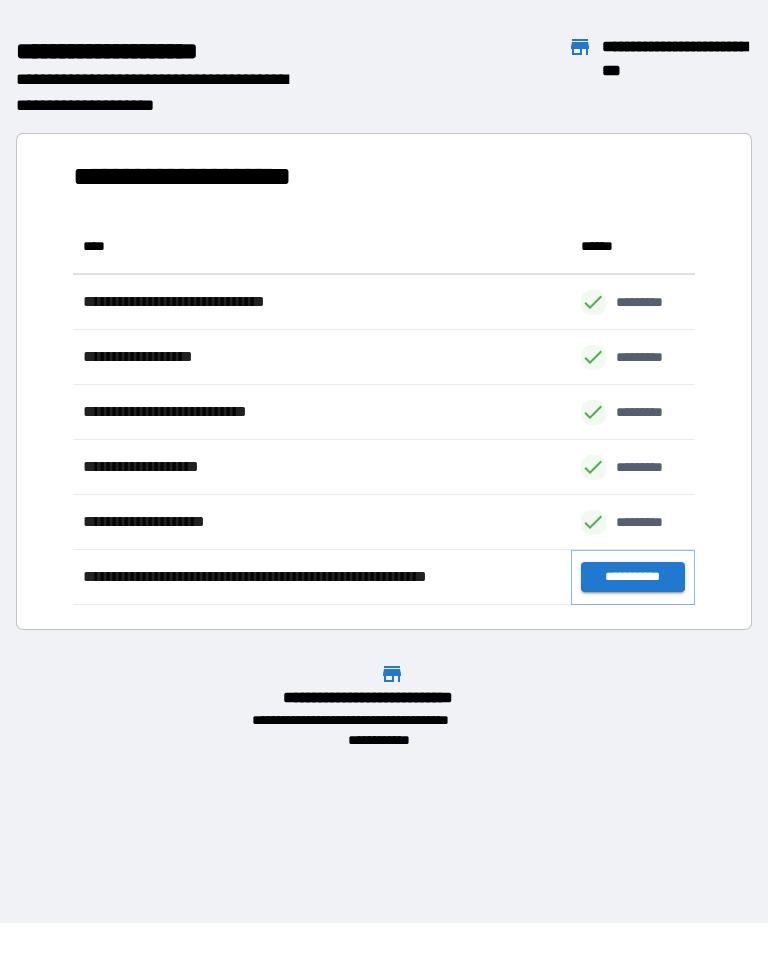click on "**********" at bounding box center (633, 577) 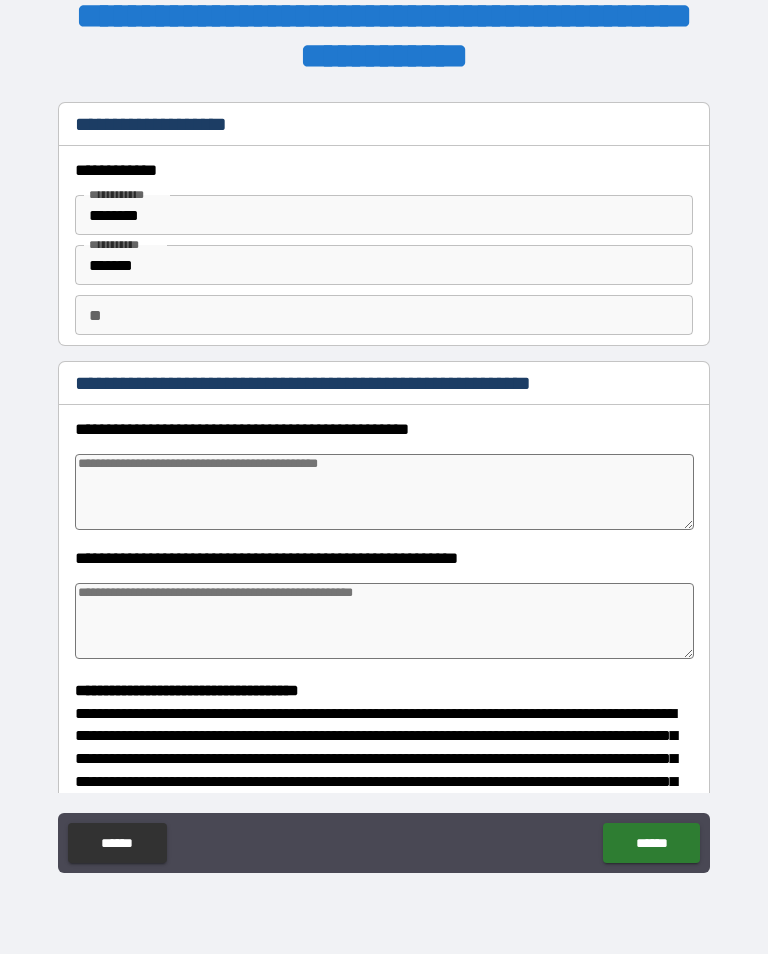 click on "**" at bounding box center [384, 315] 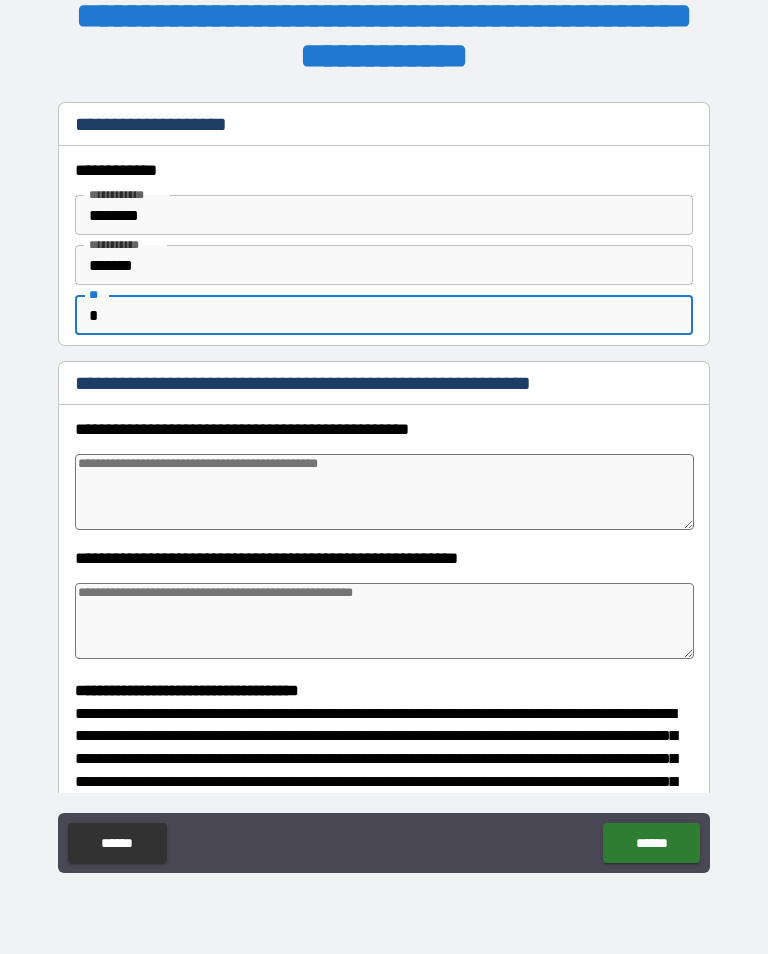 click at bounding box center (384, 492) 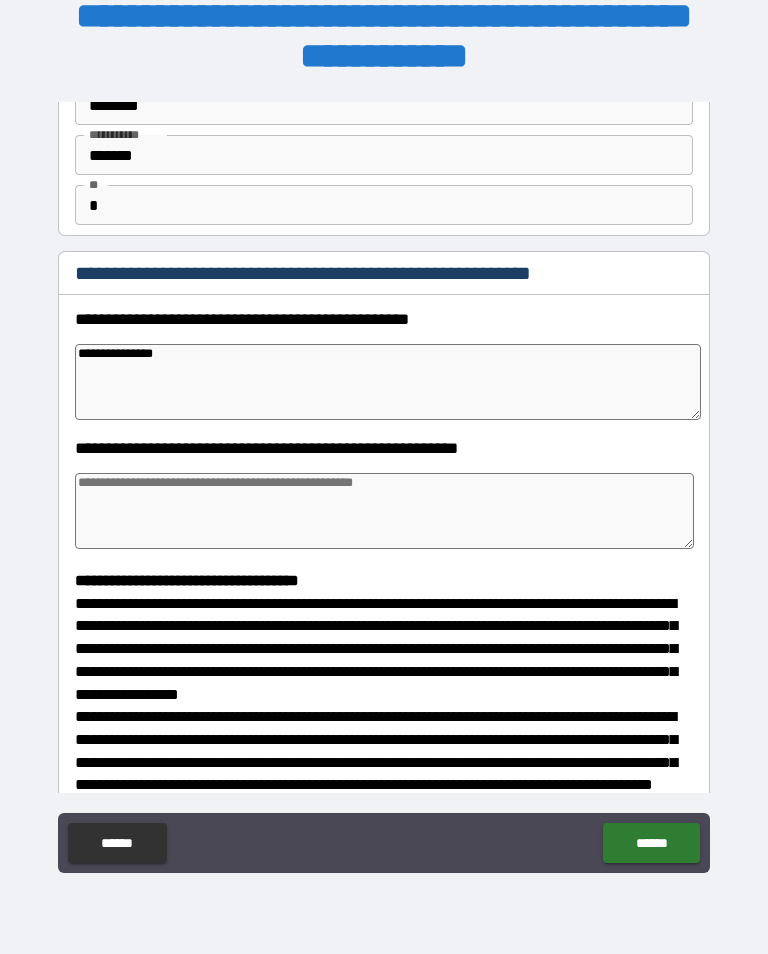 scroll, scrollTop: 122, scrollLeft: 0, axis: vertical 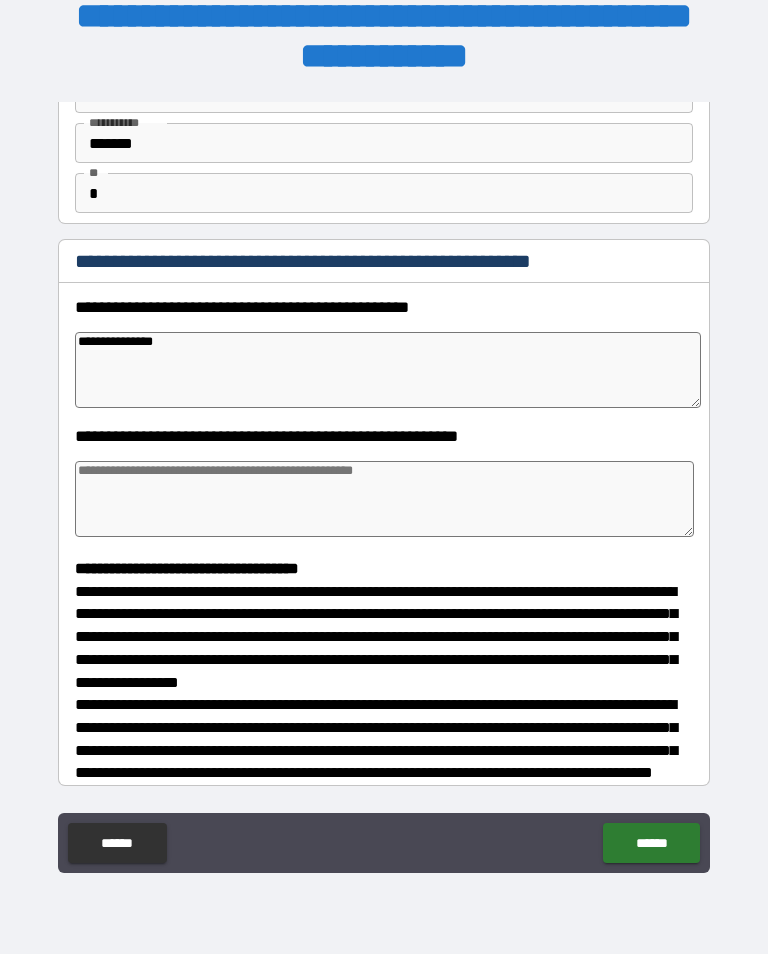 click at bounding box center [384, 499] 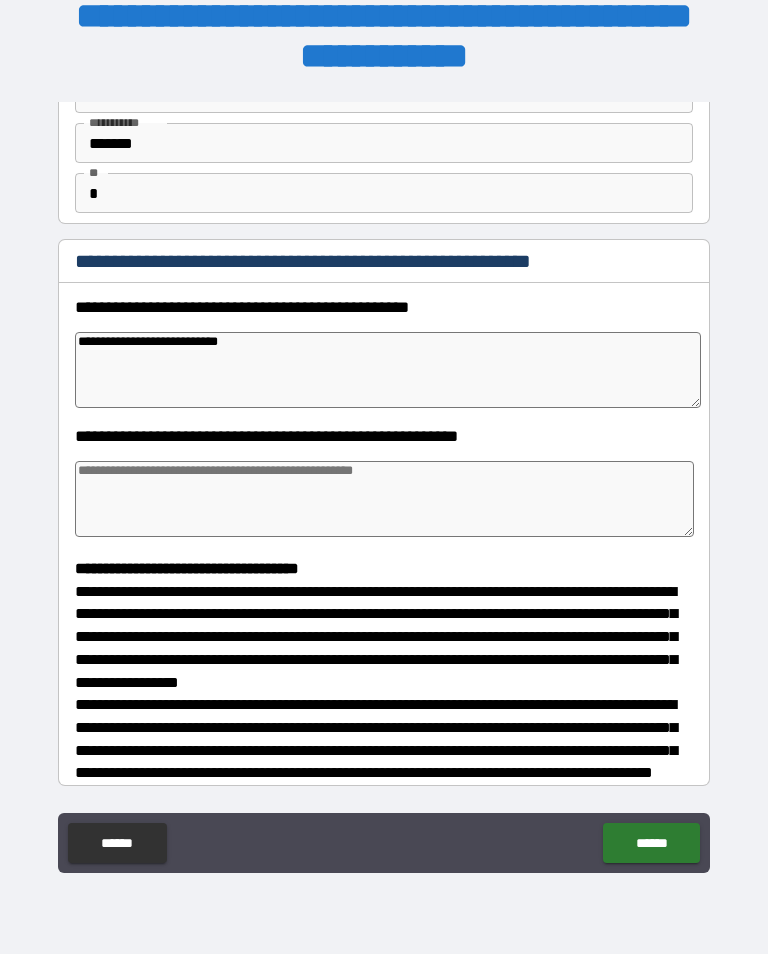 click at bounding box center [384, 499] 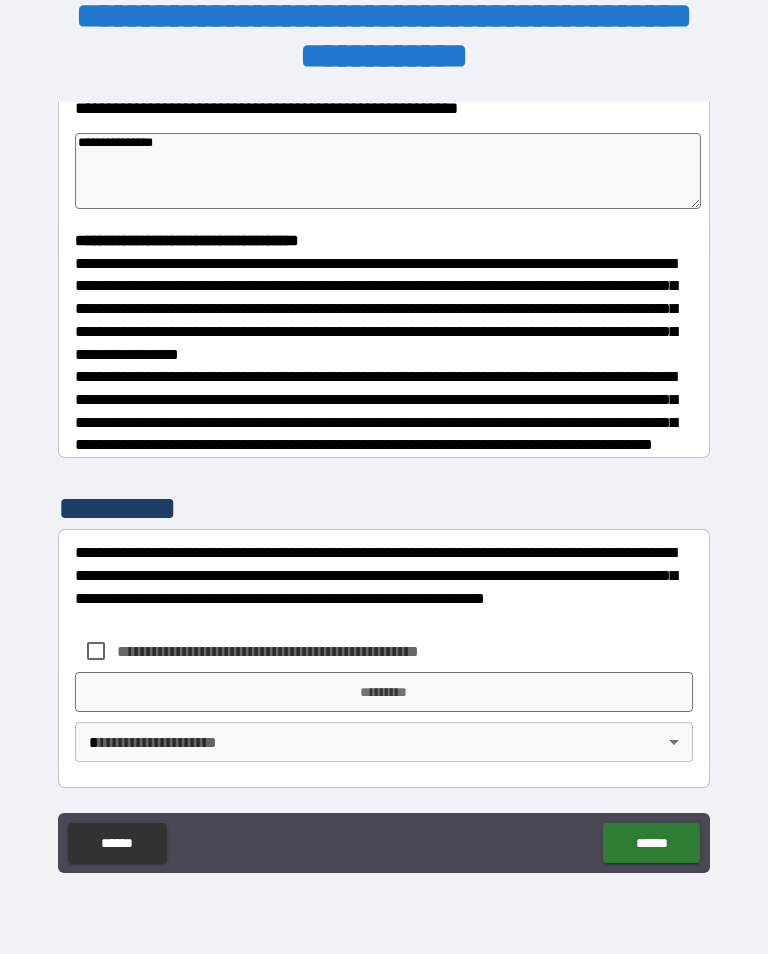 scroll, scrollTop: 465, scrollLeft: 0, axis: vertical 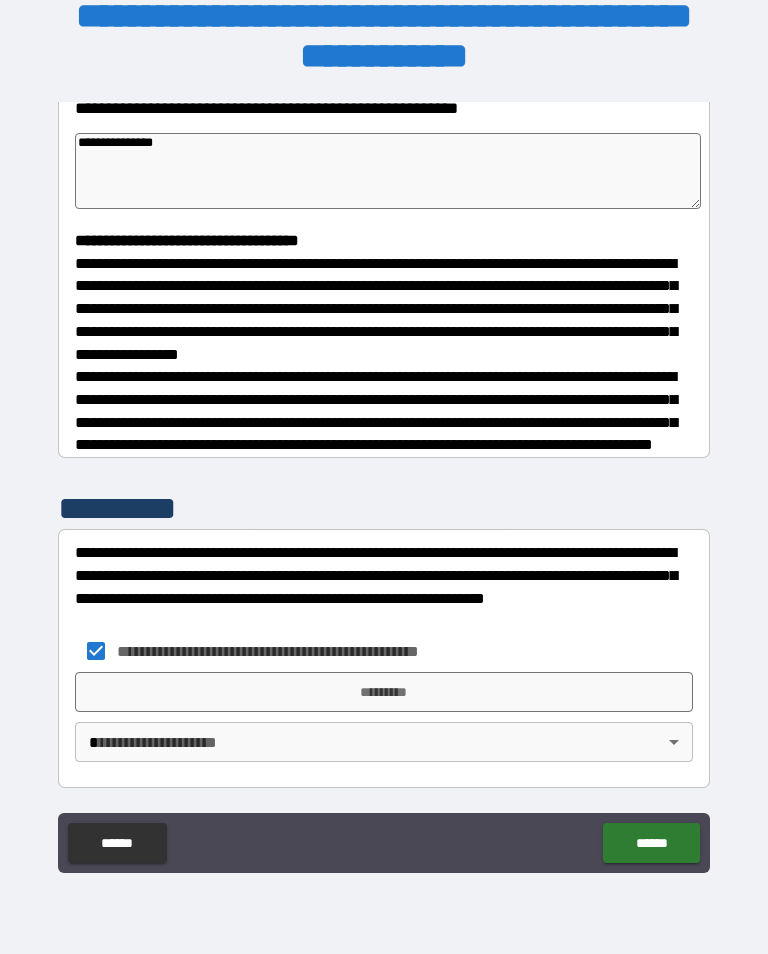 click on "*********" at bounding box center (384, 692) 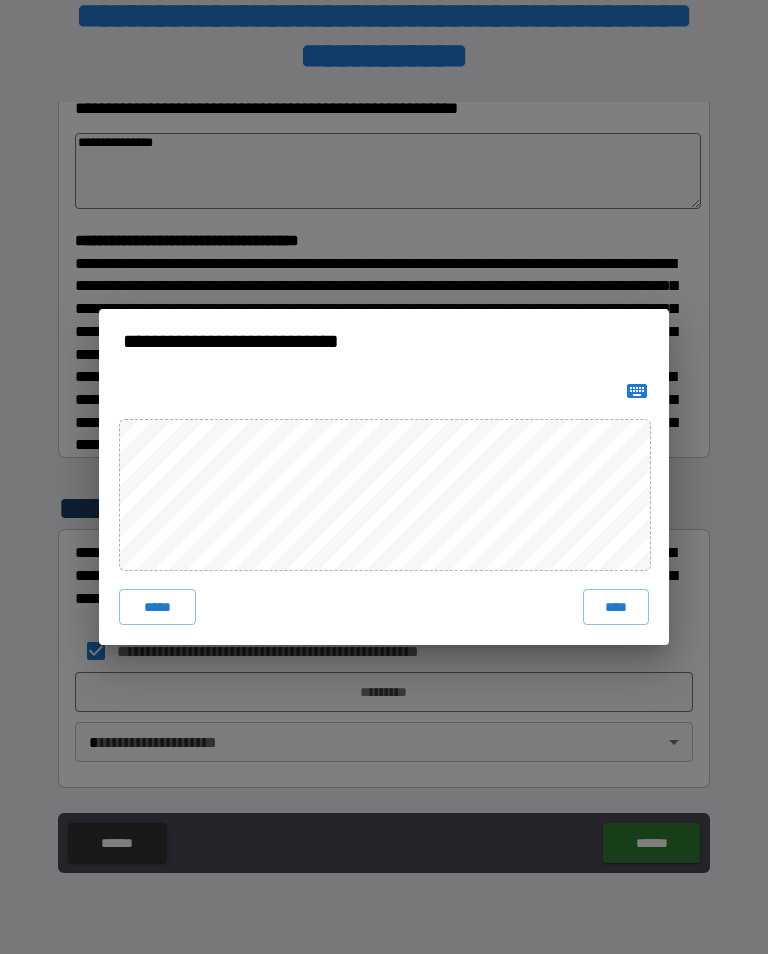 click on "****" at bounding box center (616, 607) 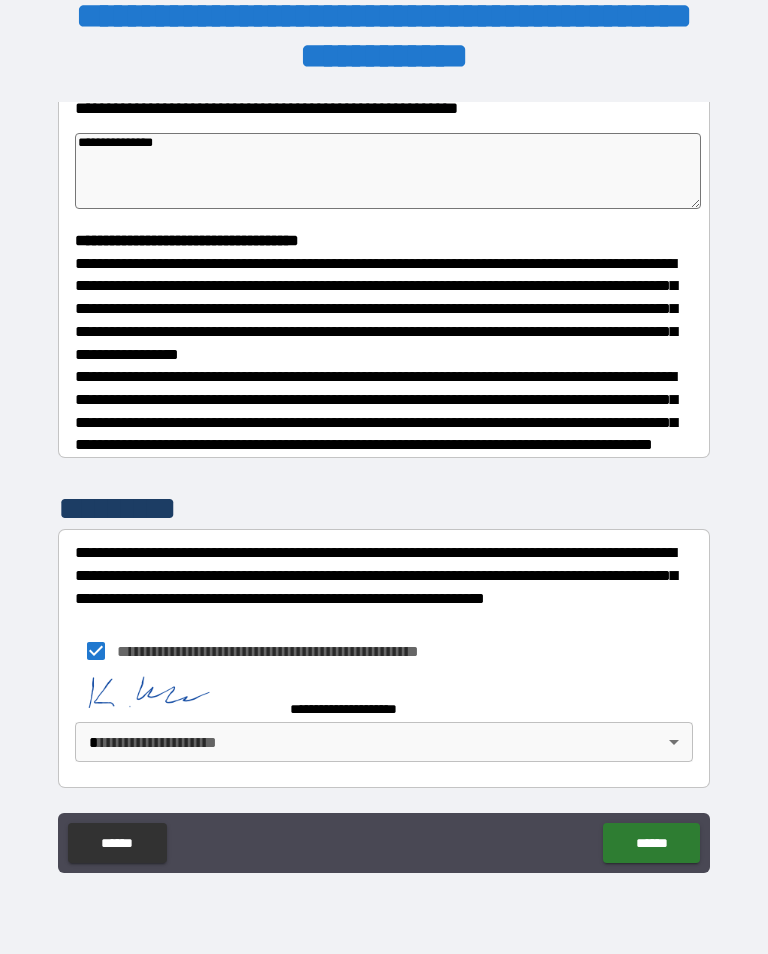 scroll, scrollTop: 455, scrollLeft: 0, axis: vertical 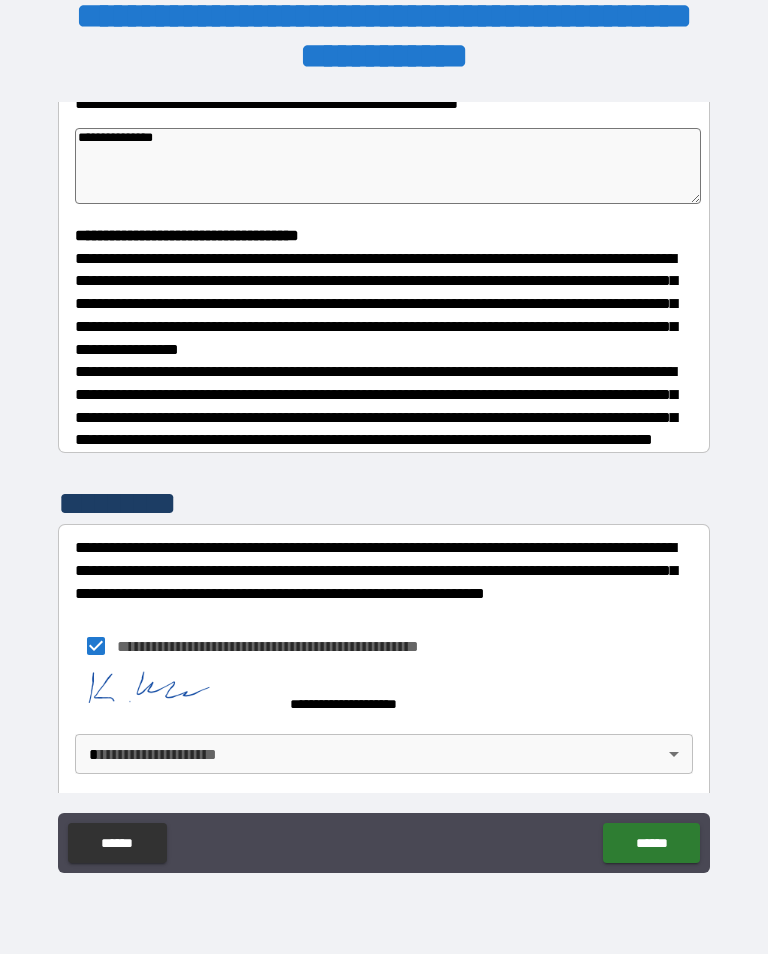 click on "**********" at bounding box center (384, 461) 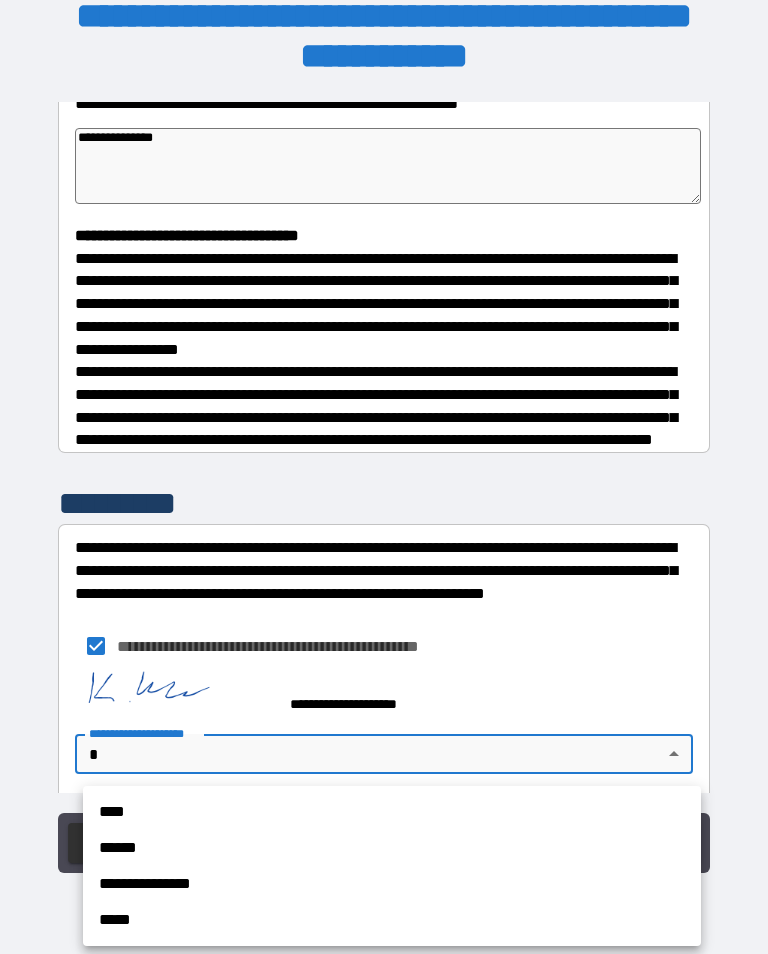 click on "****" at bounding box center (392, 812) 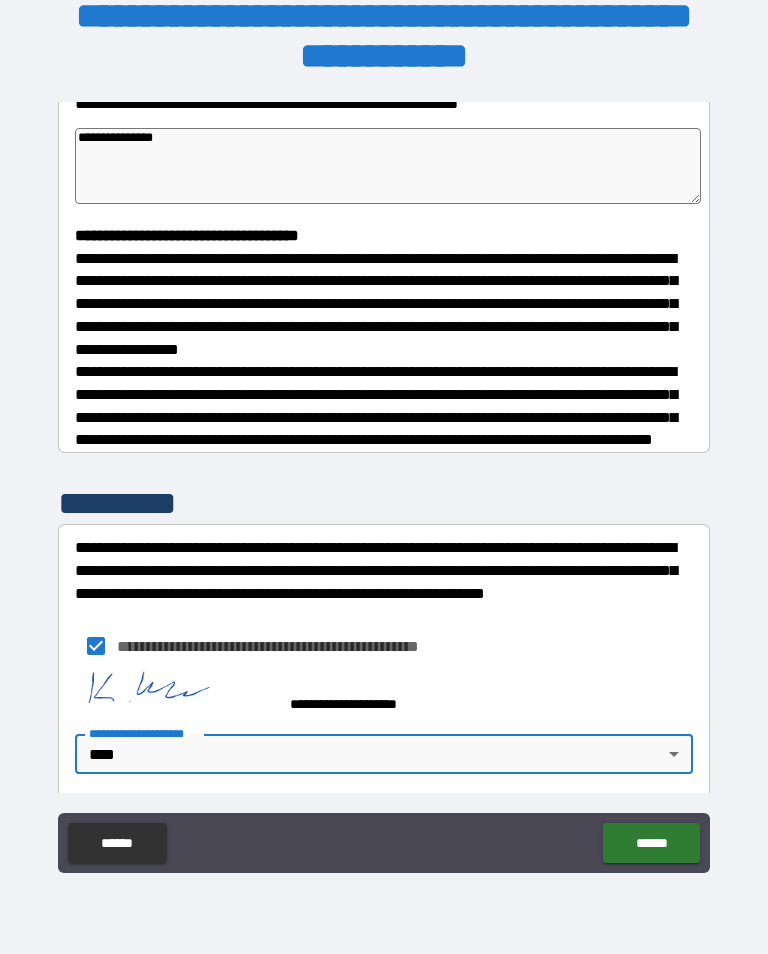 click on "******" at bounding box center (651, 843) 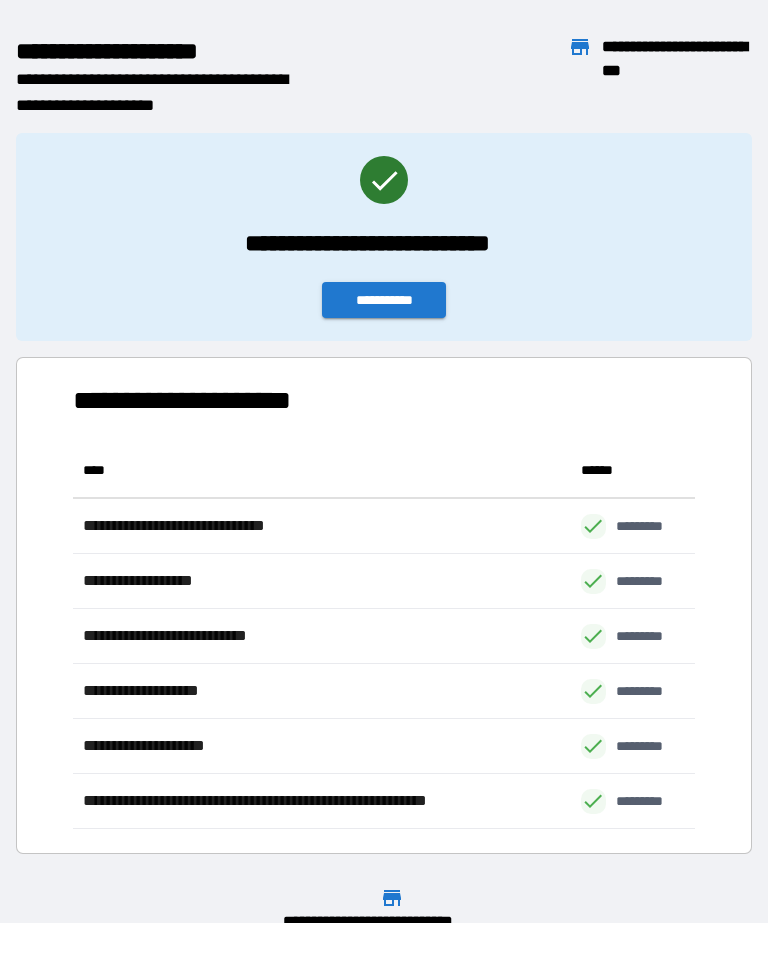 scroll, scrollTop: 1, scrollLeft: 1, axis: both 